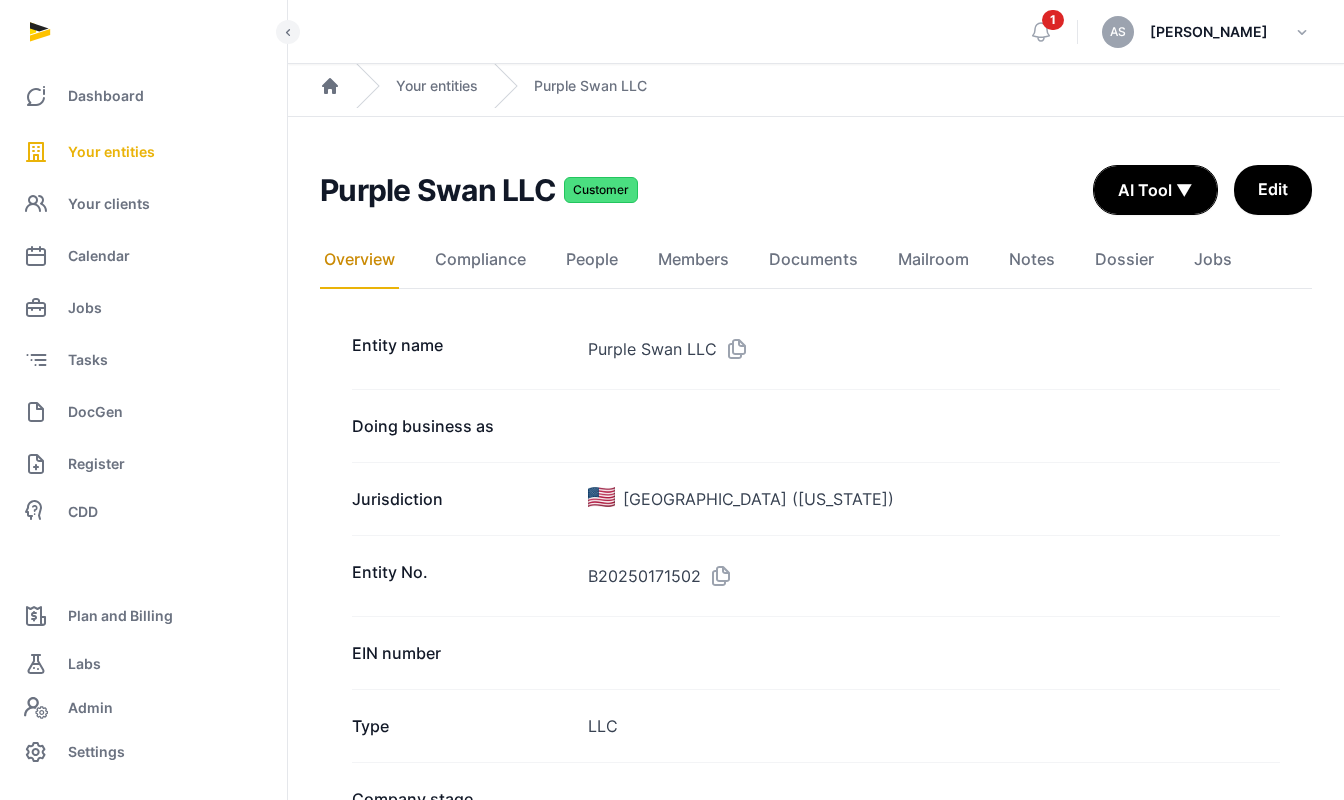 click on "Your entities" at bounding box center [111, 152] 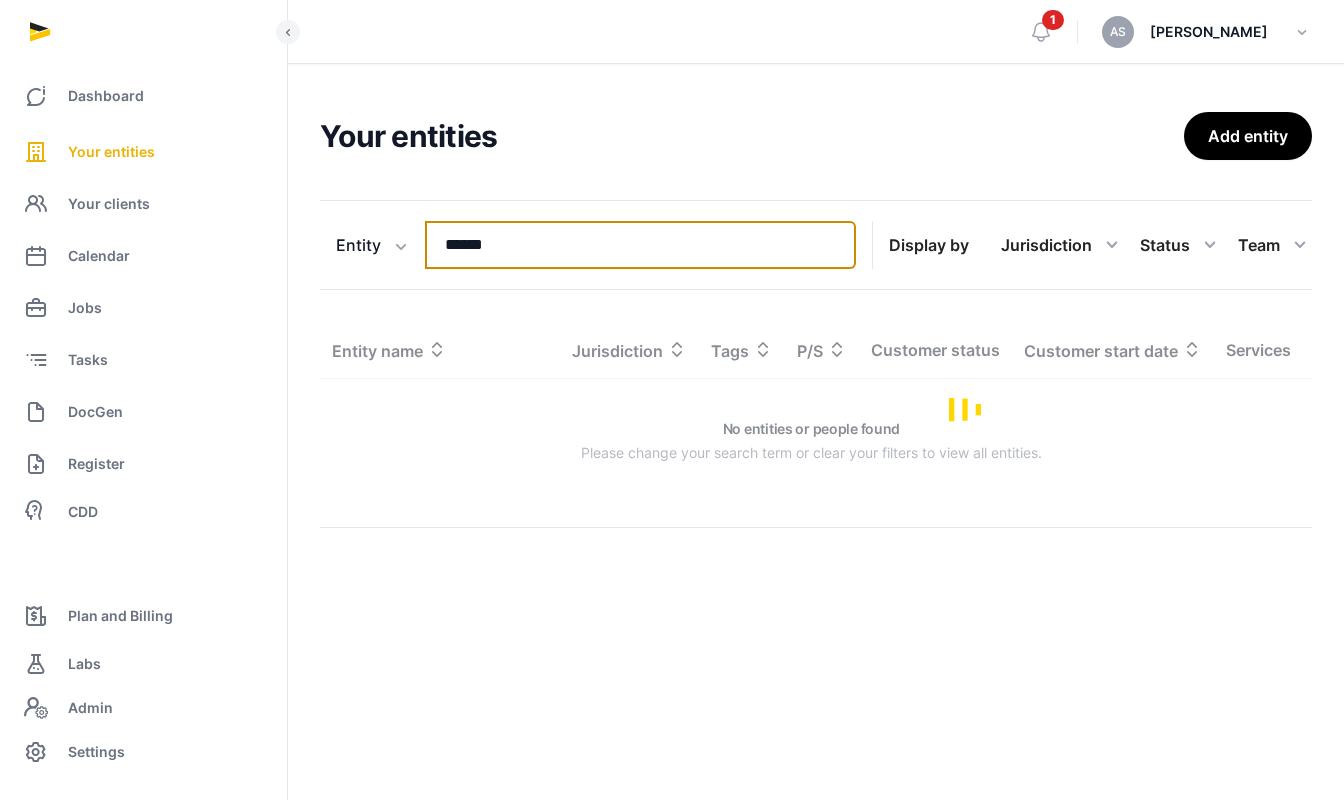 drag, startPoint x: 499, startPoint y: 252, endPoint x: 408, endPoint y: 219, distance: 96.79876 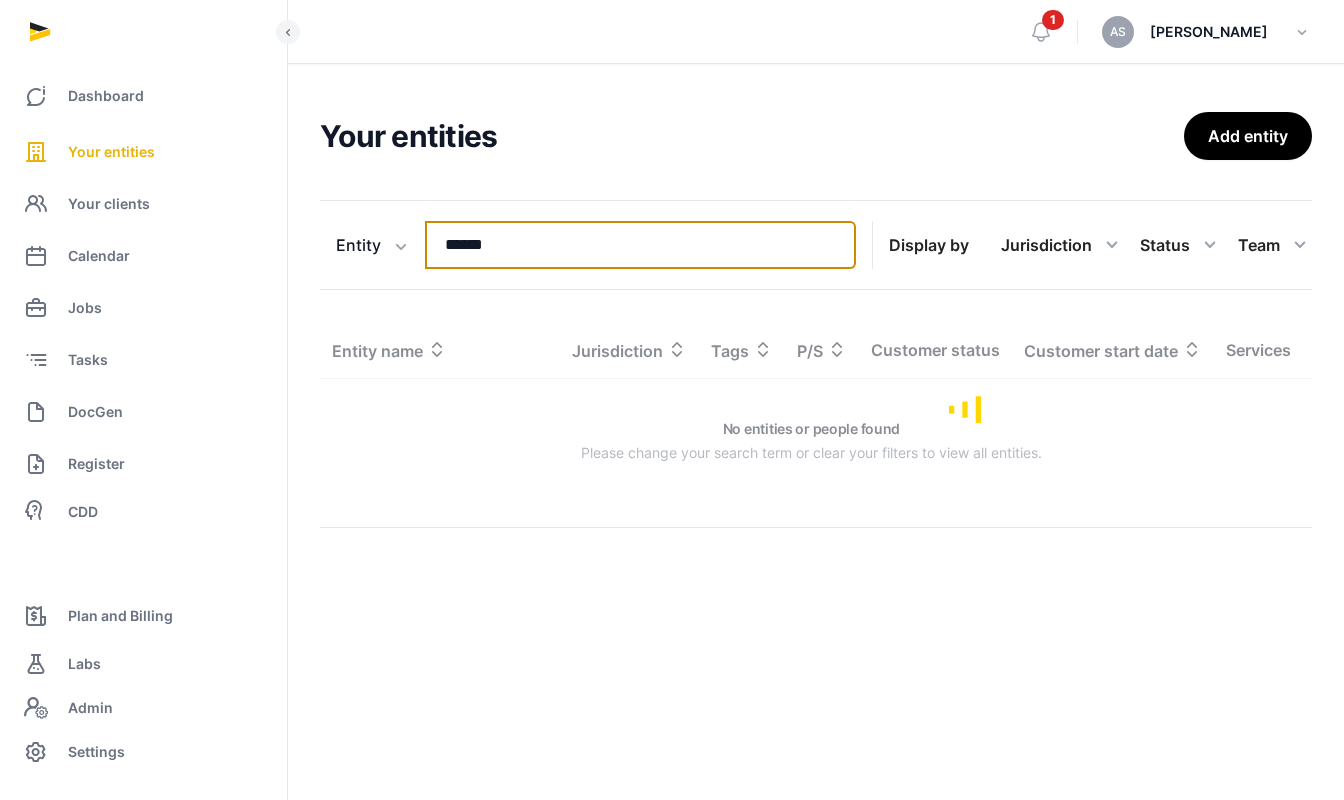 click on "Entity   Entity   People   Tags  Services ****** Search" at bounding box center (588, 245) 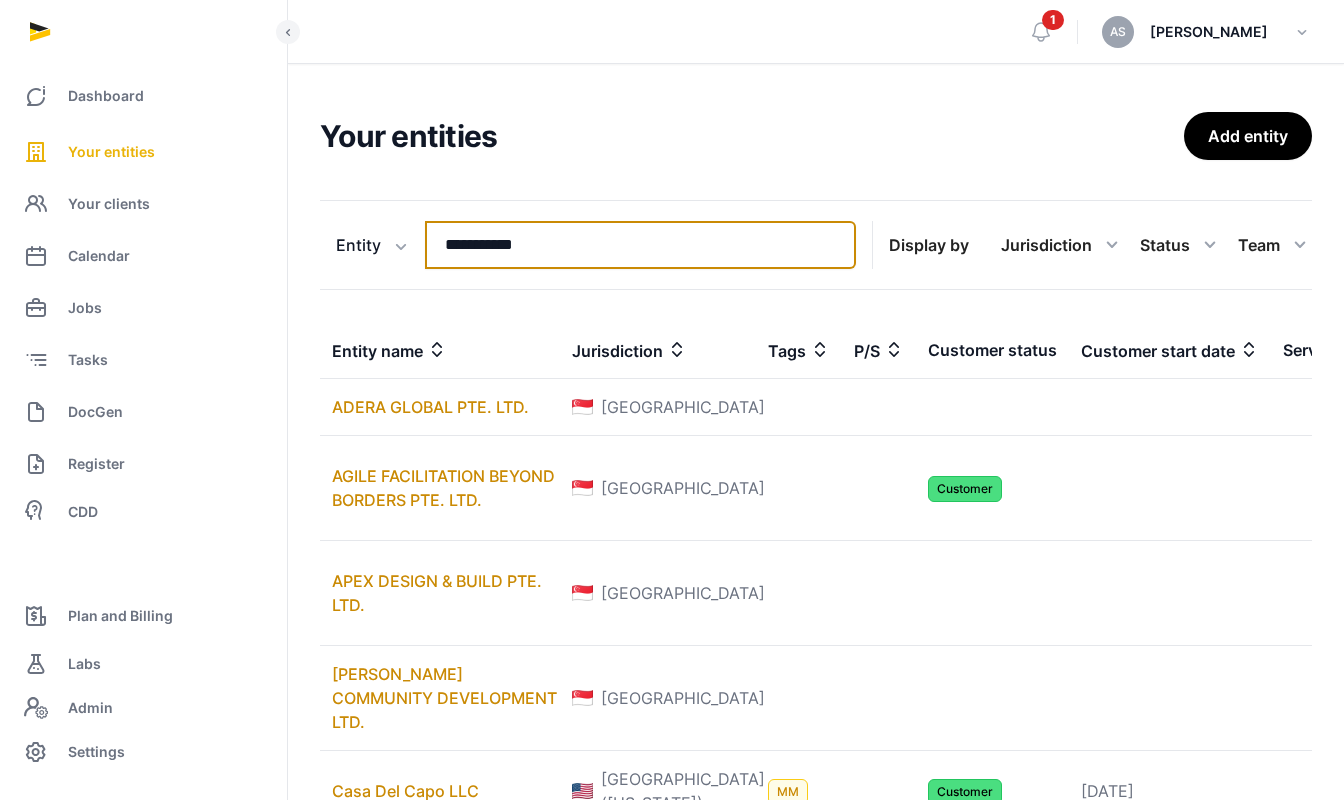 type on "**********" 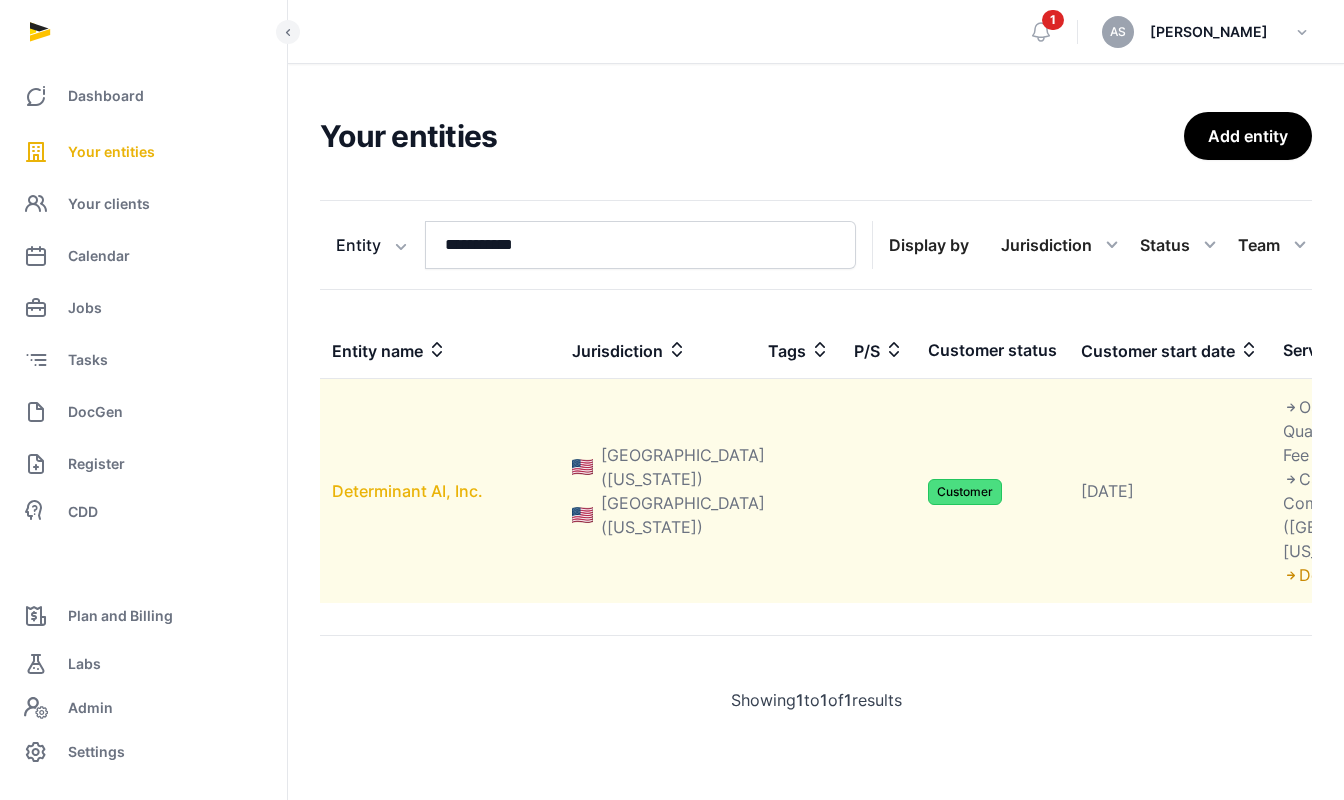 click on "Determinant AI, Inc." at bounding box center [407, 491] 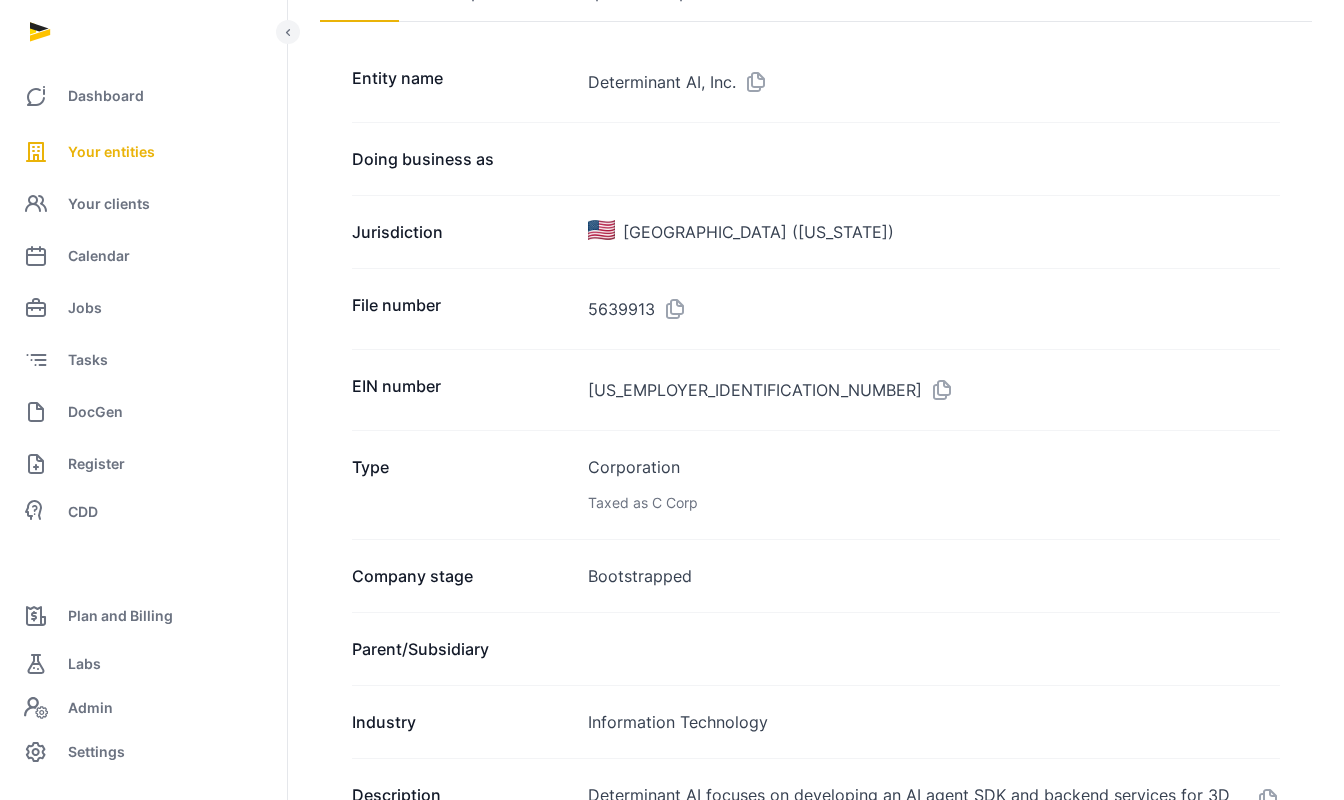 scroll, scrollTop: 0, scrollLeft: 0, axis: both 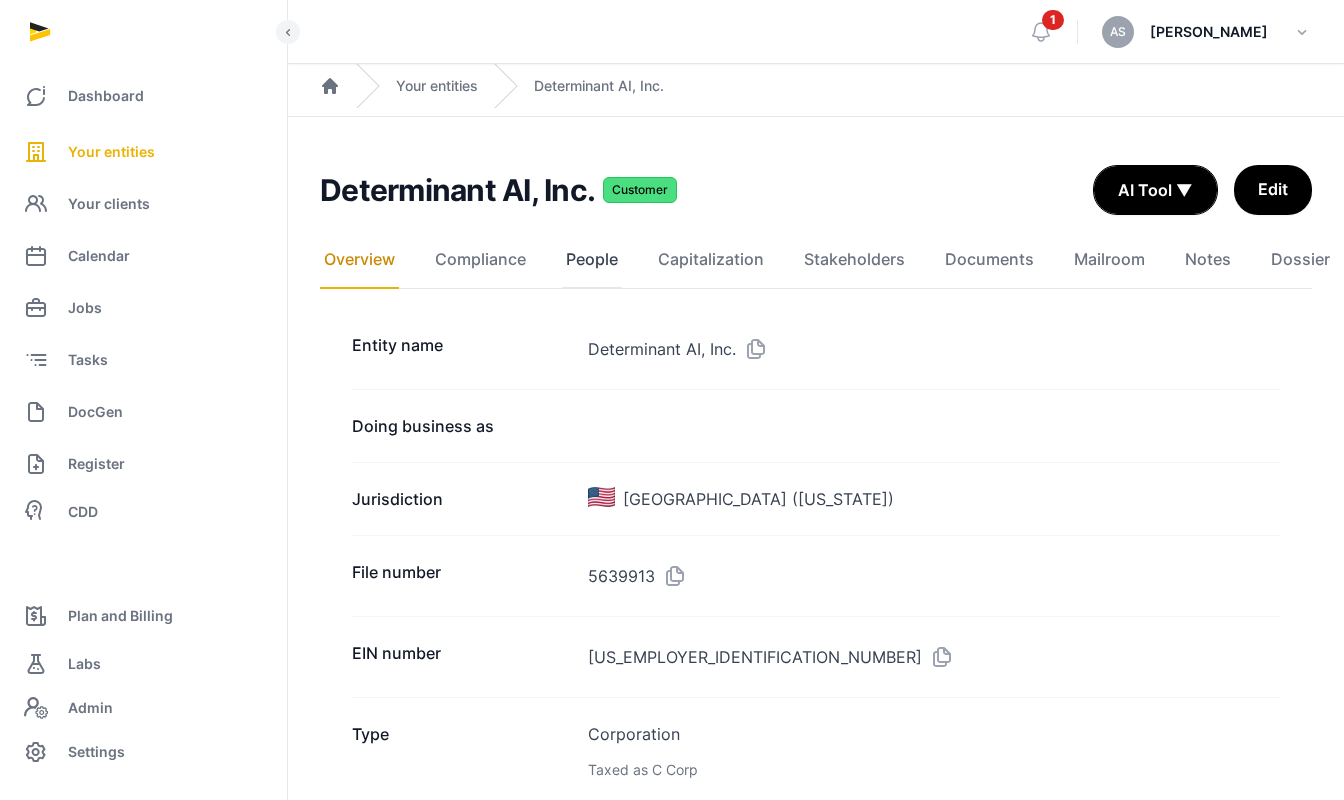 click on "People" 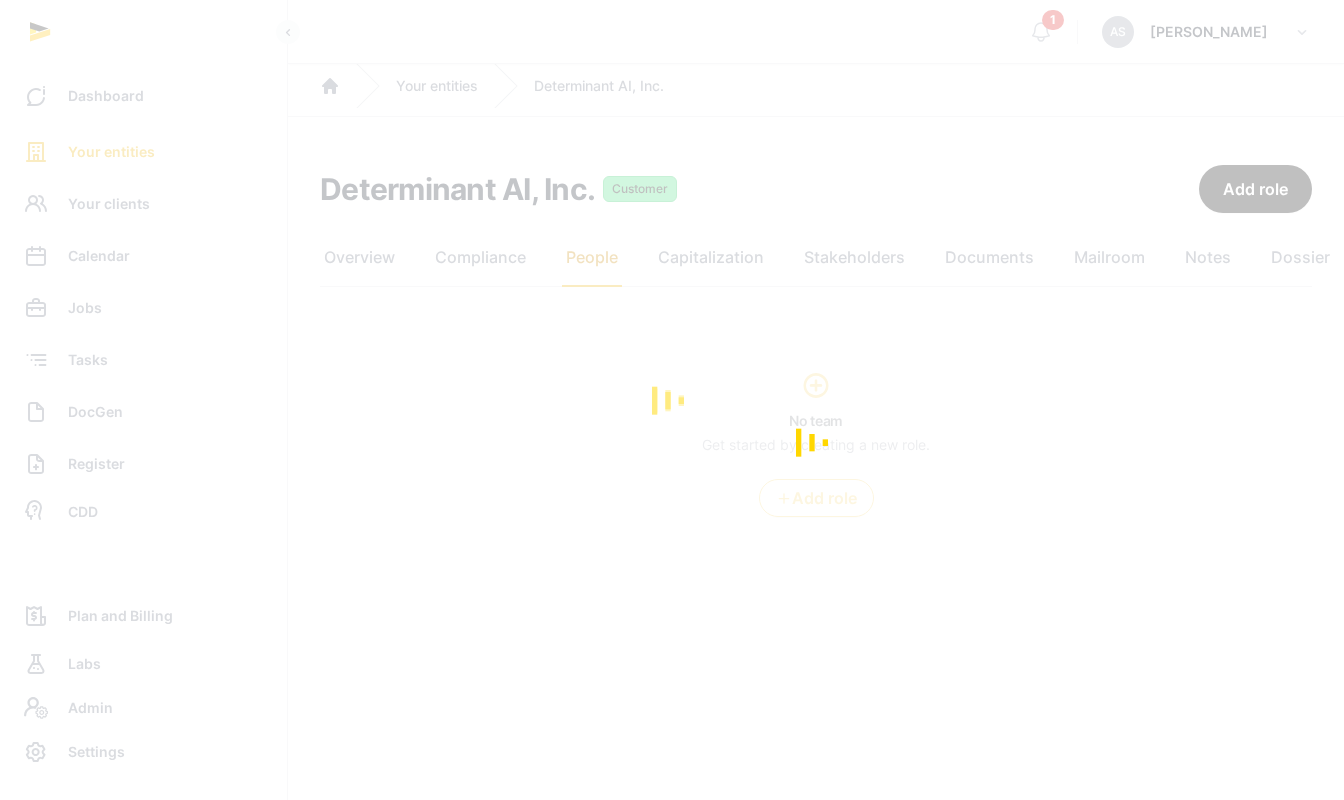 click at bounding box center [672, 400] 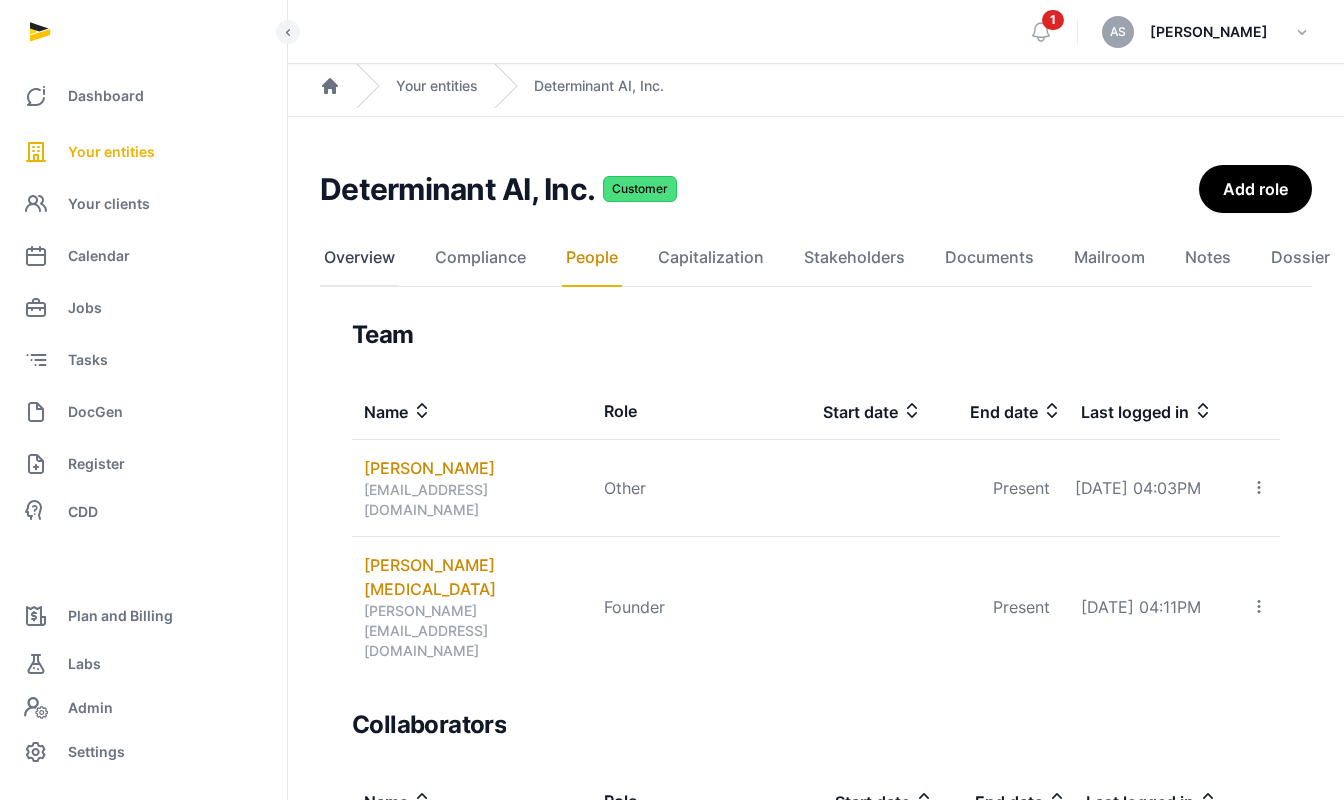 click on "Overview" 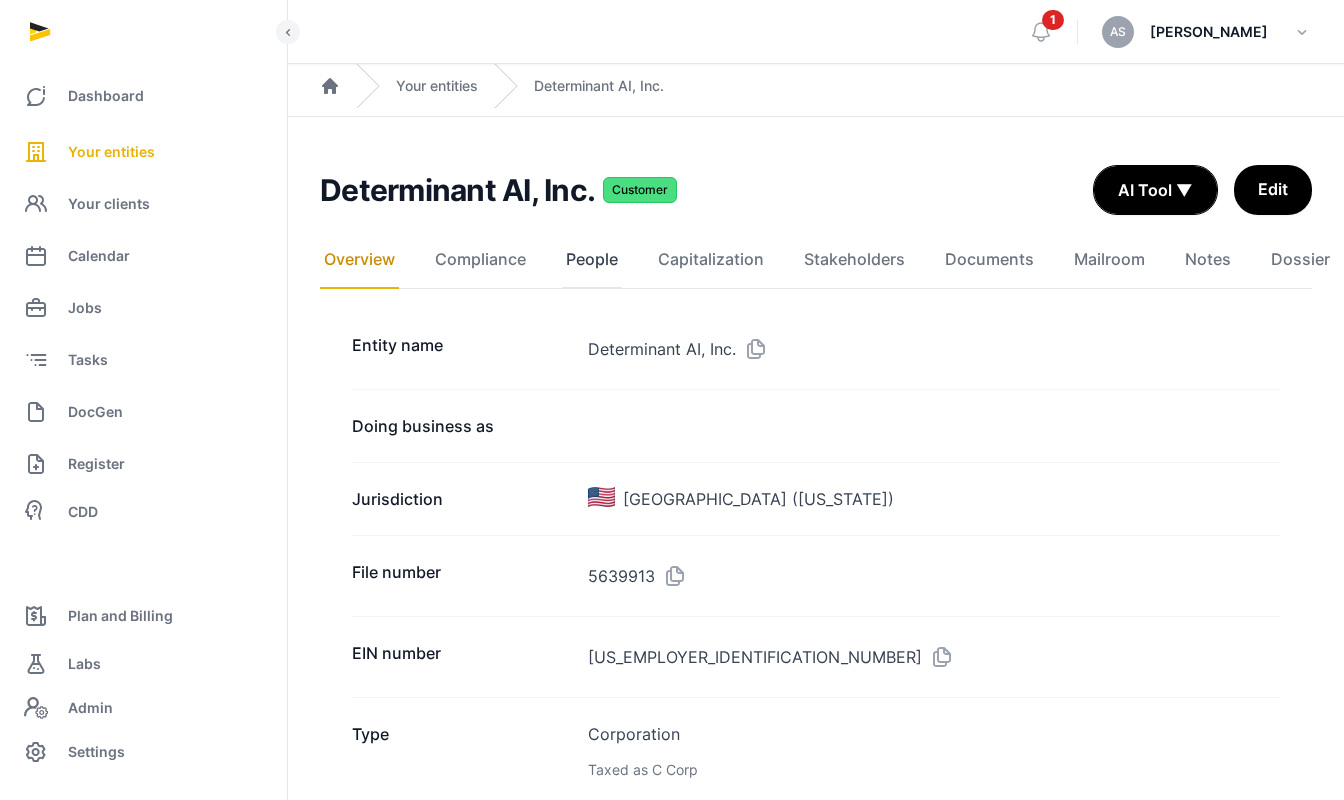 click on "People" 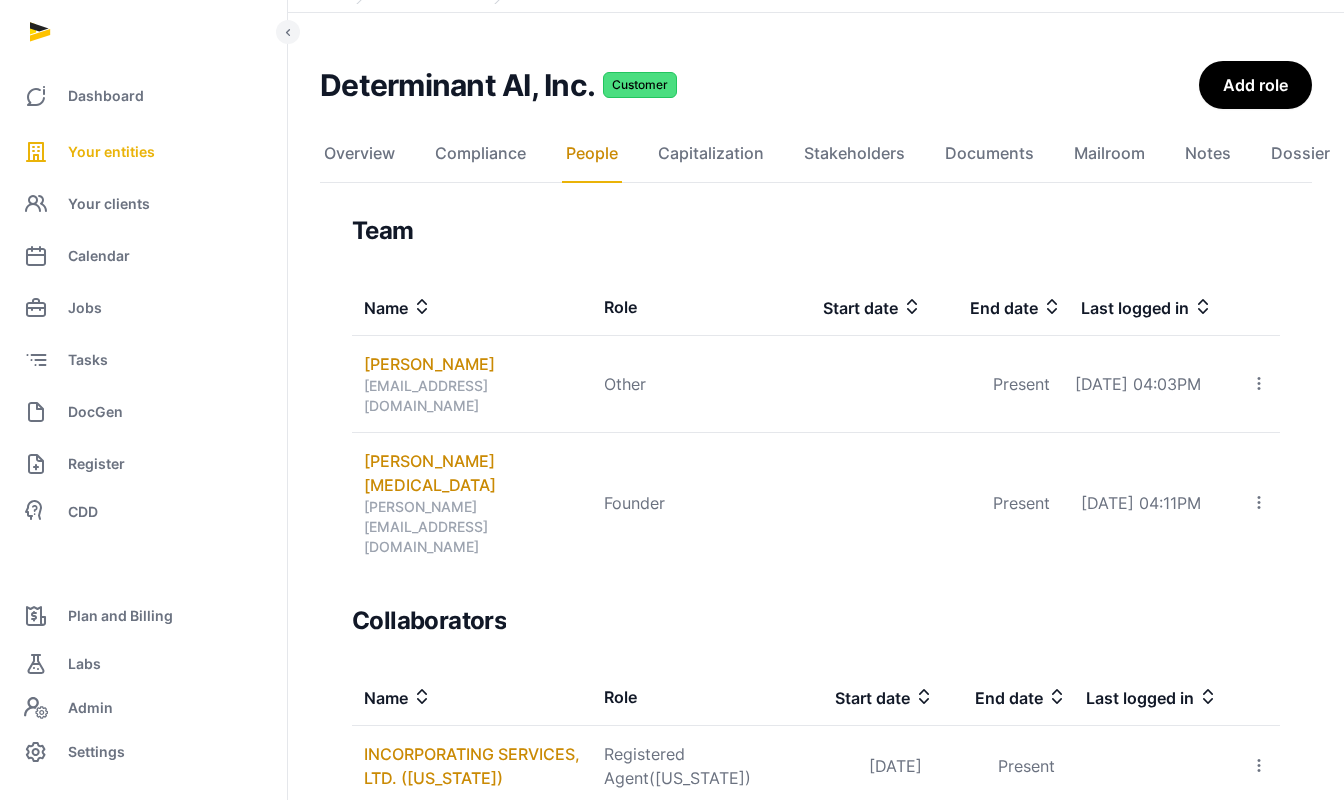 scroll, scrollTop: 114, scrollLeft: 0, axis: vertical 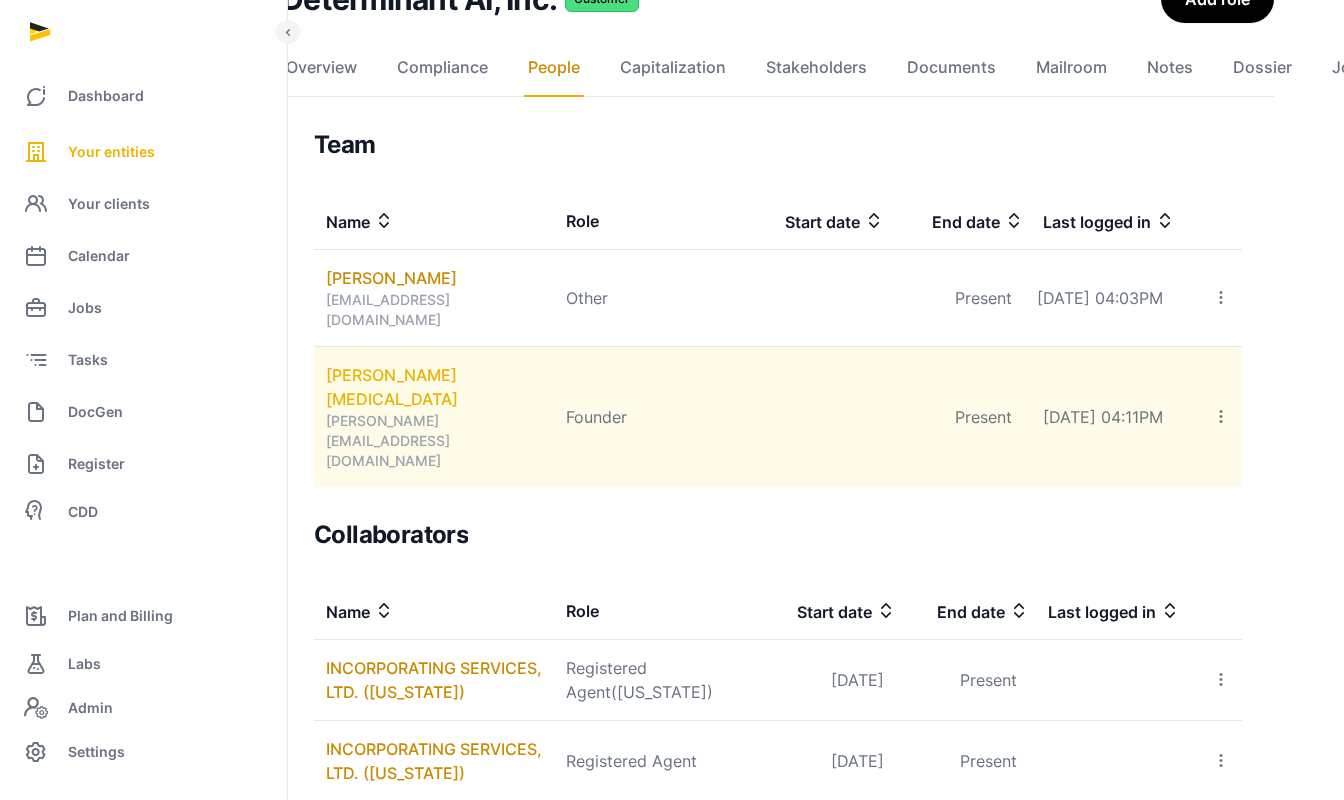 click on "[PERSON_NAME][MEDICAL_DATA]" at bounding box center (440, 387) 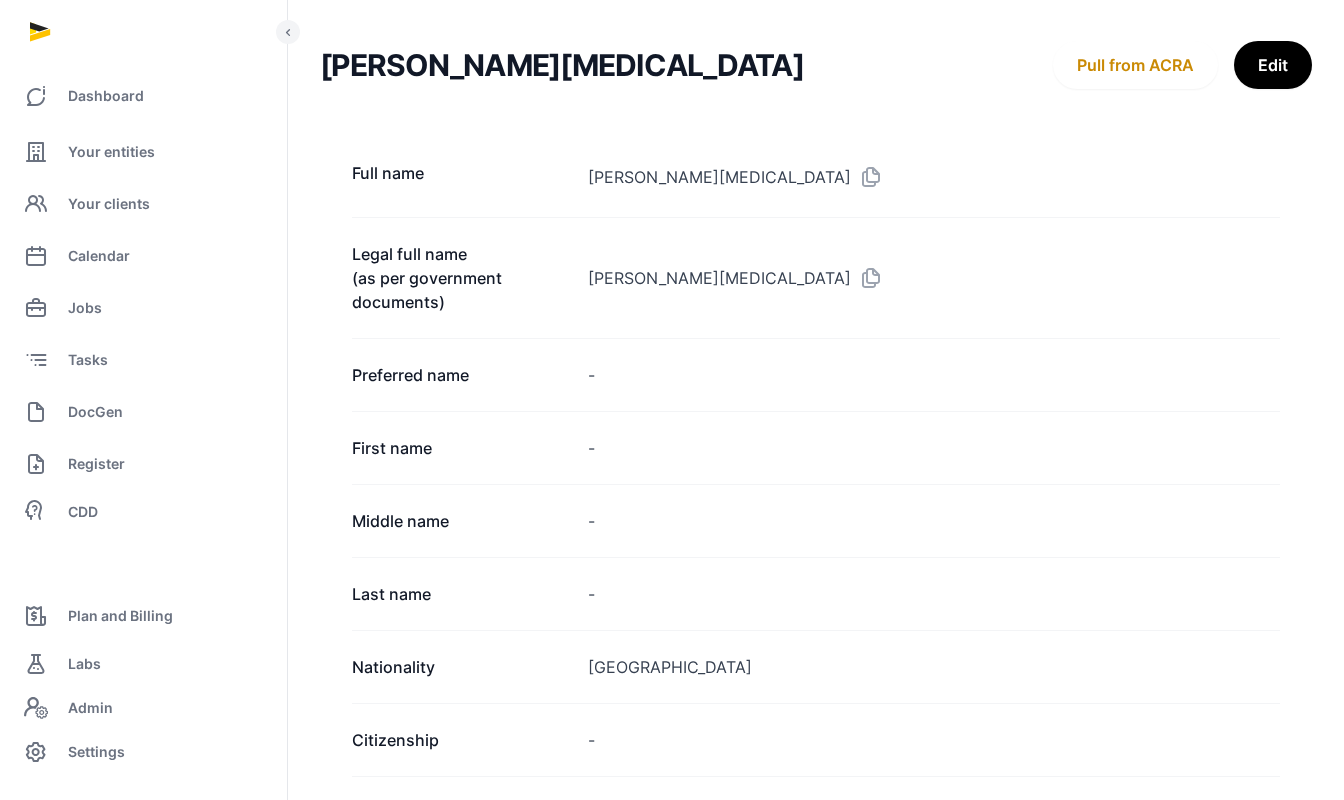 scroll, scrollTop: 0, scrollLeft: 0, axis: both 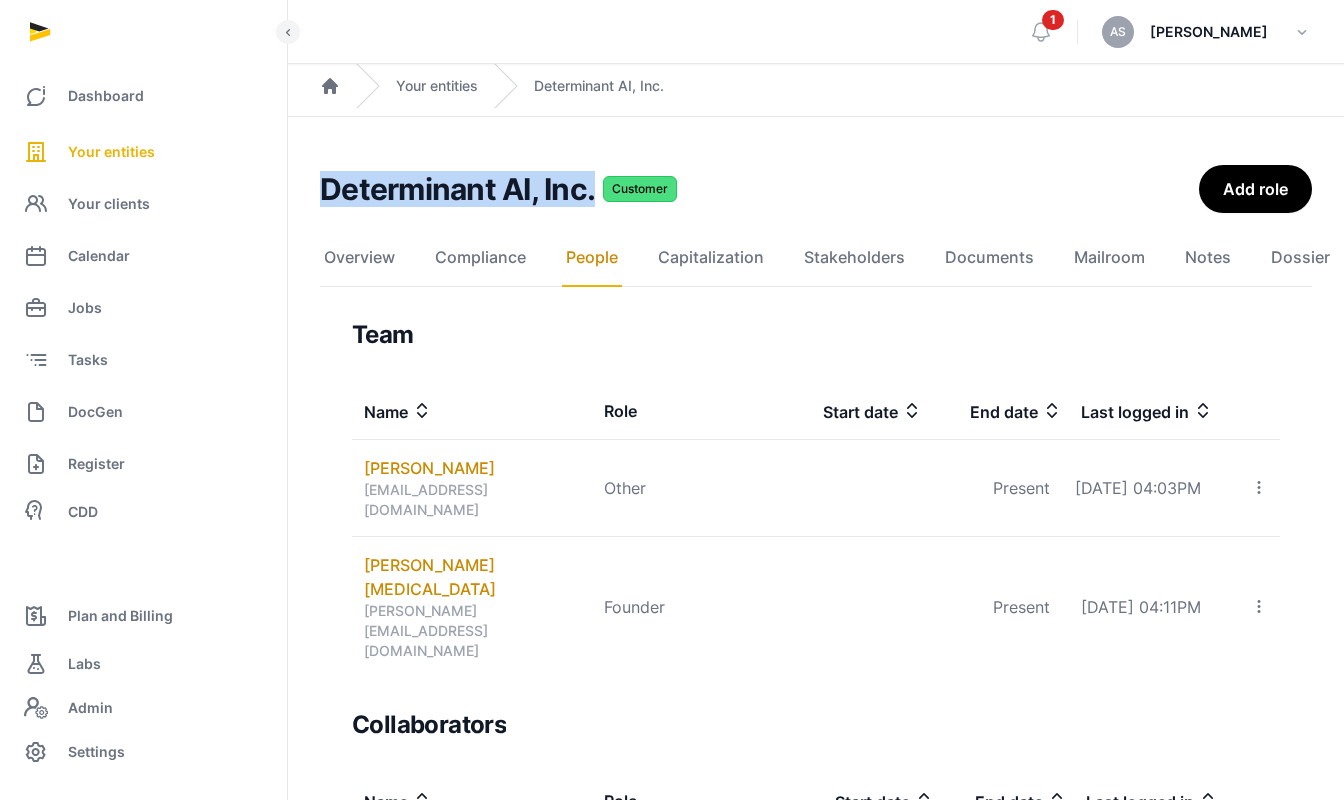 drag, startPoint x: 597, startPoint y: 184, endPoint x: 325, endPoint y: 183, distance: 272.00183 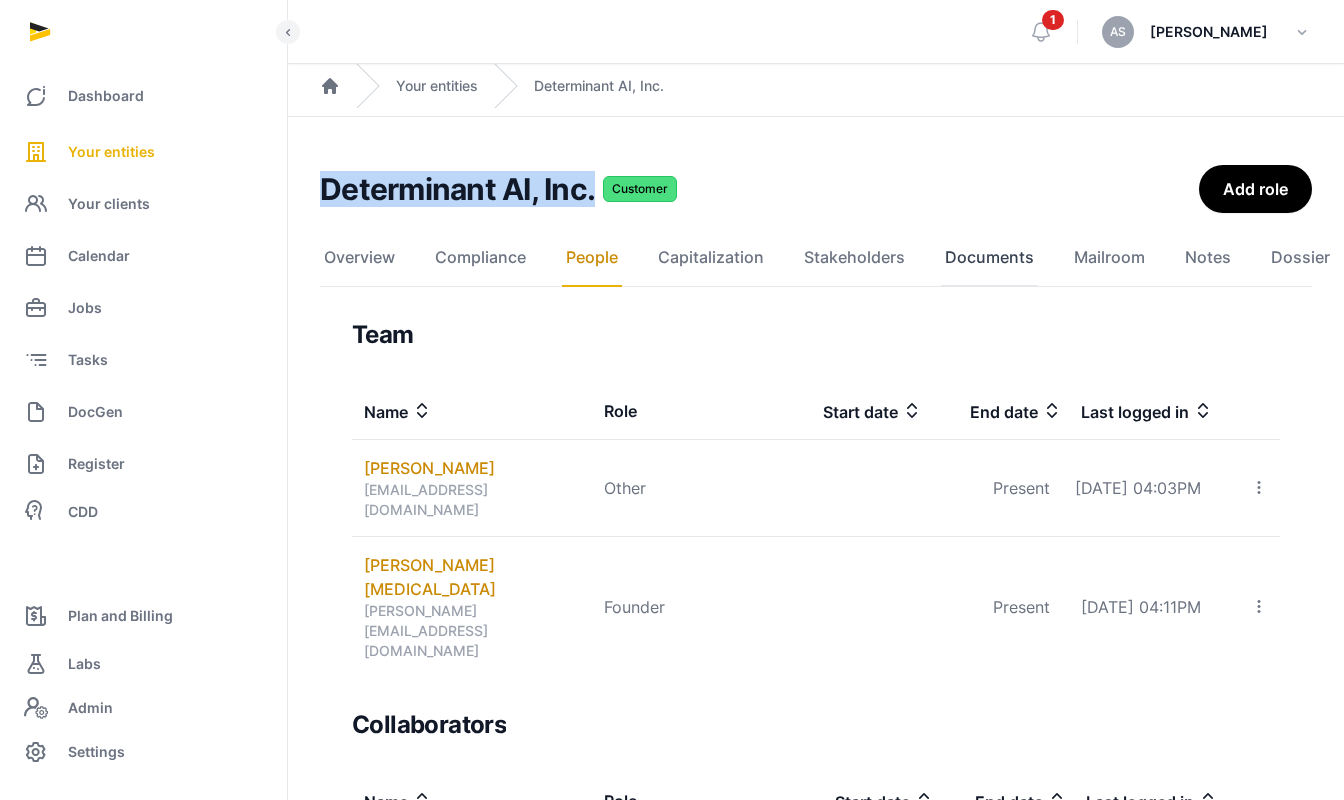 click on "Documents" 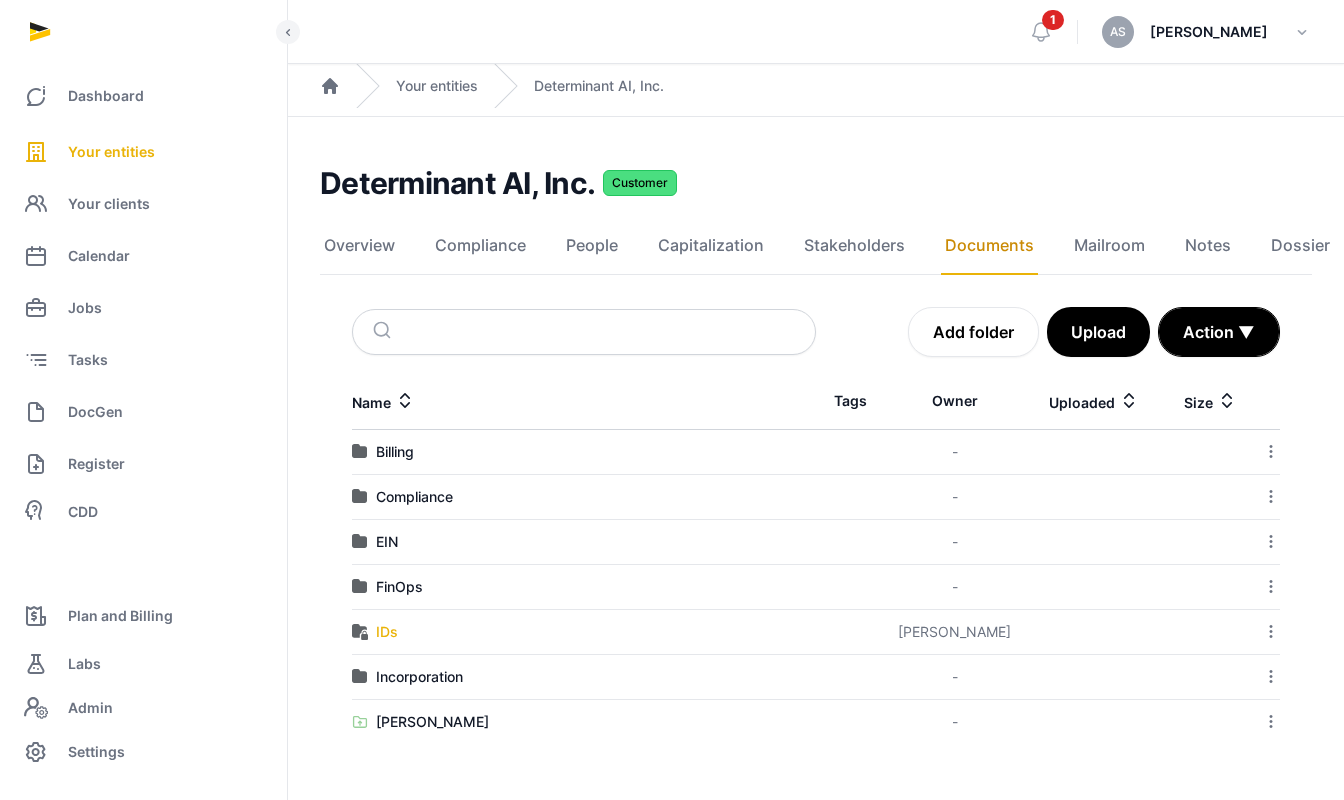 click on "IDs" at bounding box center [387, 632] 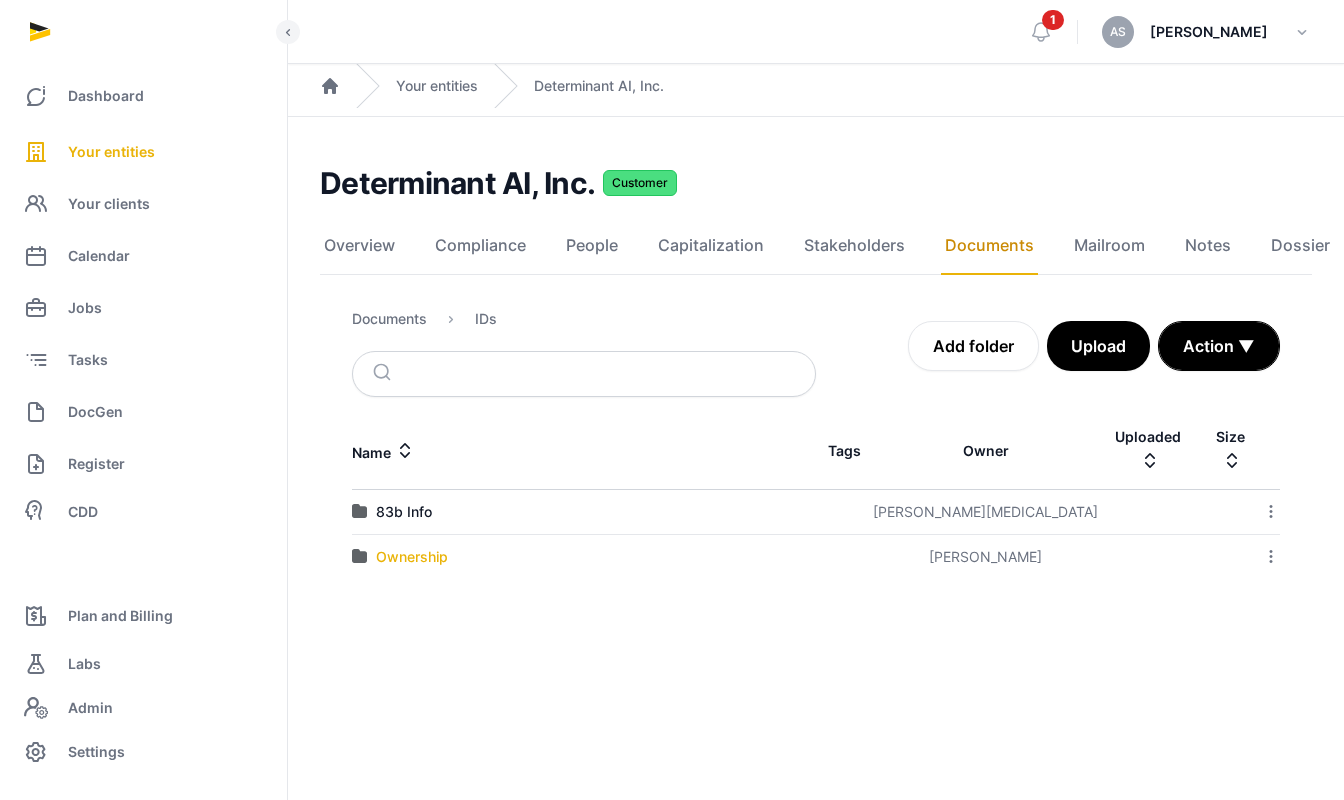 click on "Ownership" at bounding box center (412, 557) 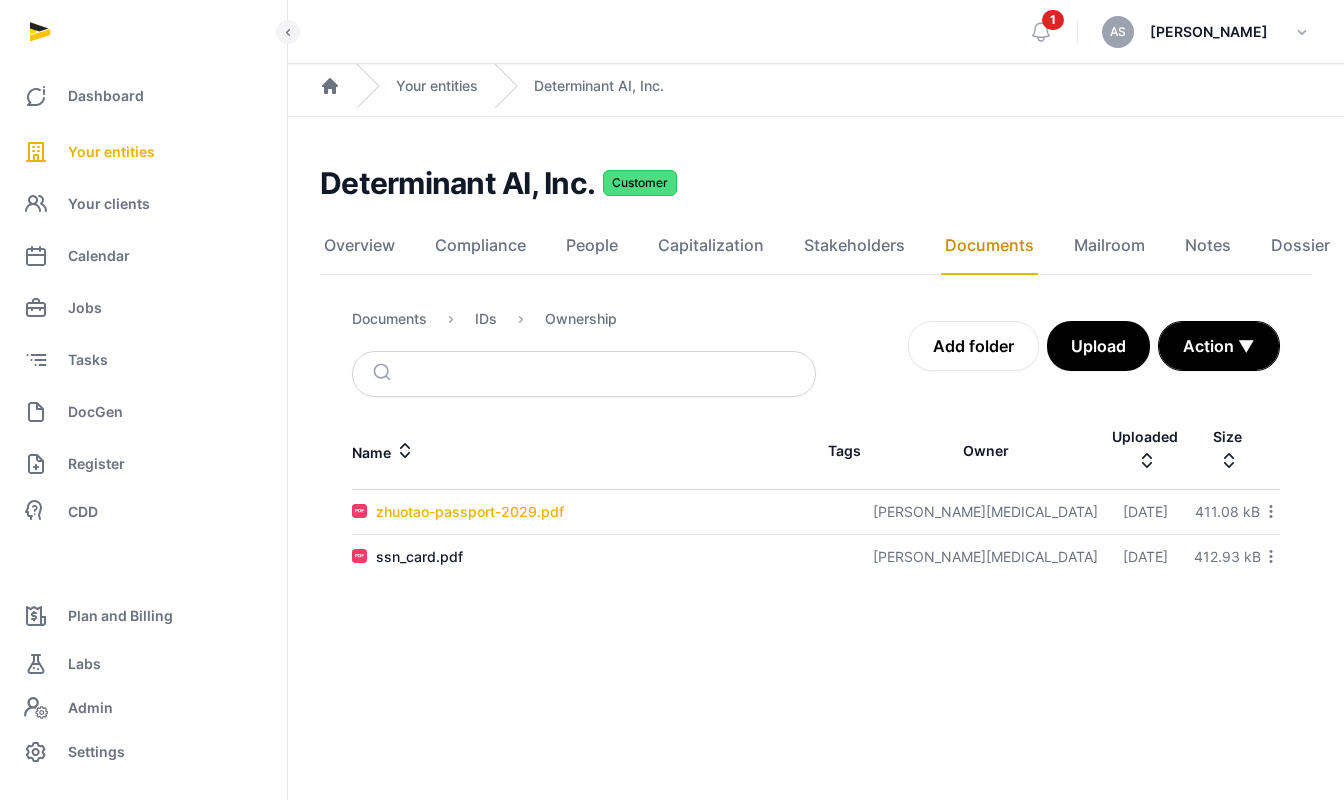 click on "zhuotao-passport-2029.pdf" at bounding box center (470, 512) 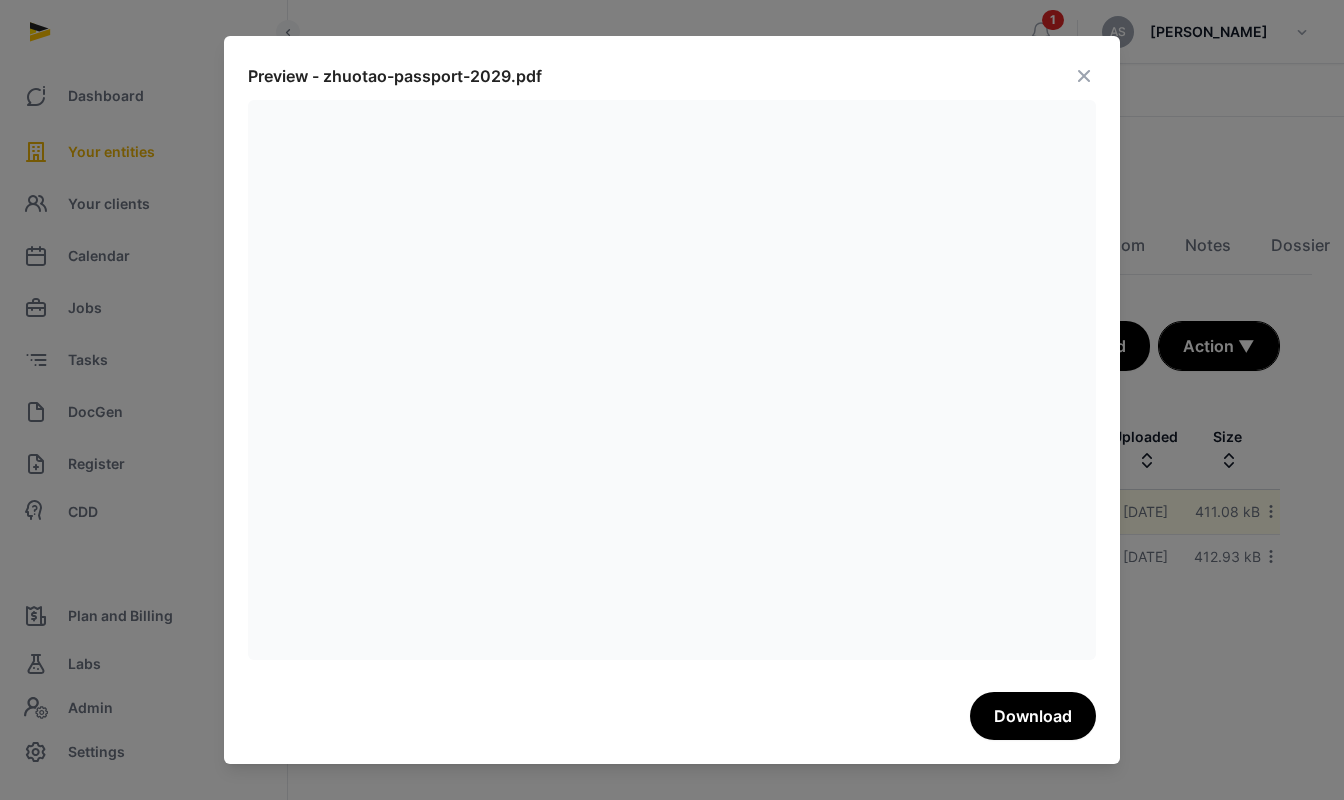 click at bounding box center [1084, 76] 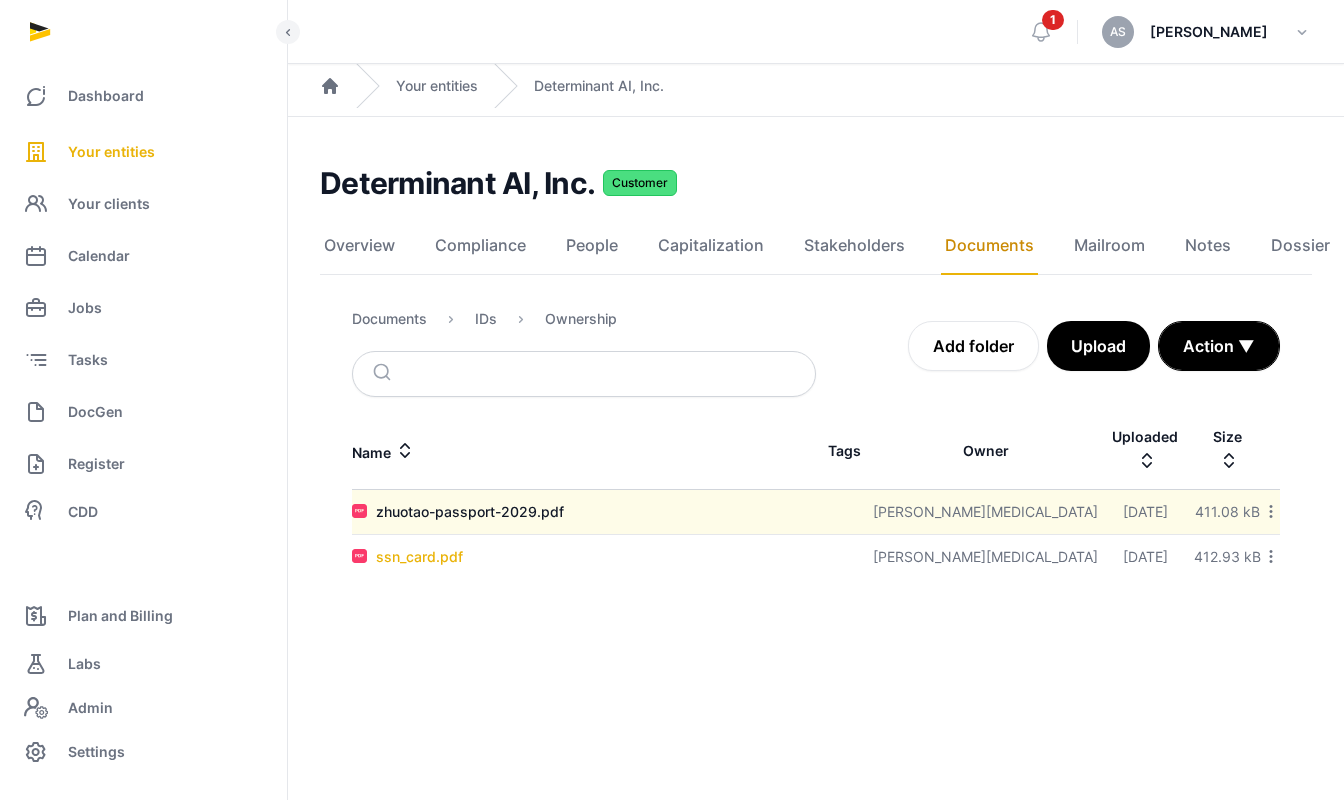 click on "ssn_card.pdf" at bounding box center (419, 557) 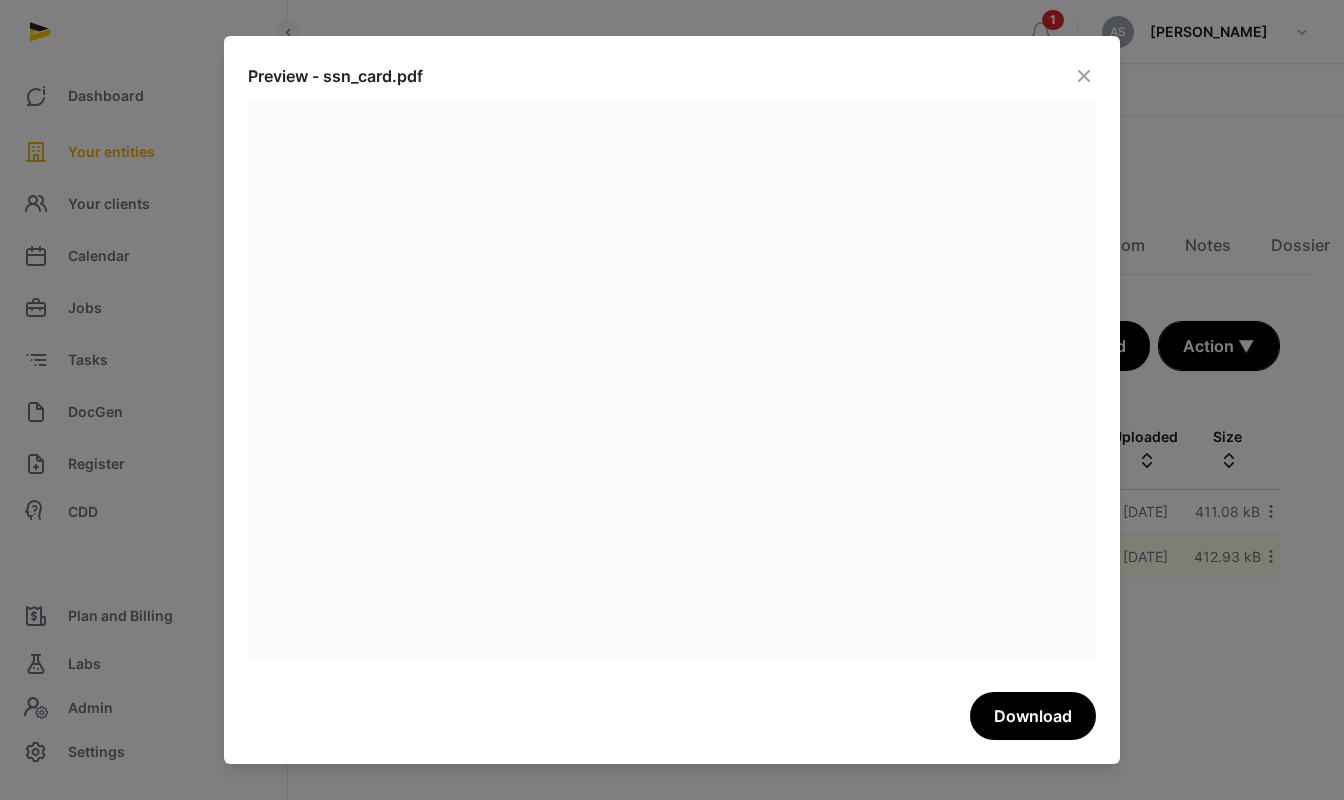 click at bounding box center [1084, 76] 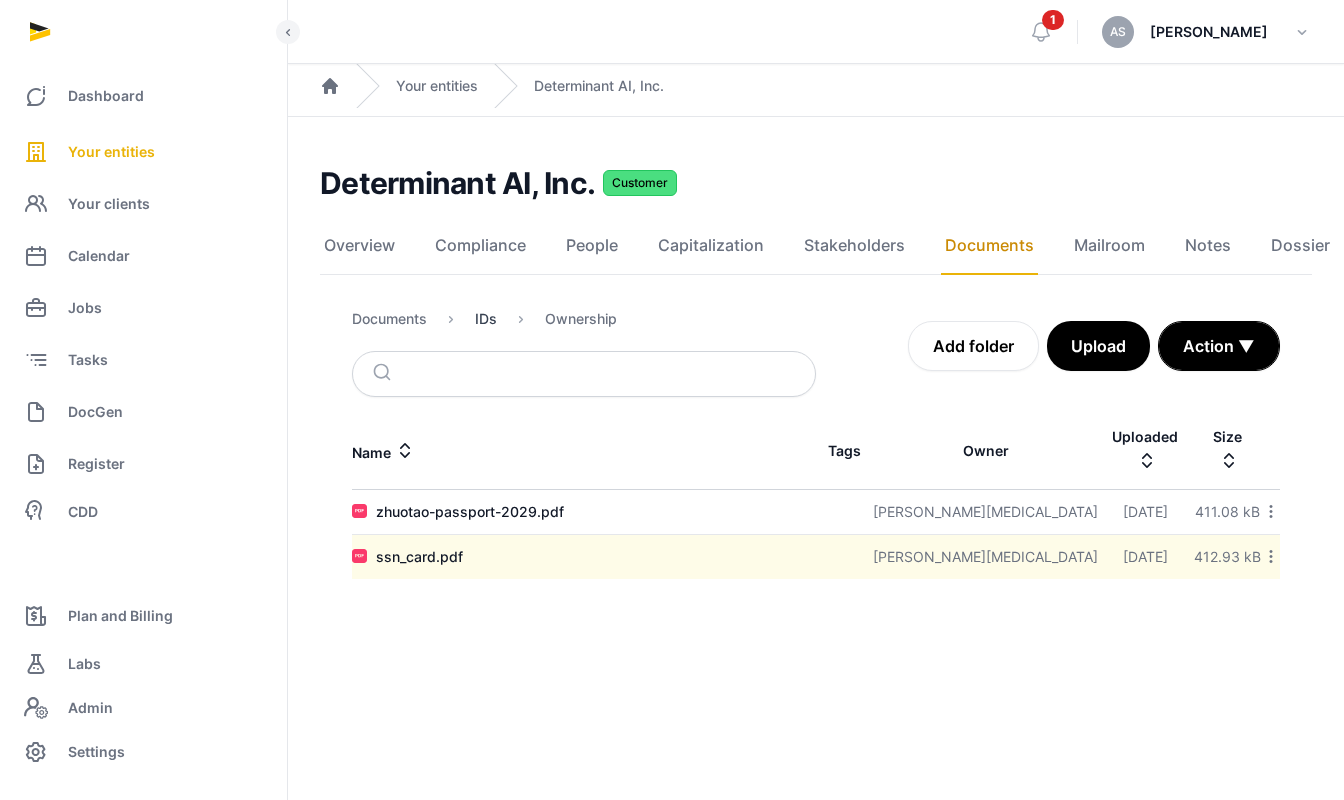 click on "IDs" at bounding box center (486, 319) 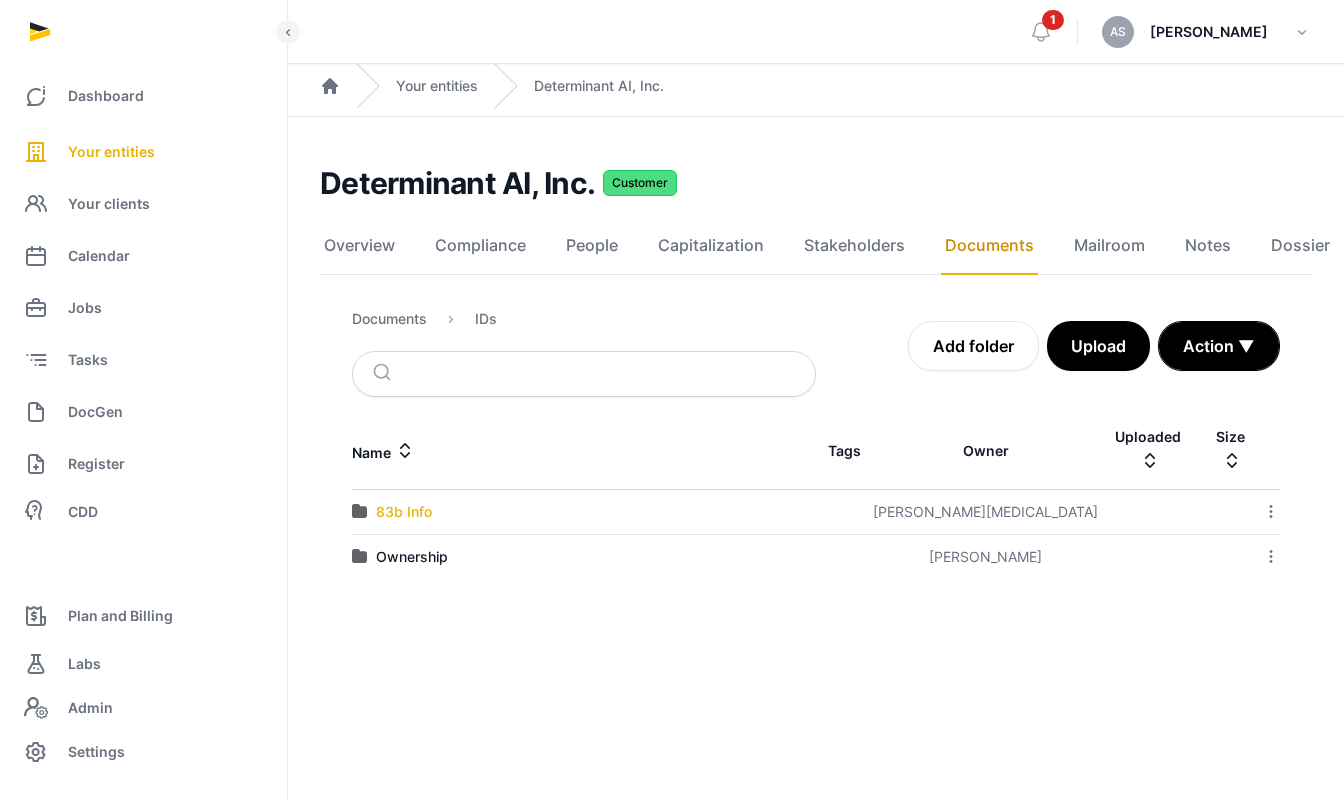 click on "83b Info" at bounding box center (404, 512) 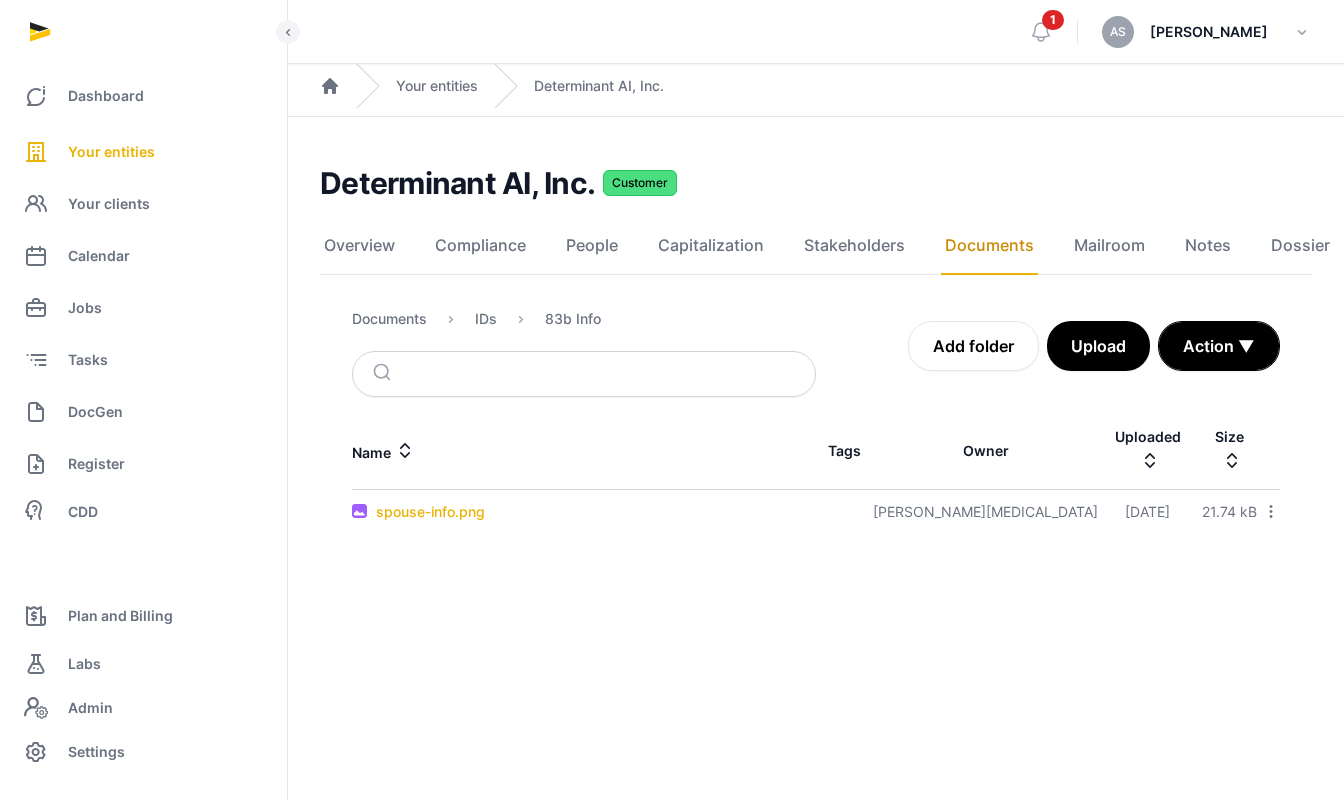 click on "spouse-info.png" at bounding box center [430, 512] 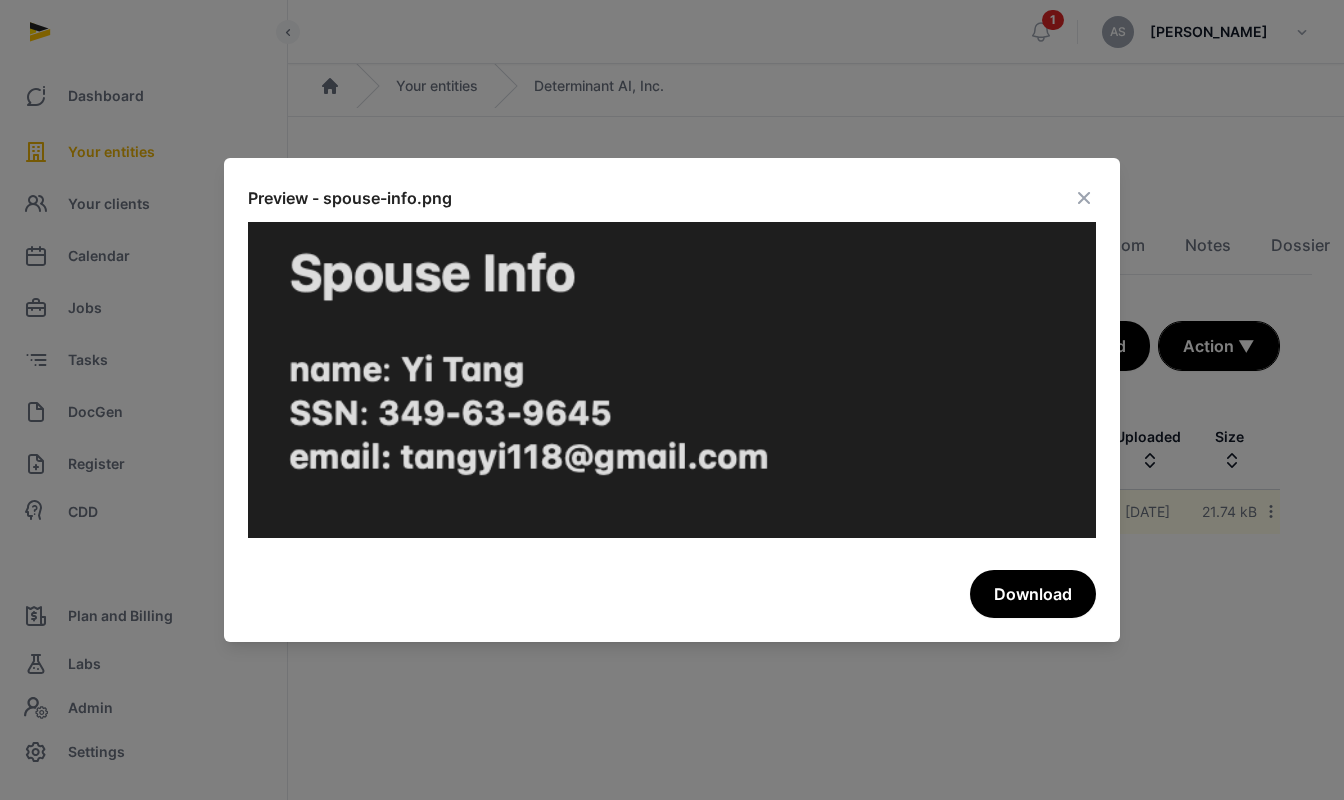 click at bounding box center (1084, 198) 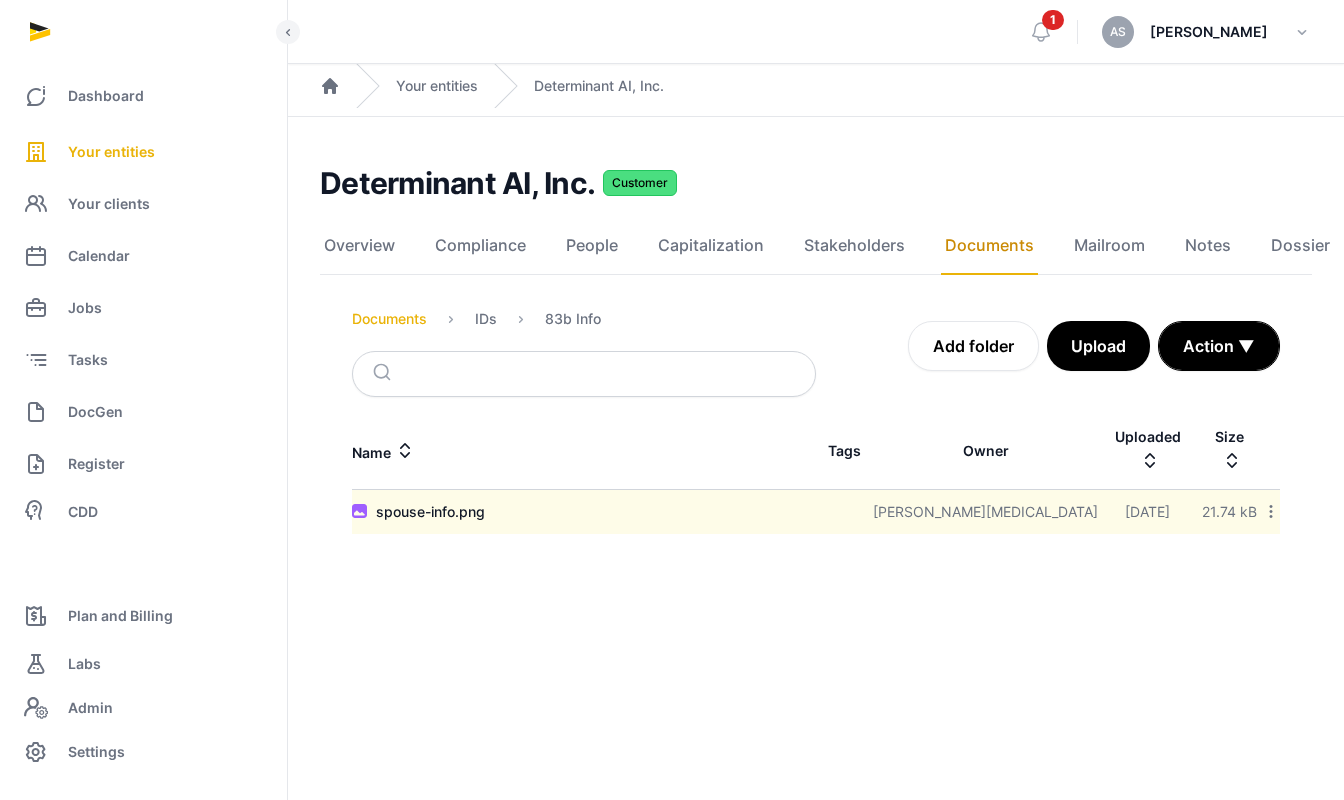 click on "Documents" at bounding box center [389, 319] 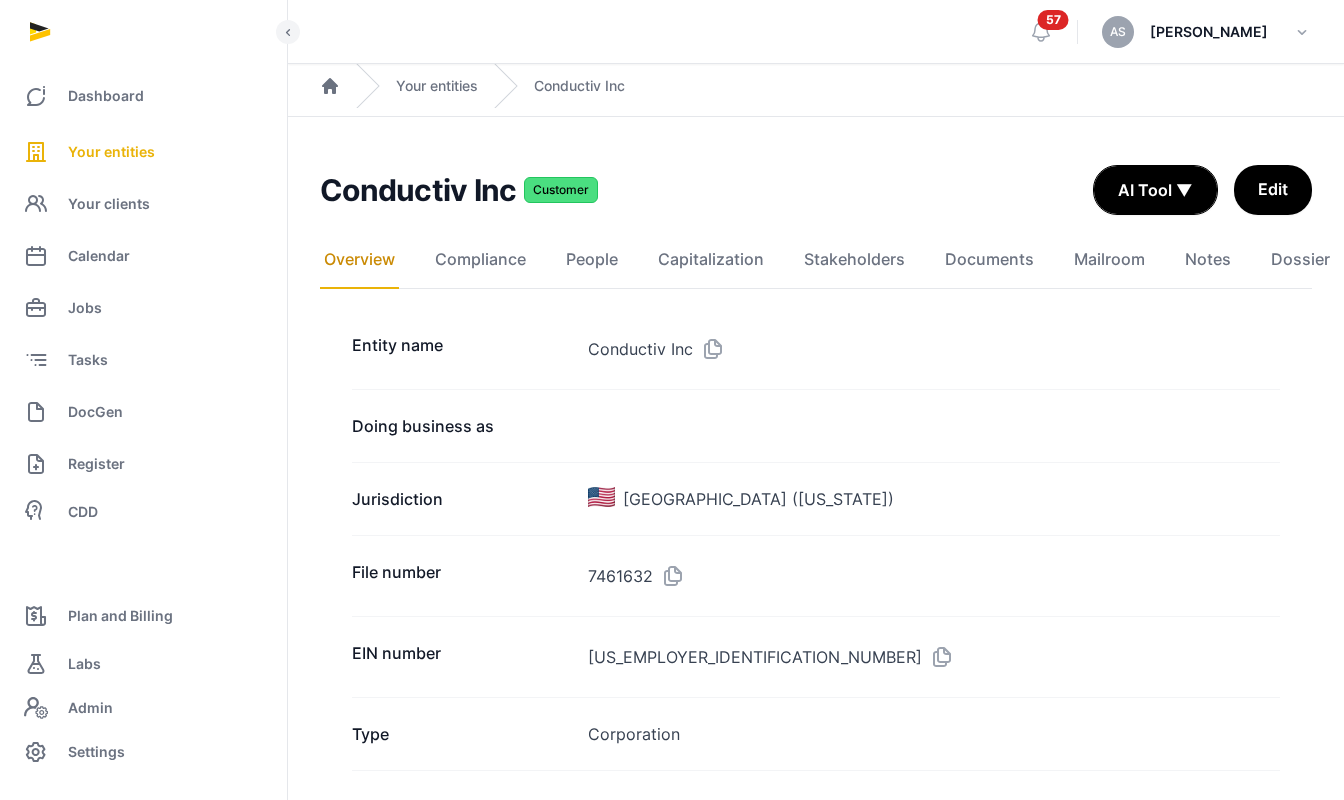 scroll, scrollTop: 2076, scrollLeft: 2, axis: both 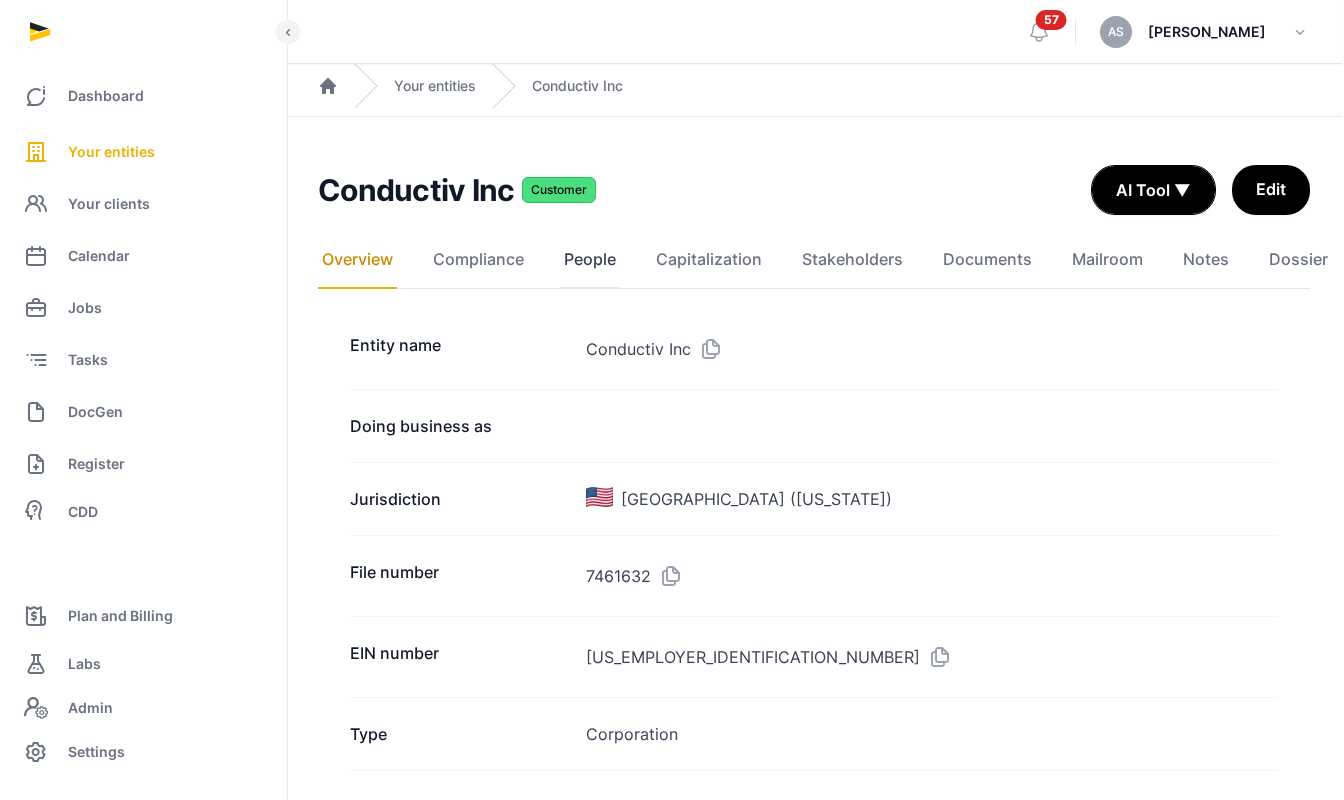 click on "People" 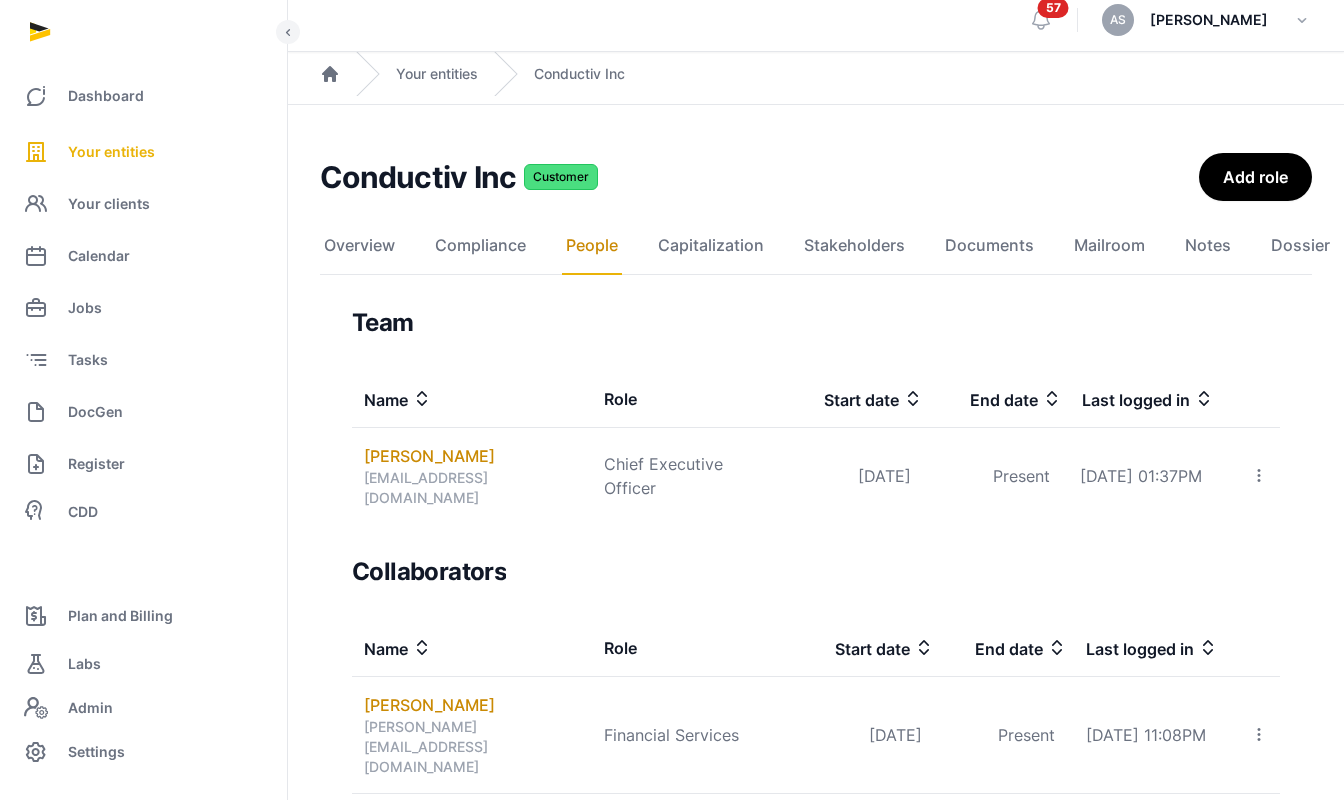 scroll, scrollTop: 0, scrollLeft: 0, axis: both 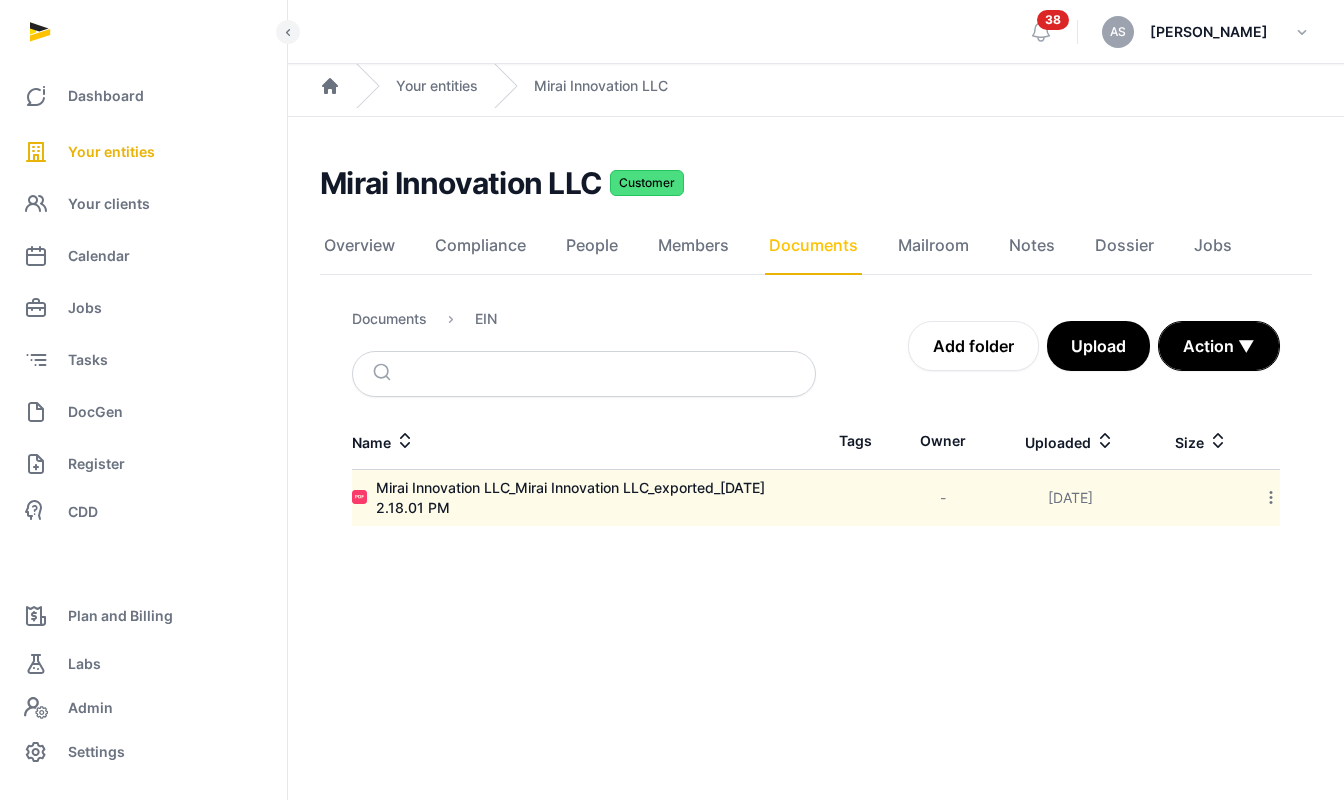 click on "Documents" 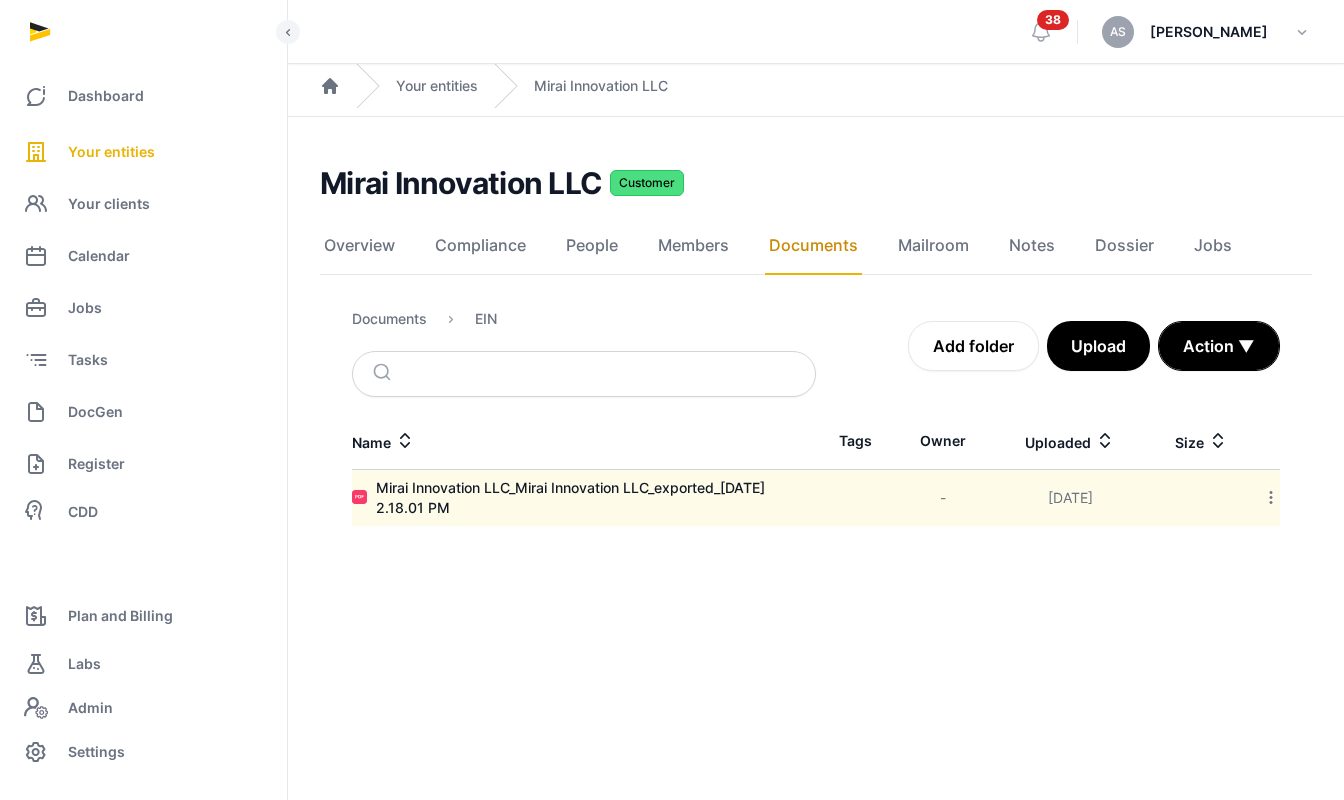 click on "Documents  EIN" at bounding box center [584, 323] 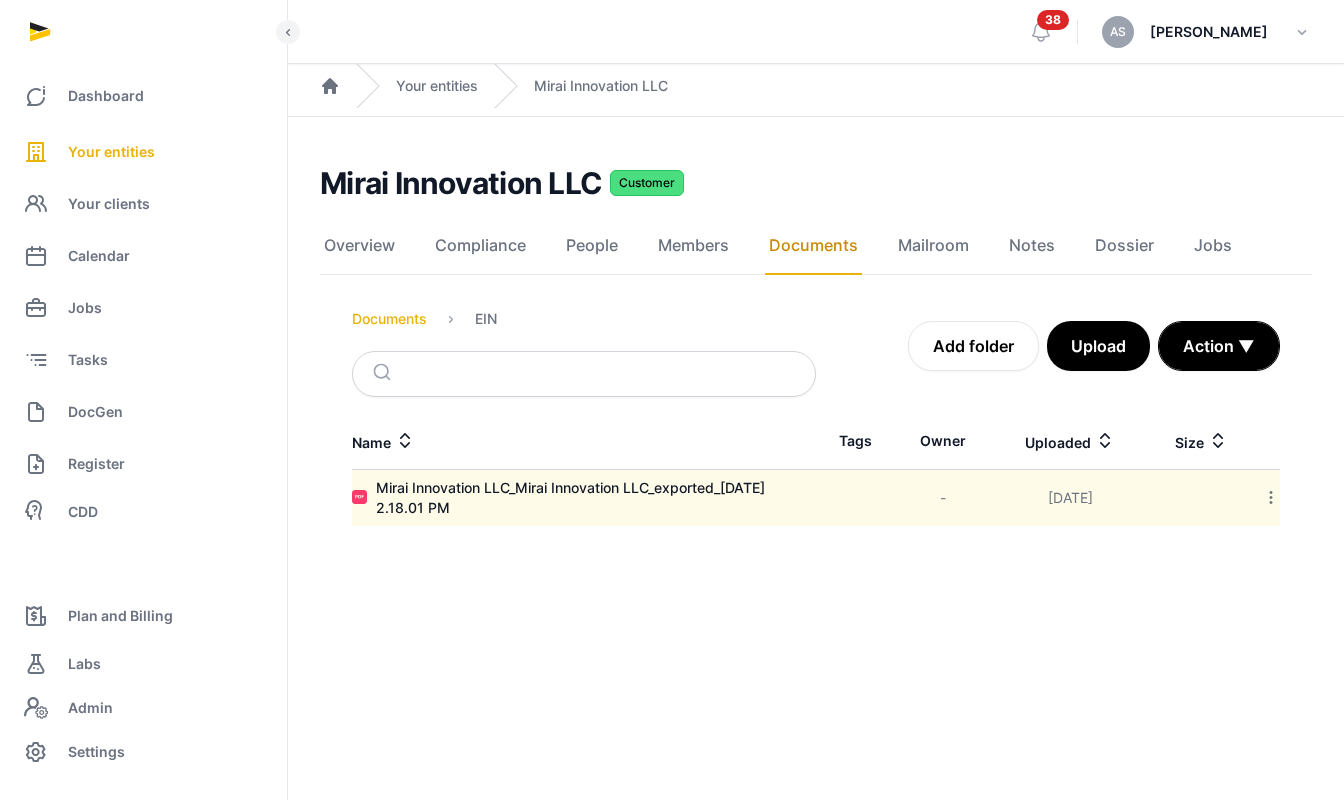 click on "Documents" at bounding box center (389, 319) 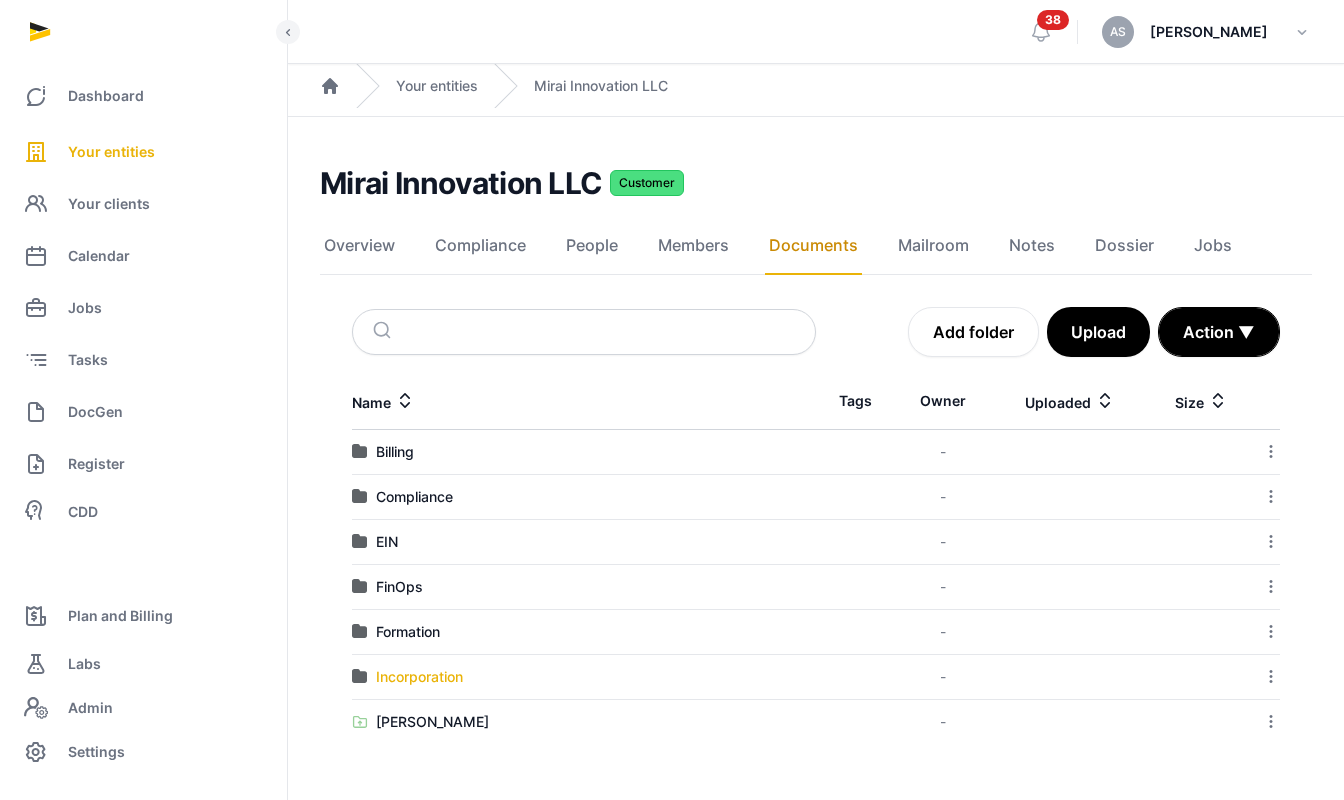 click on "Incorporation" at bounding box center (419, 677) 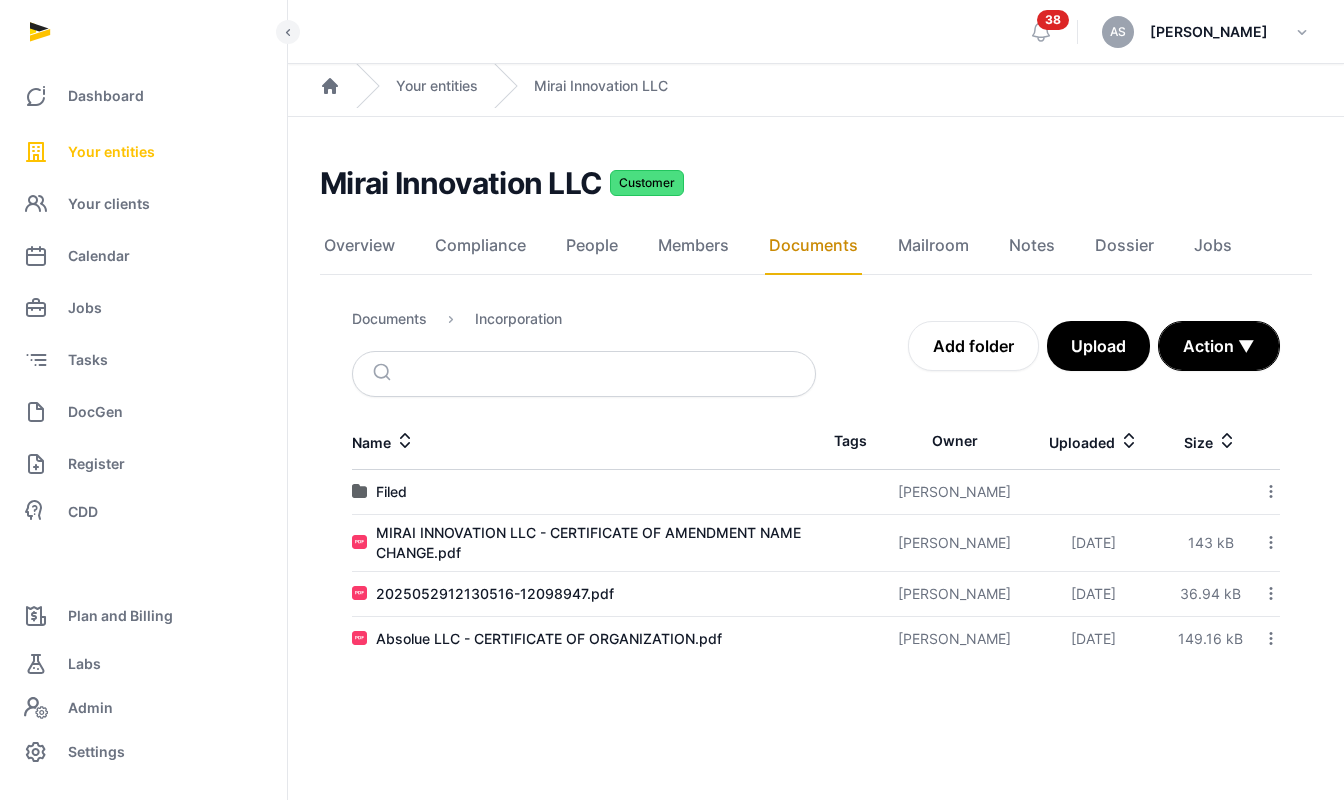 click on "Your entities" at bounding box center (111, 152) 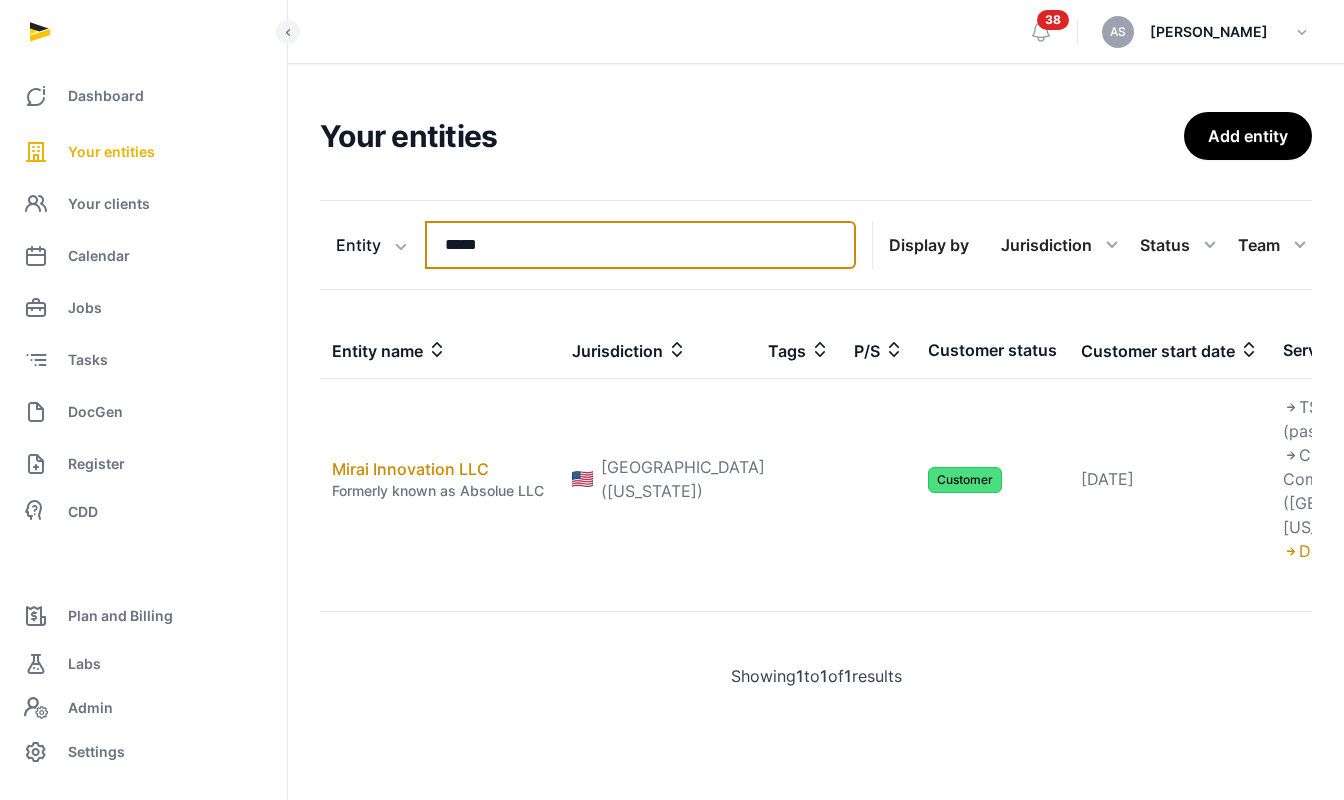 drag, startPoint x: 541, startPoint y: 256, endPoint x: 442, endPoint y: 242, distance: 99.985 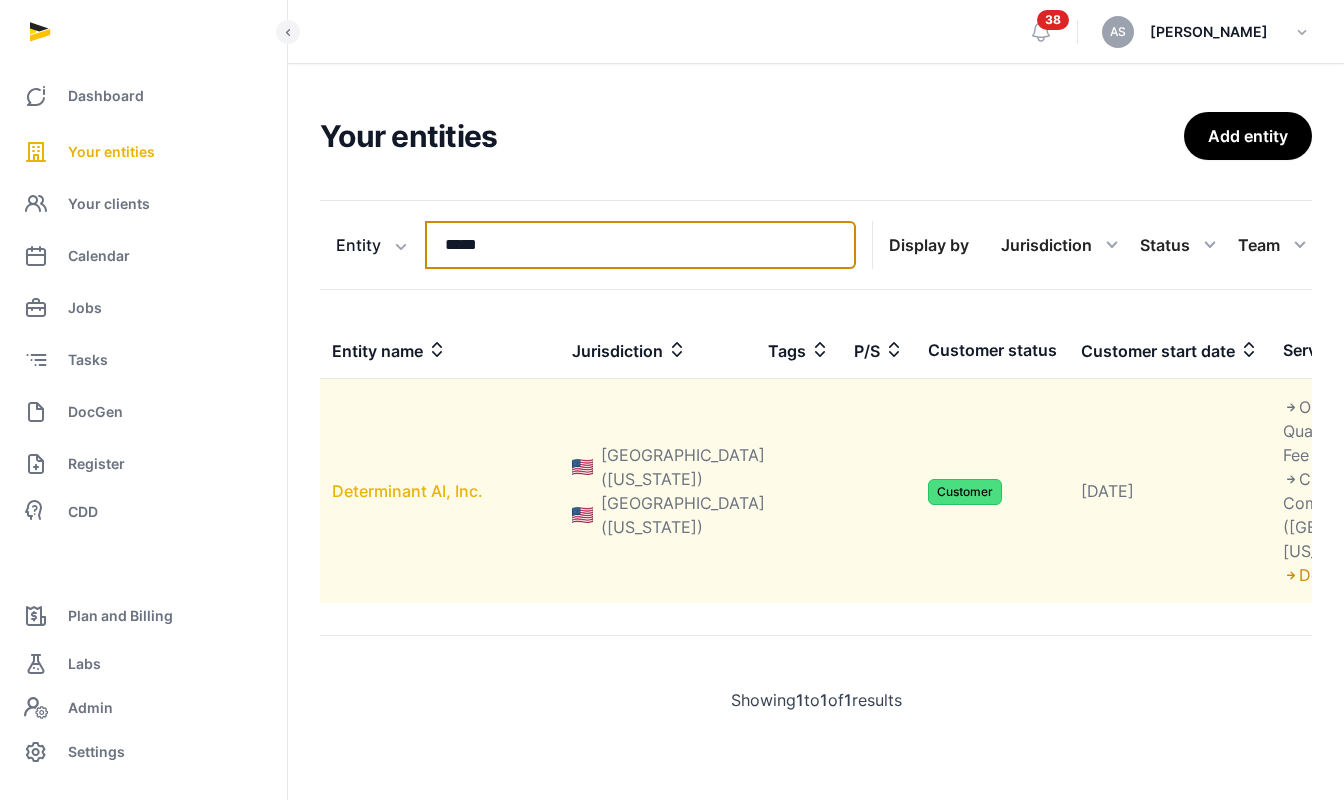 type on "*****" 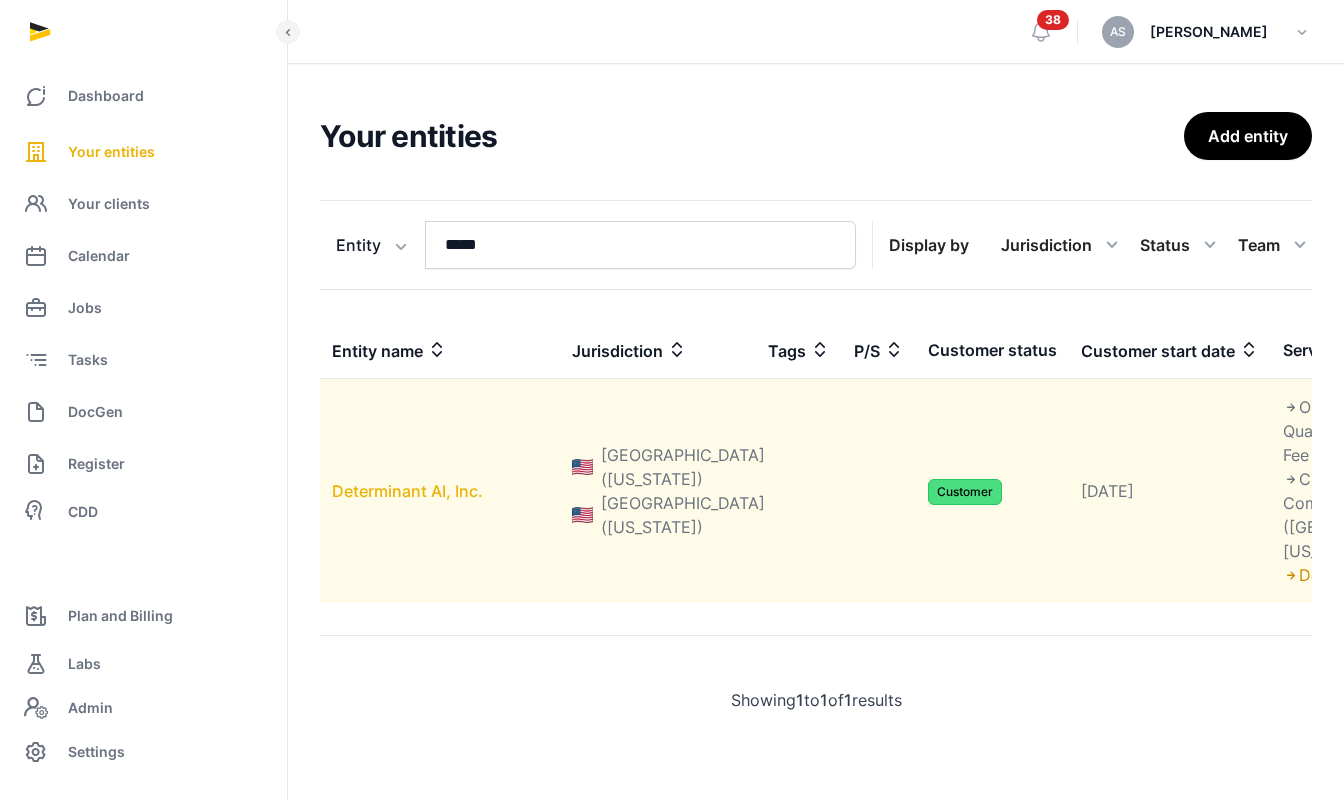 click on "Determinant AI, Inc." at bounding box center [407, 491] 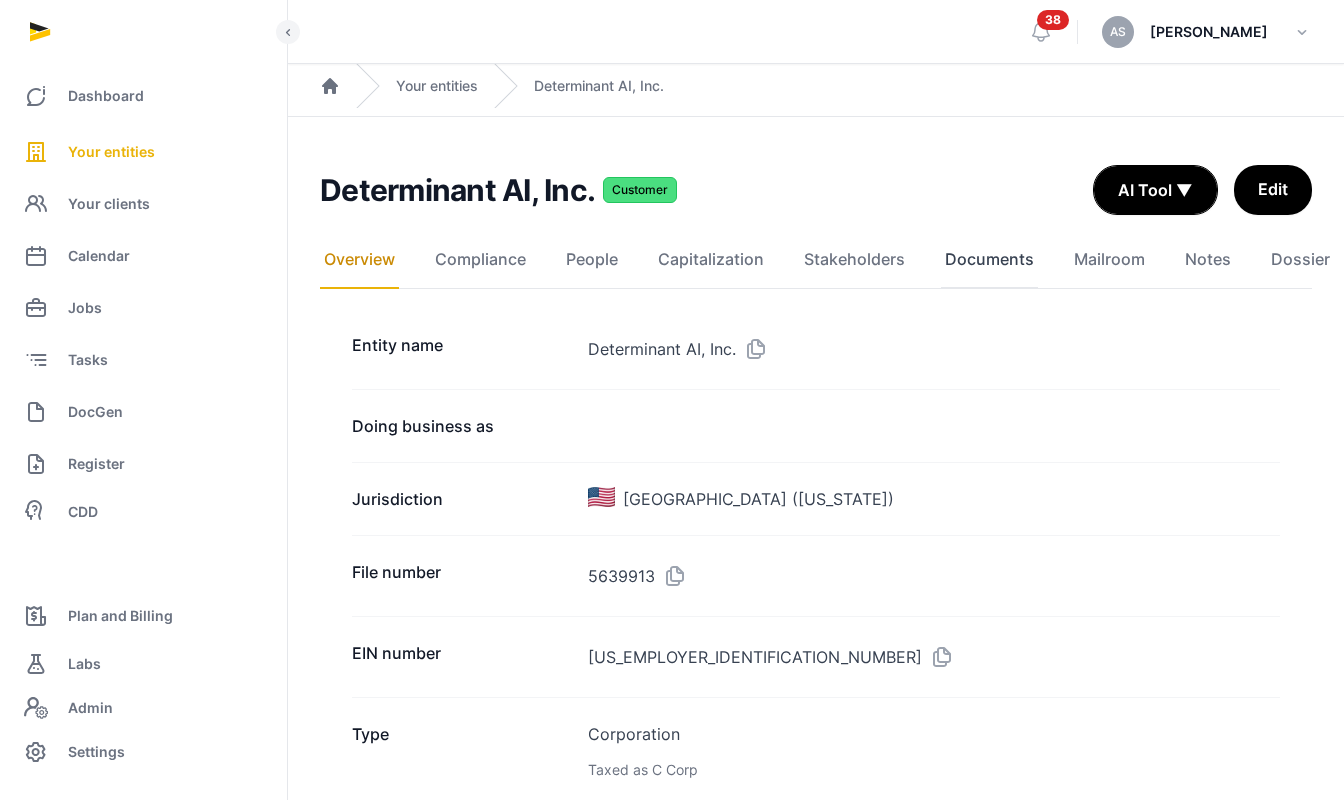 click on "Documents" 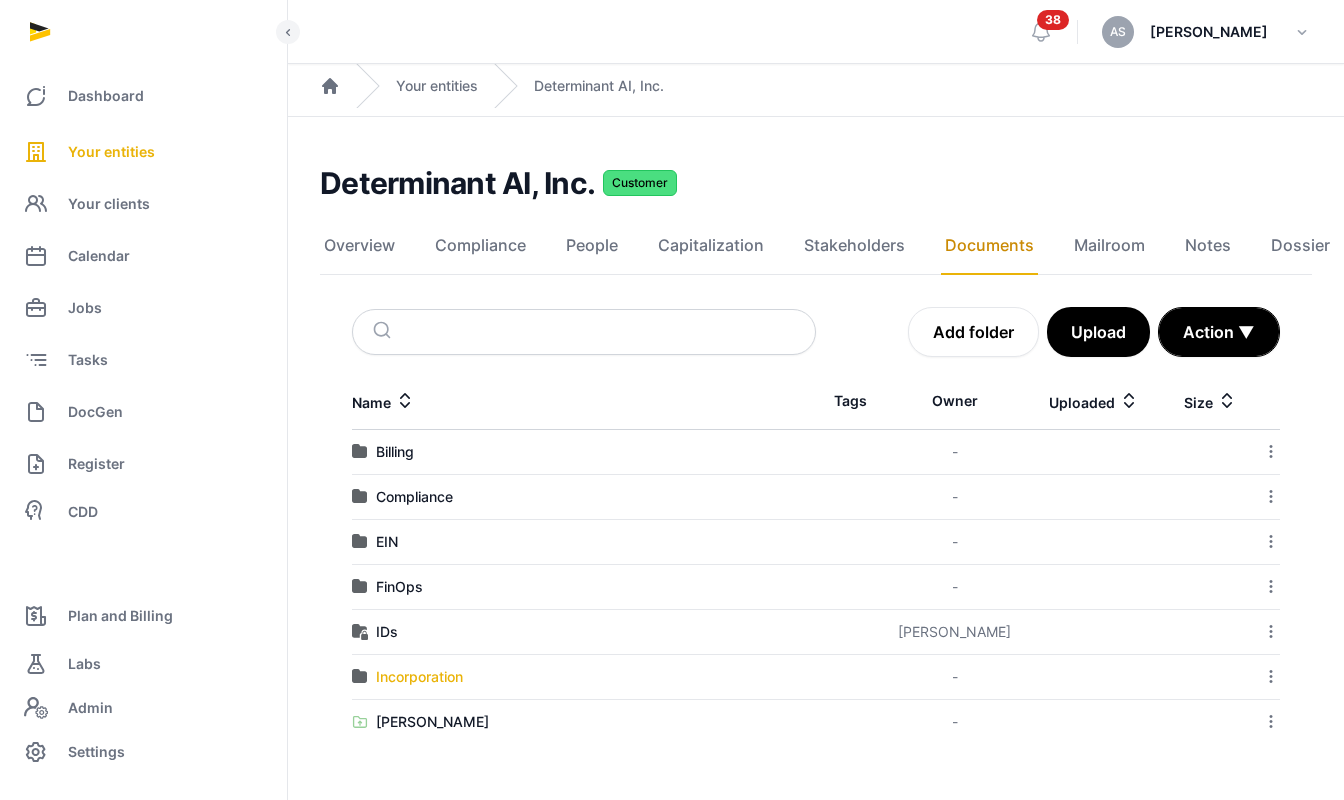 click on "Incorporation" at bounding box center [419, 677] 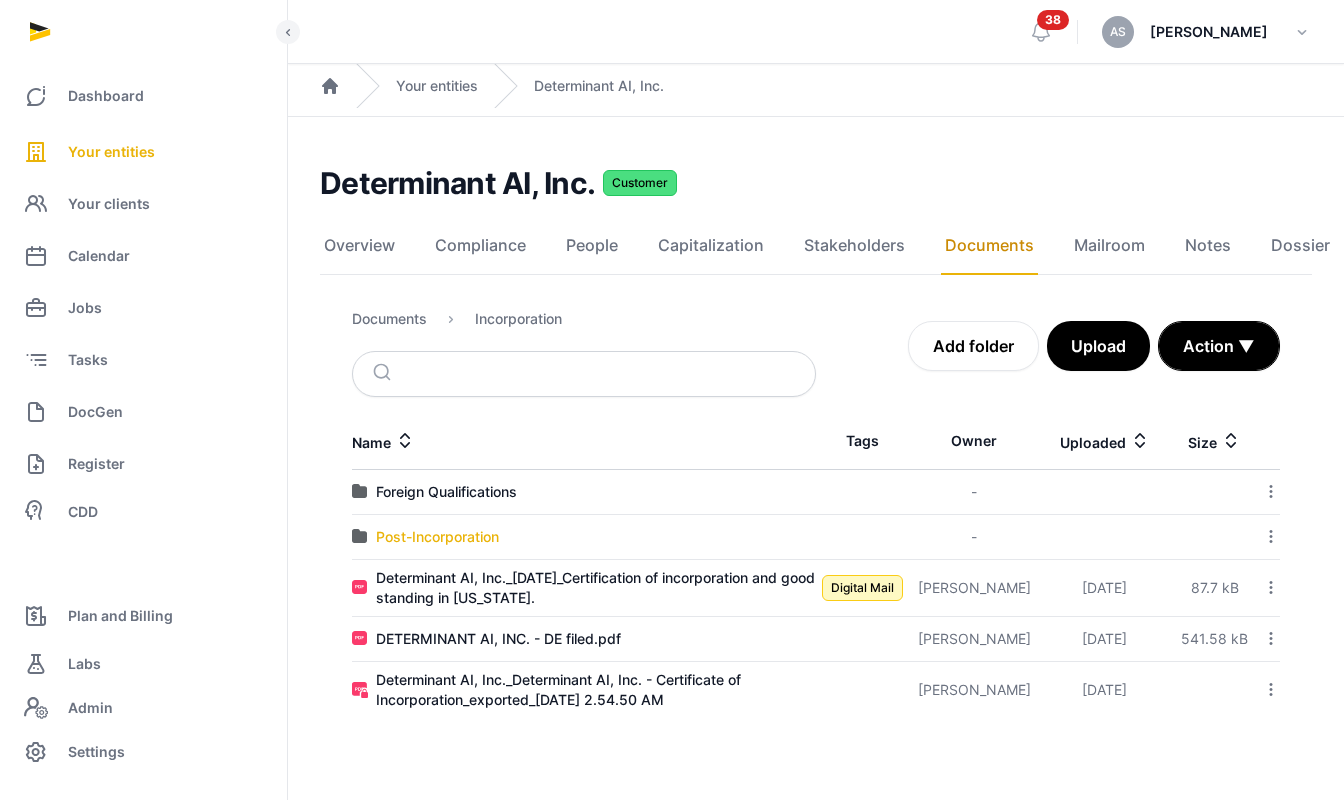 click on "Post-Incorporation" at bounding box center [437, 537] 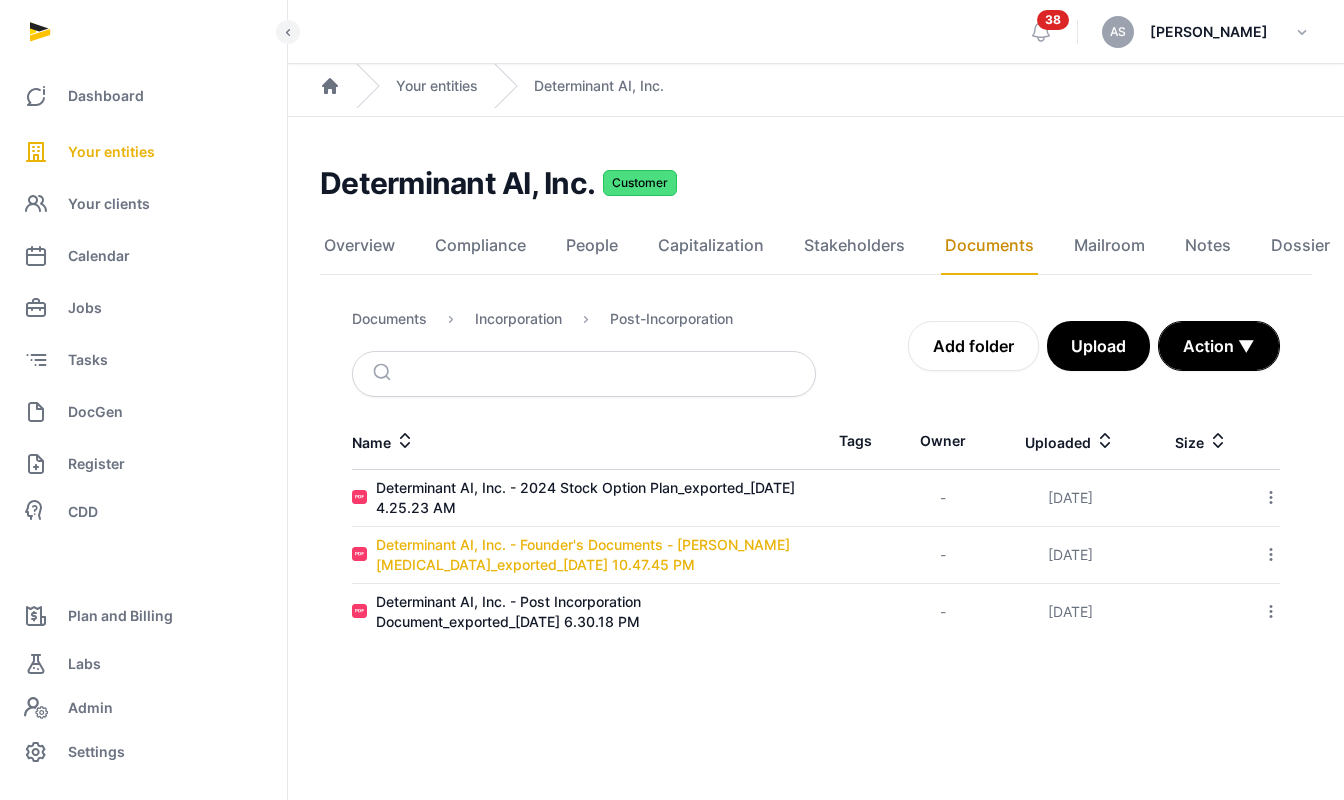 click on "Determinant AI, Inc. - Founder's Documents - [PERSON_NAME] [MEDICAL_DATA]_exported_[DATE] 10.47.45 PM" at bounding box center [596, 555] 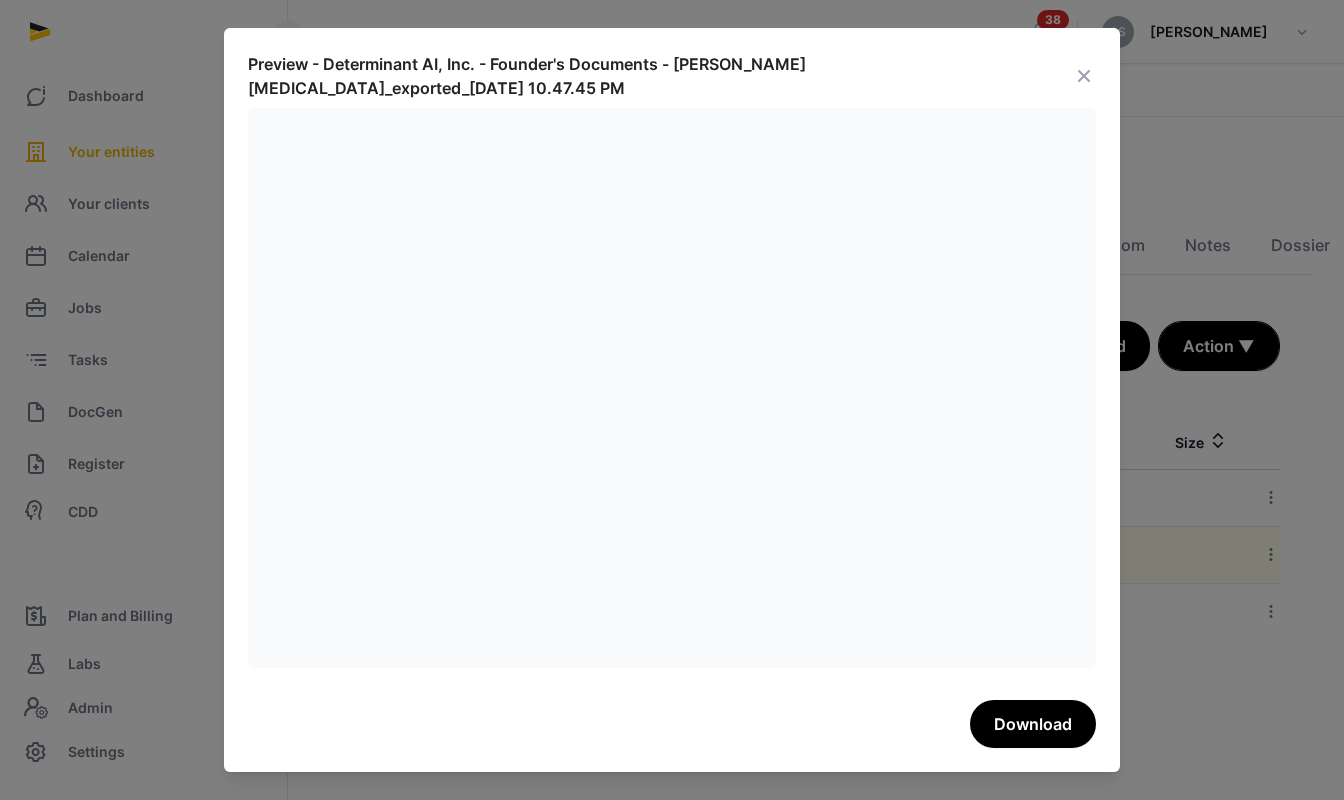 click at bounding box center (1084, 76) 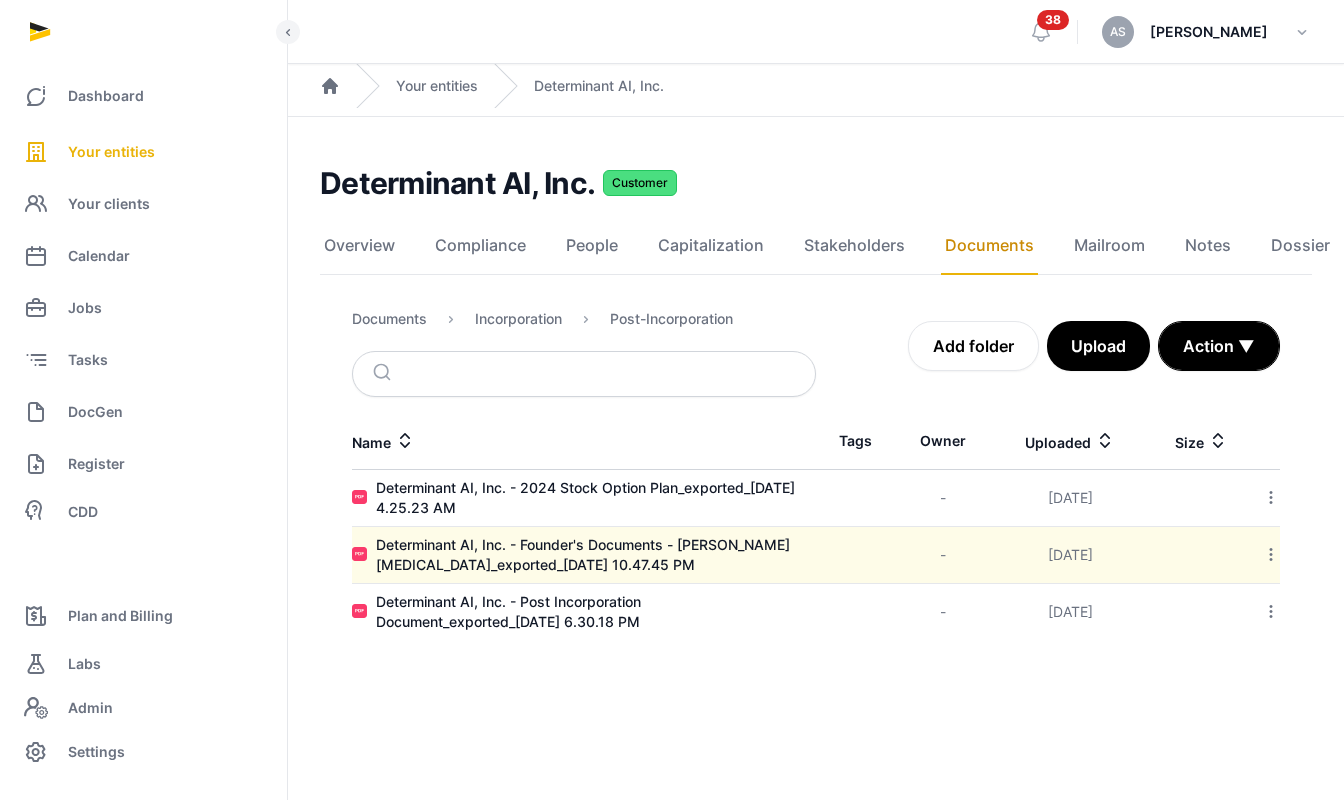 click on "Name" at bounding box center (584, 441) 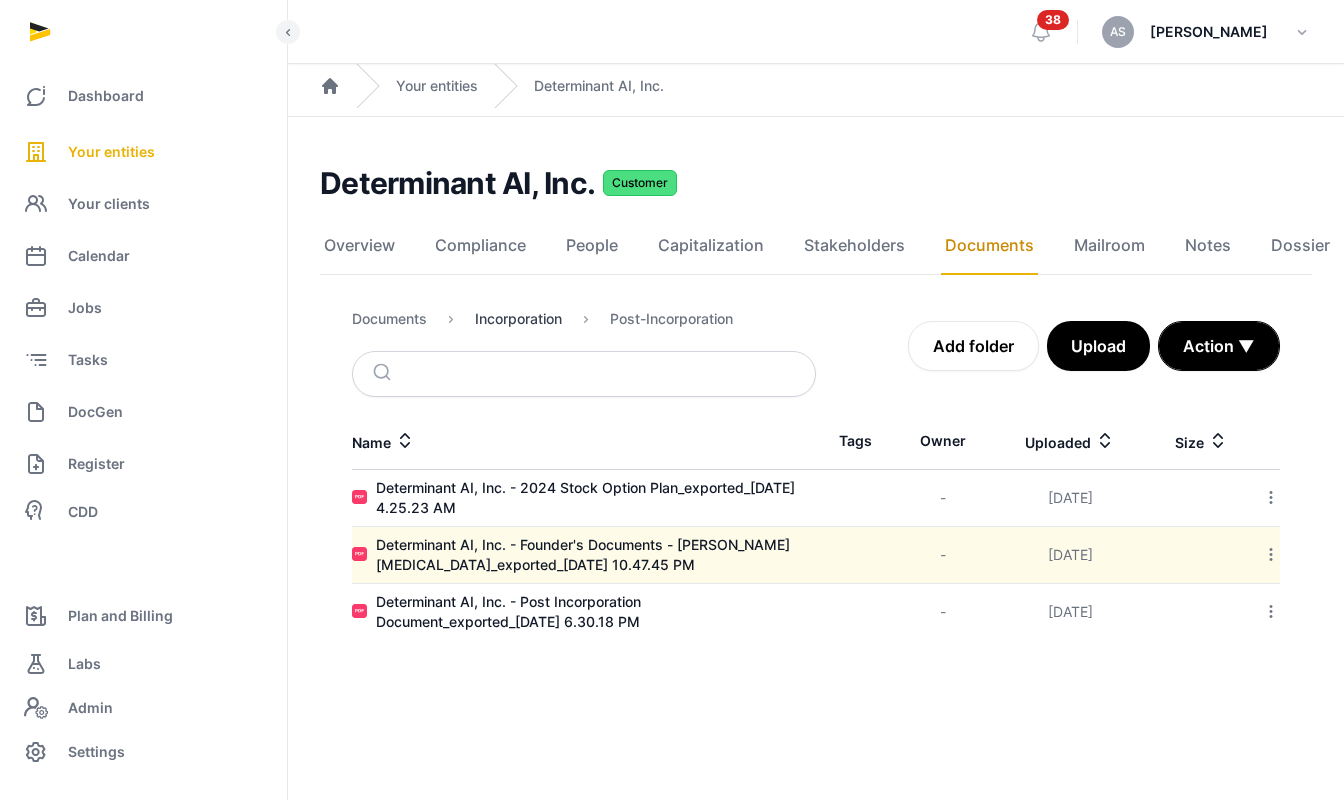click on "Incorporation" at bounding box center [518, 319] 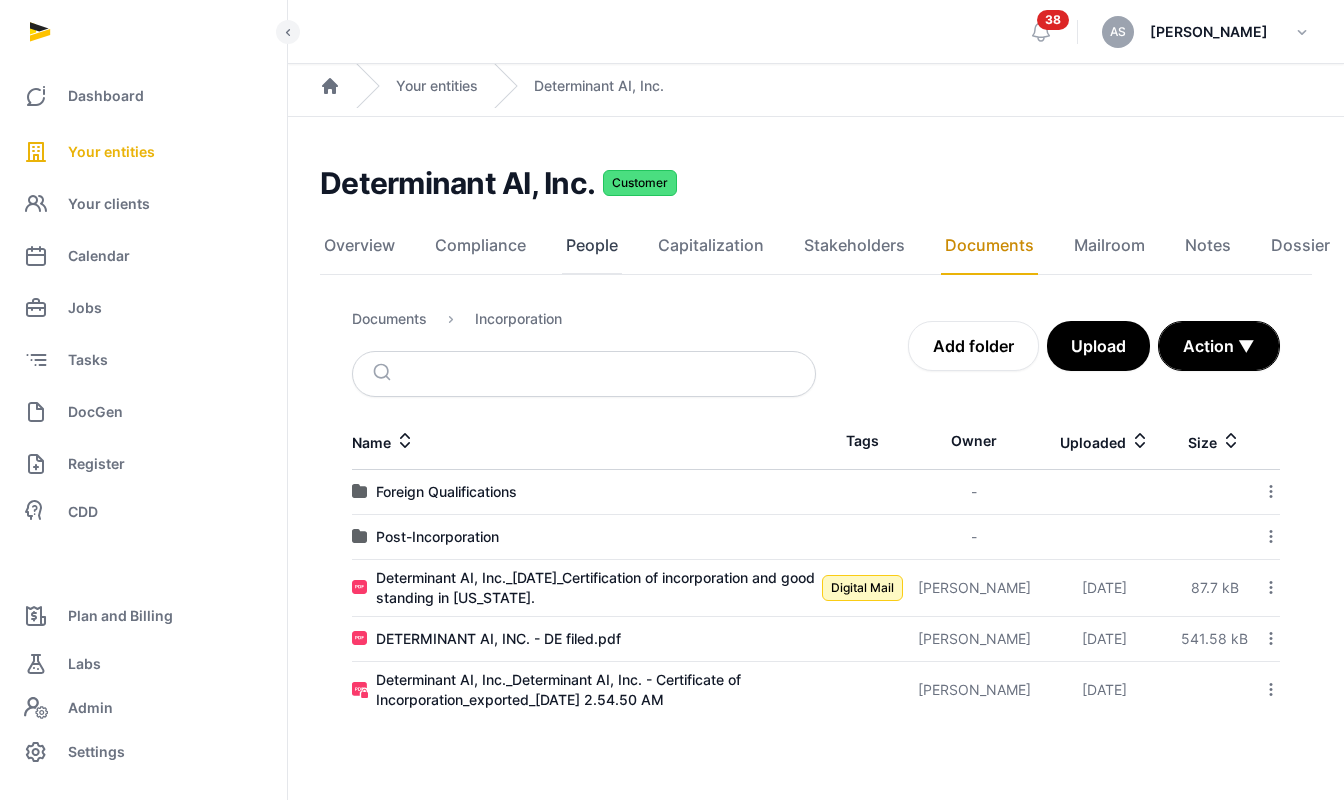 click on "People" 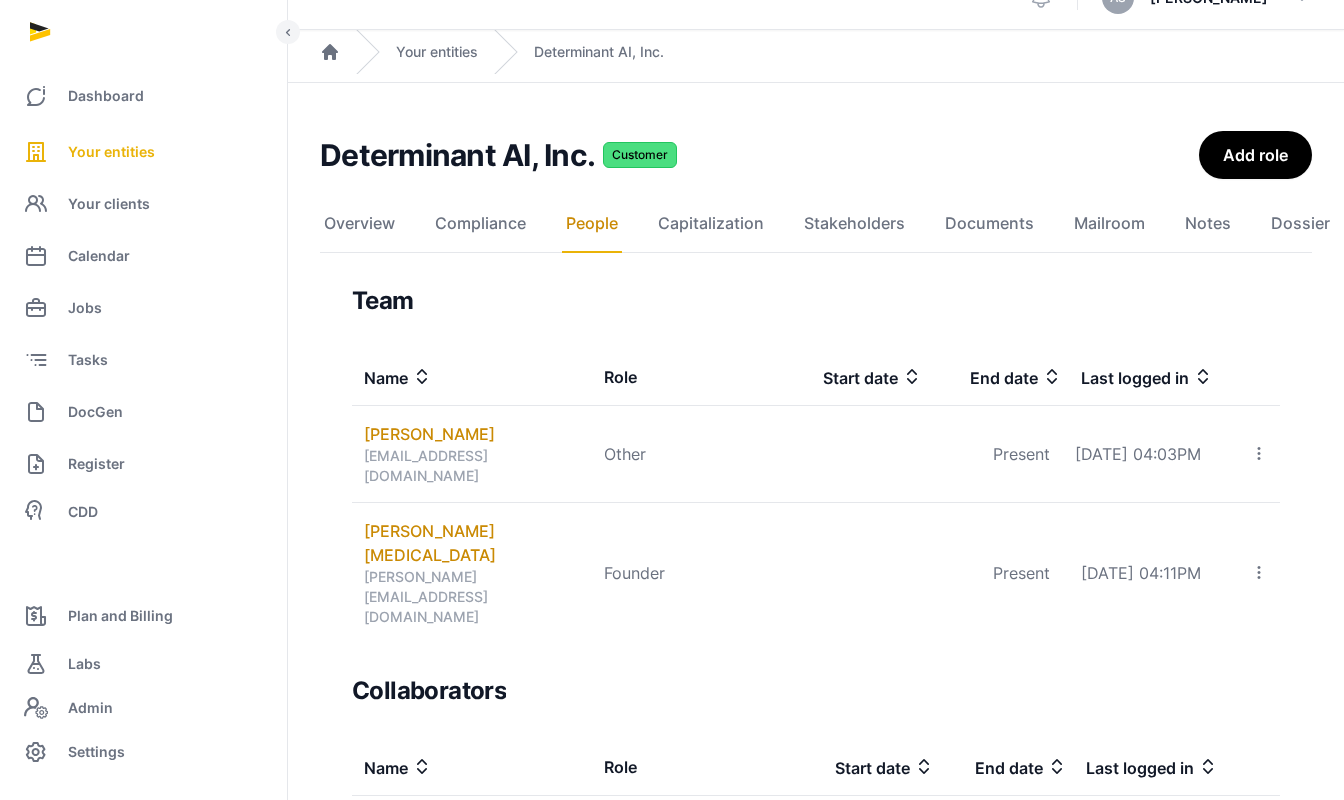 scroll, scrollTop: 44, scrollLeft: 0, axis: vertical 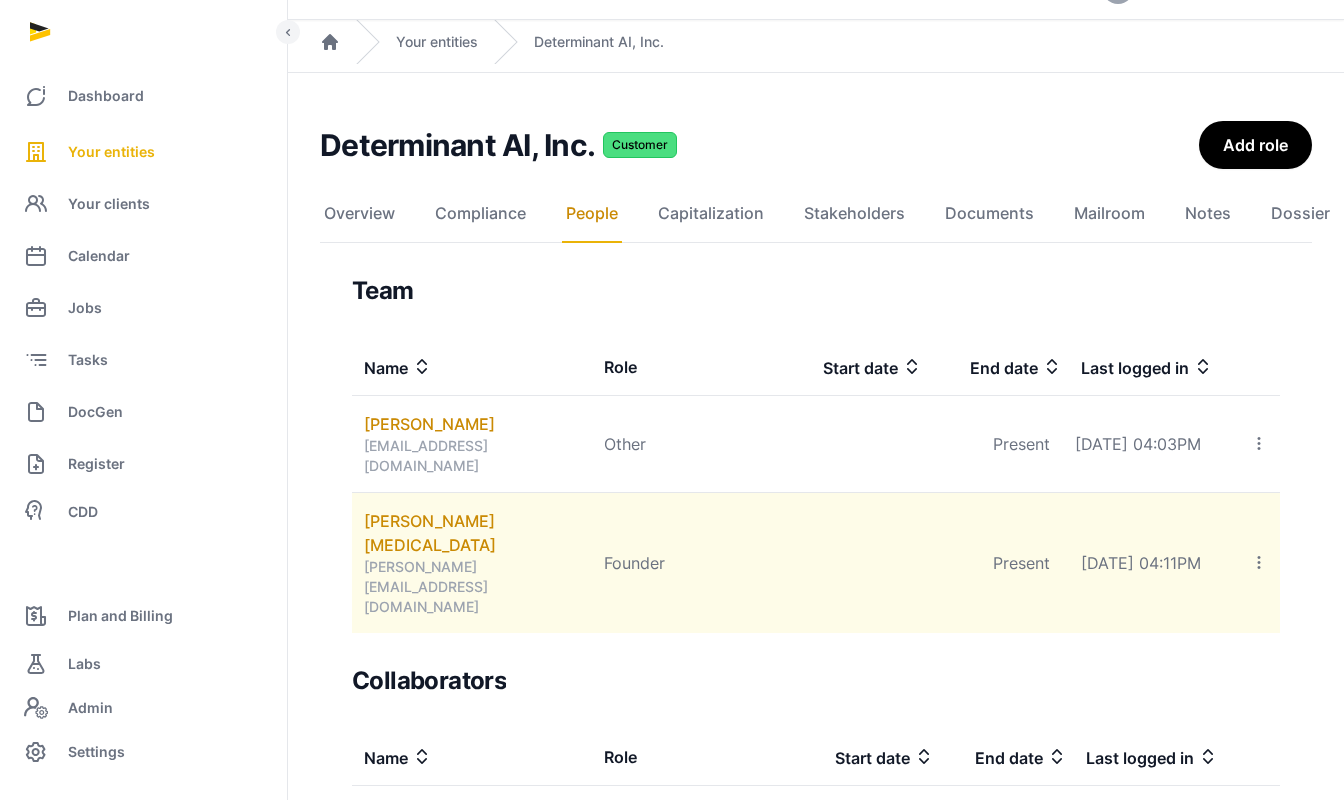 click on "[PERSON_NAME][MEDICAL_DATA]" at bounding box center (478, 533) 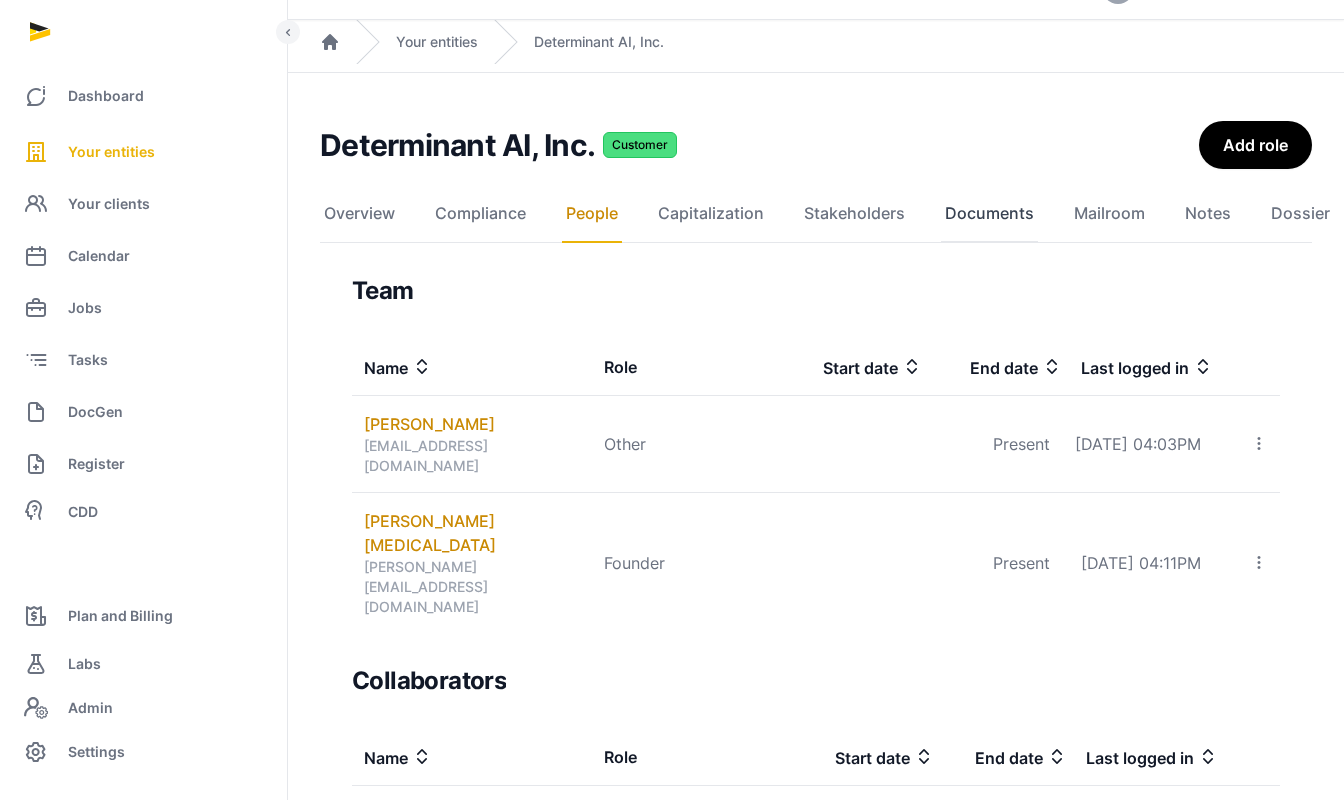 click on "Documents" 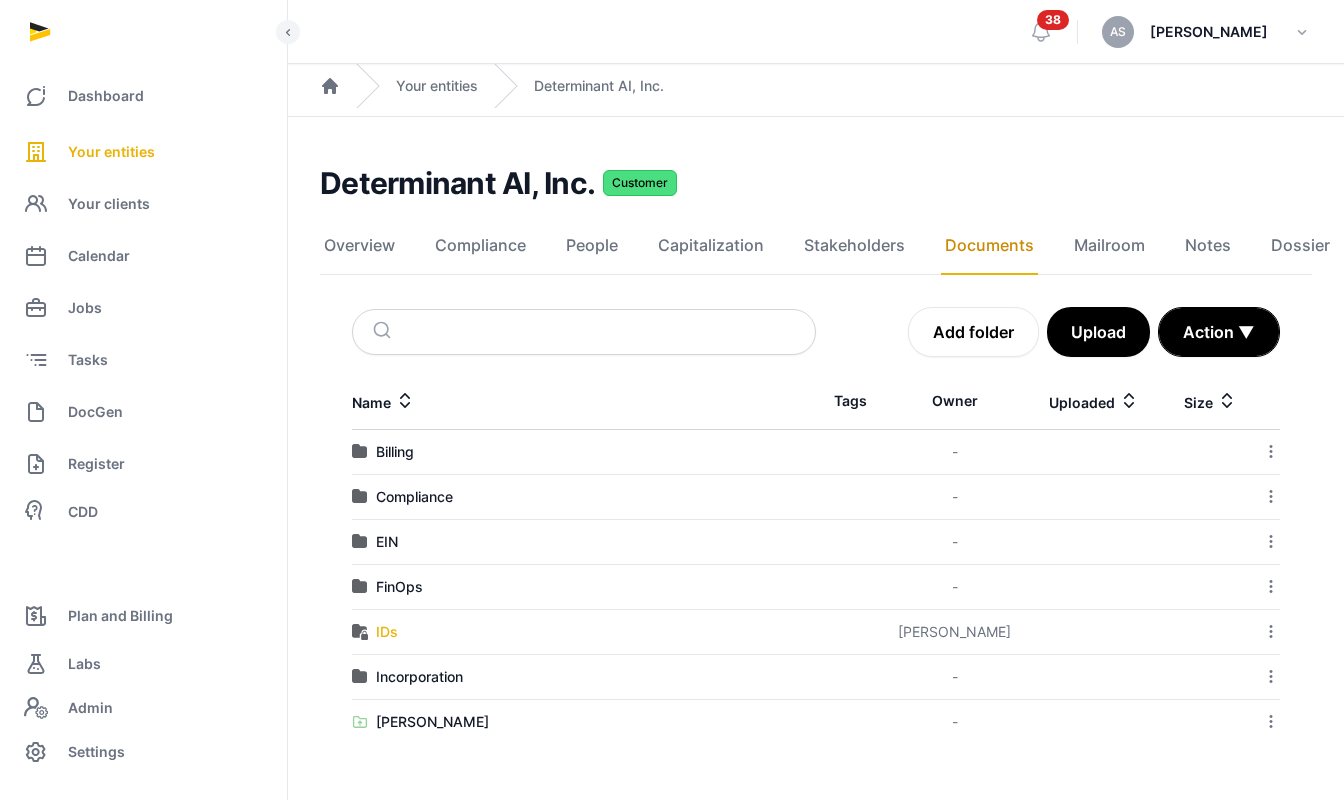 click on "IDs" at bounding box center [387, 632] 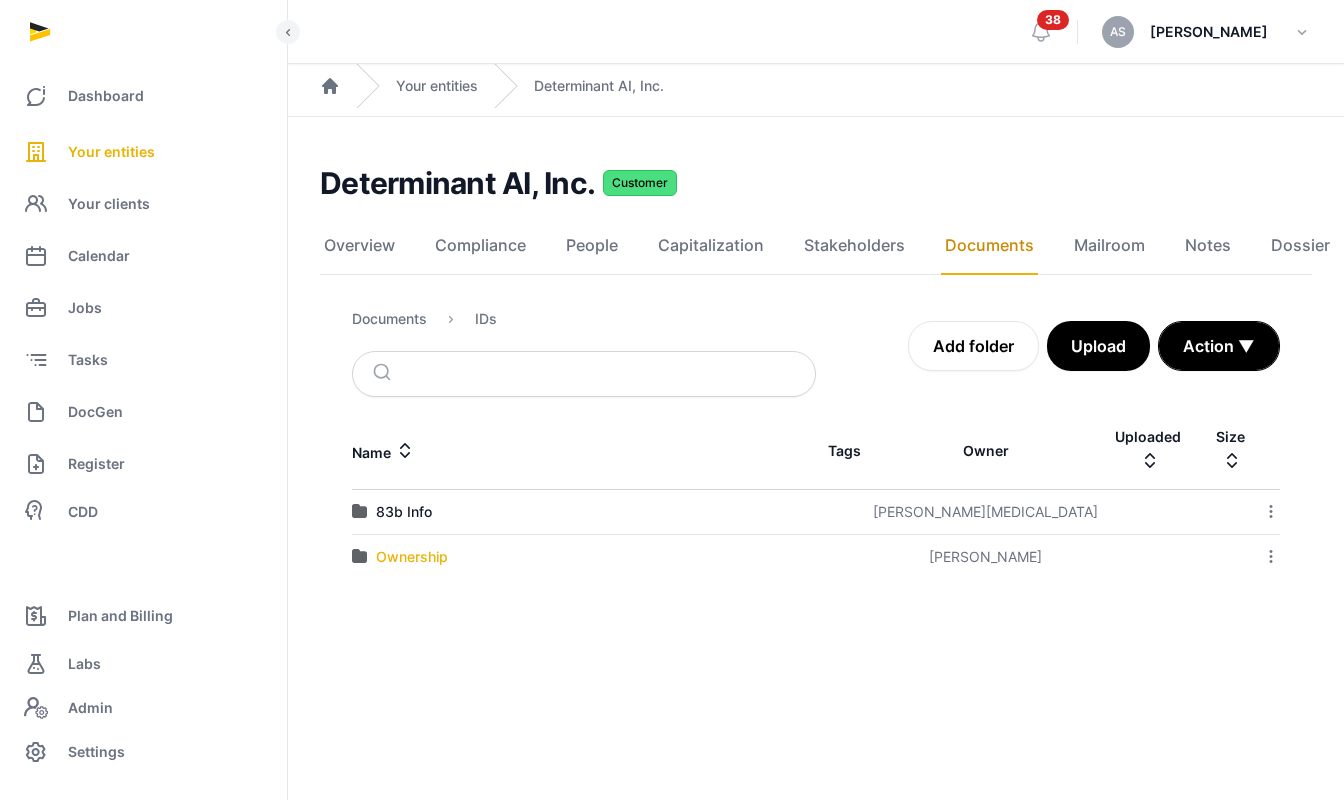 click on "Ownership" at bounding box center [412, 557] 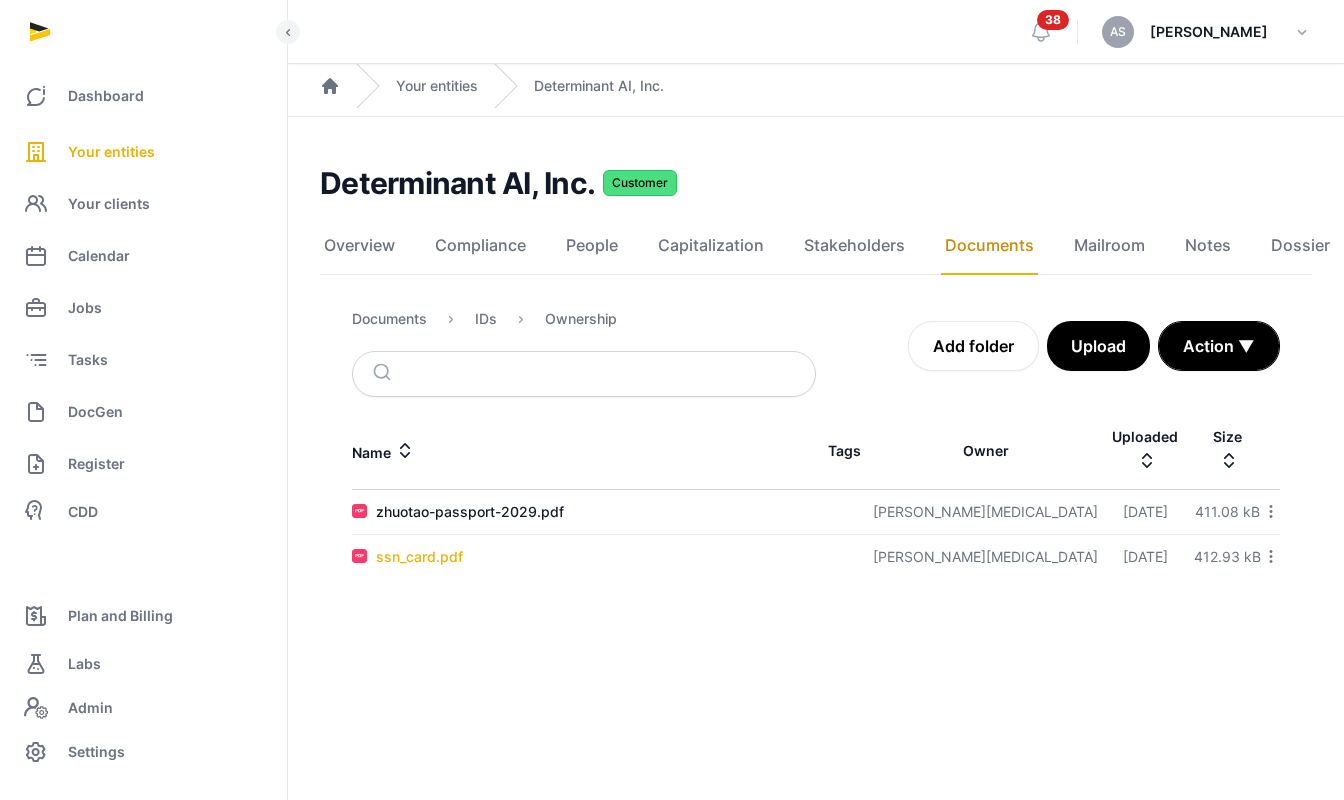 click on "ssn_card.pdf" at bounding box center [419, 557] 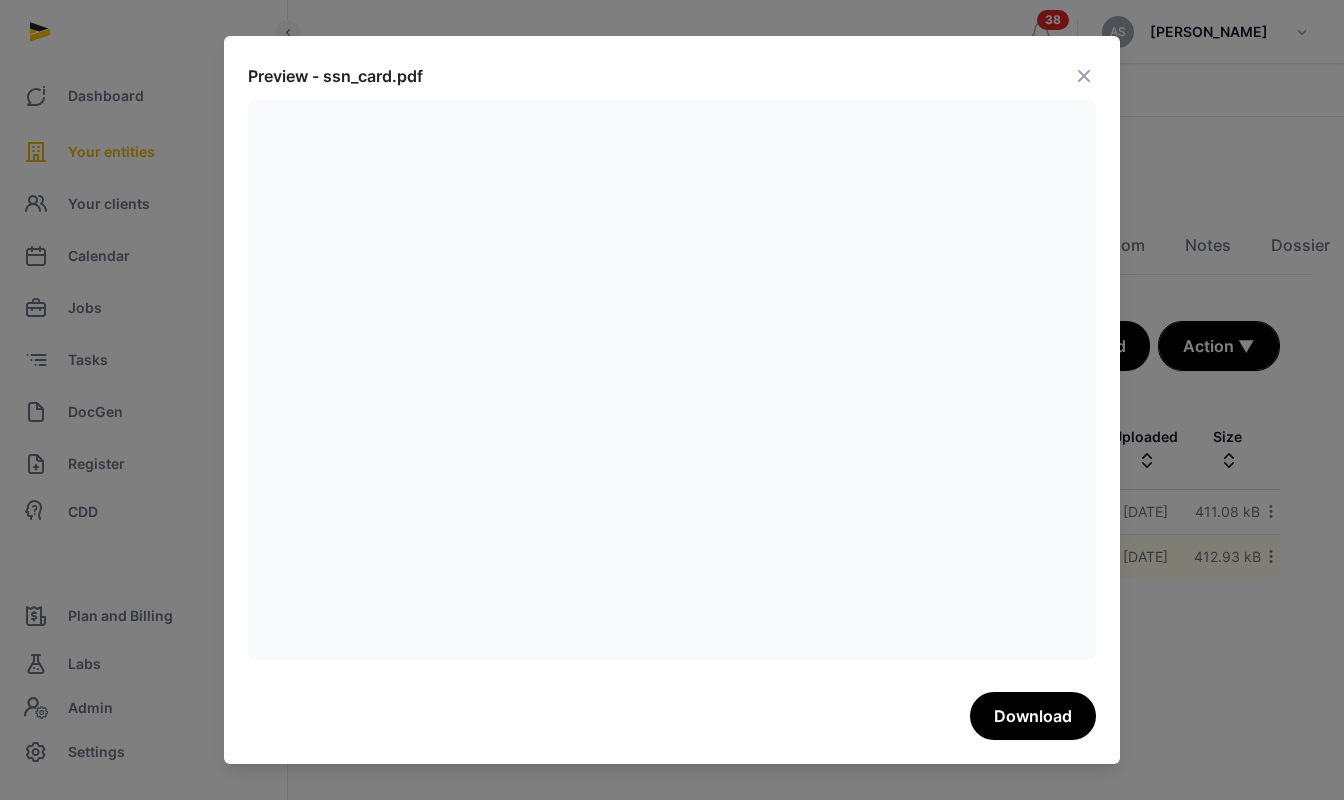 click at bounding box center (1084, 76) 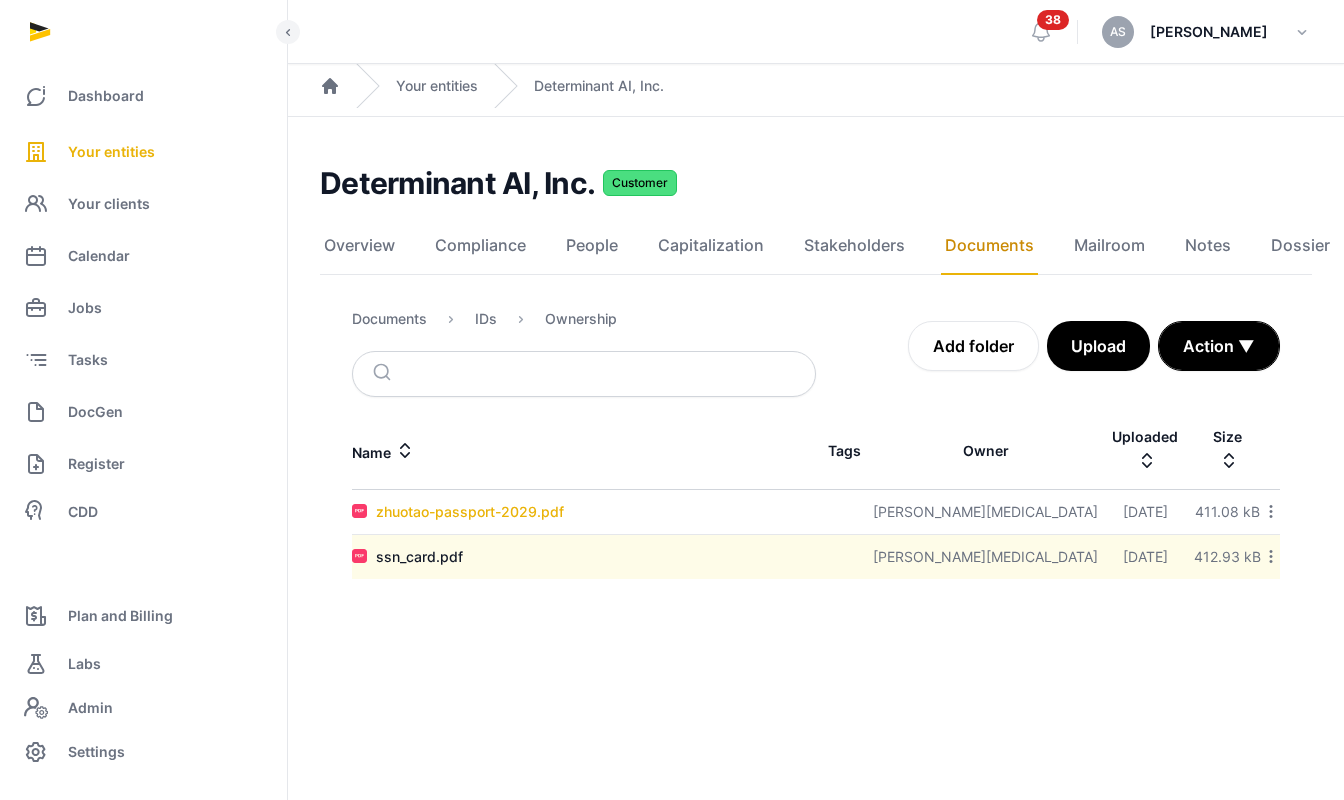 click on "zhuotao-passport-2029.pdf" at bounding box center [470, 512] 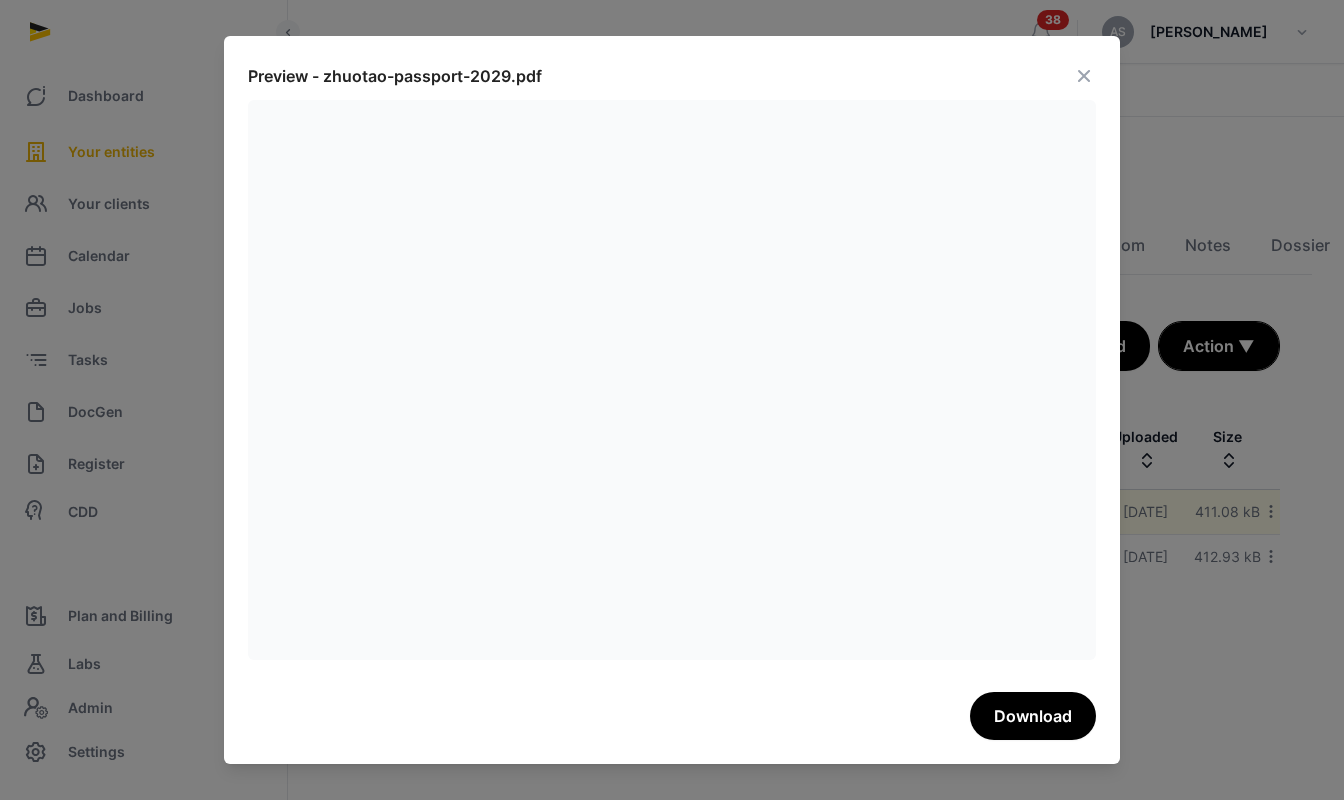 click at bounding box center [1084, 76] 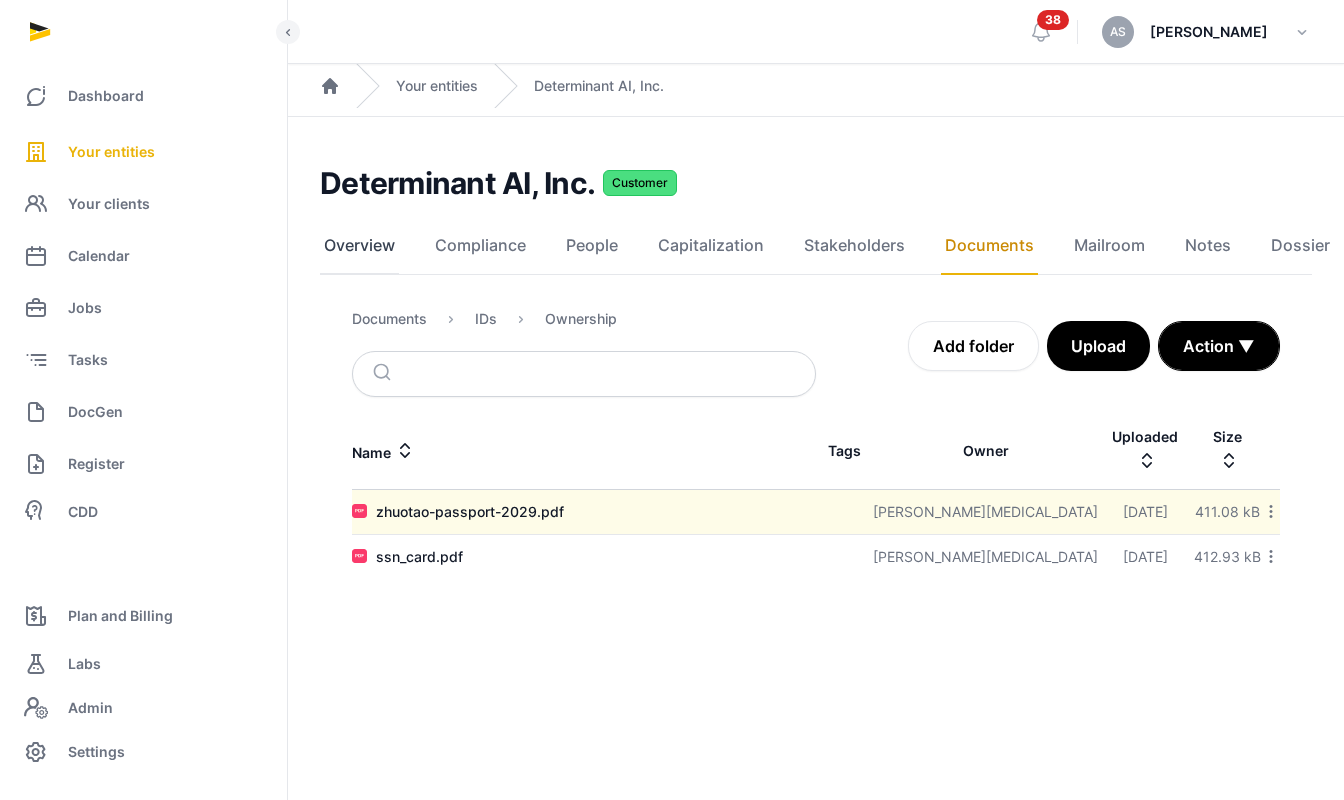 click on "Overview" 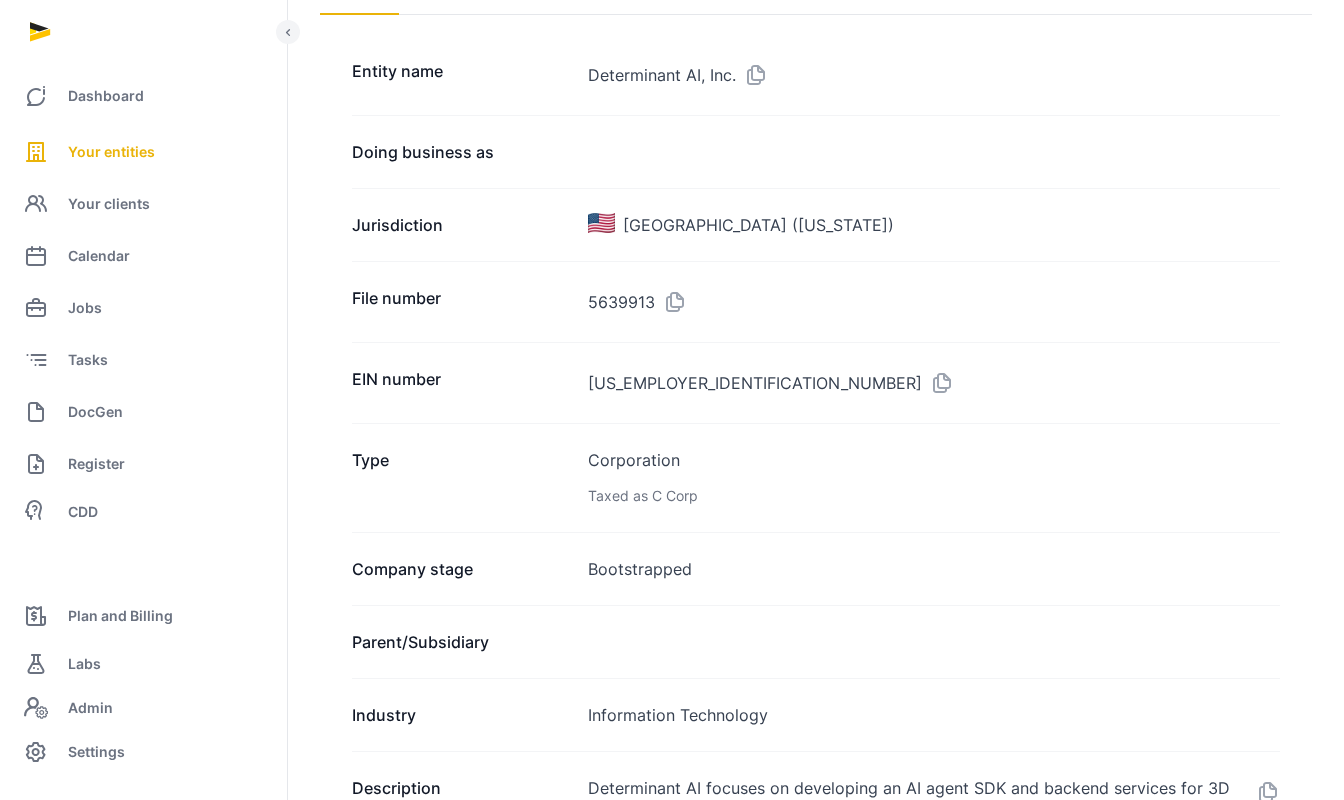 scroll, scrollTop: 0, scrollLeft: 0, axis: both 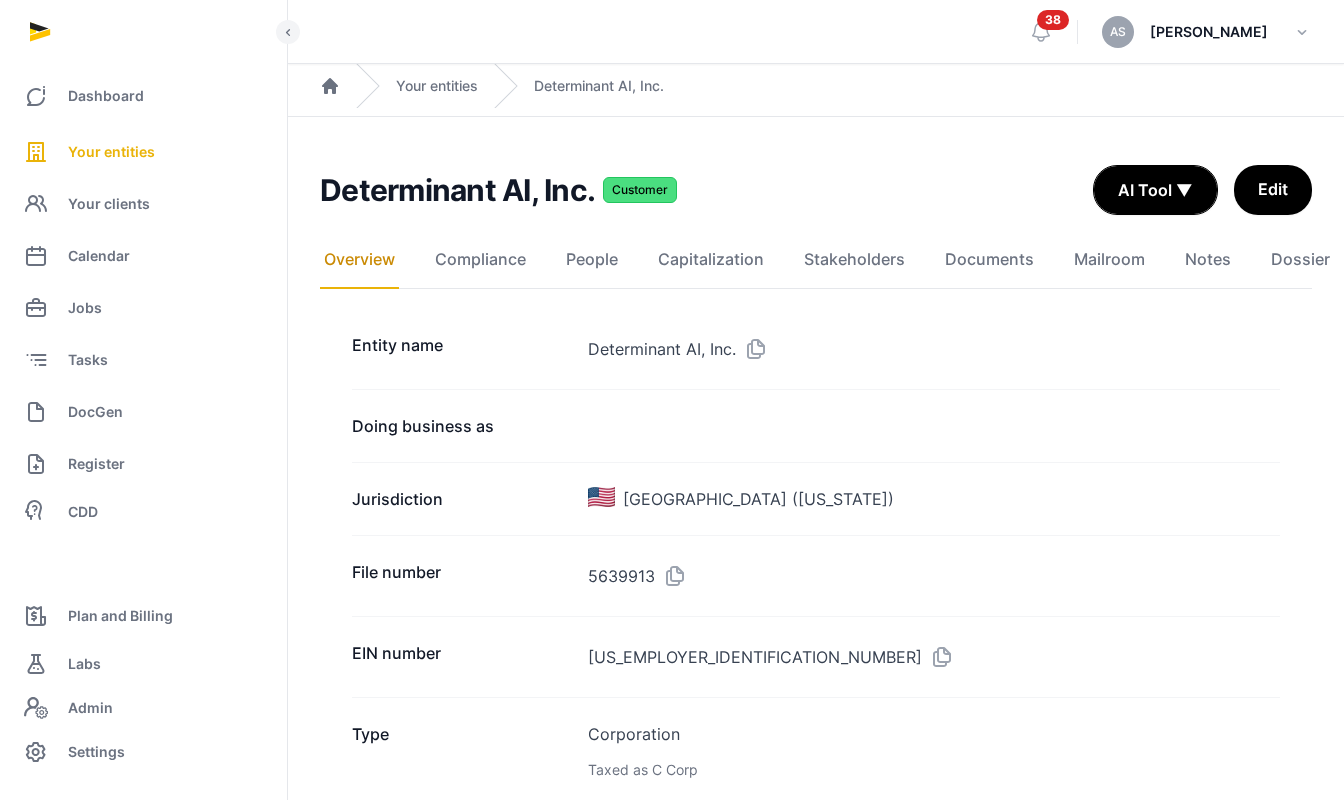 click on "Determinant AI, Inc." at bounding box center (934, 349) 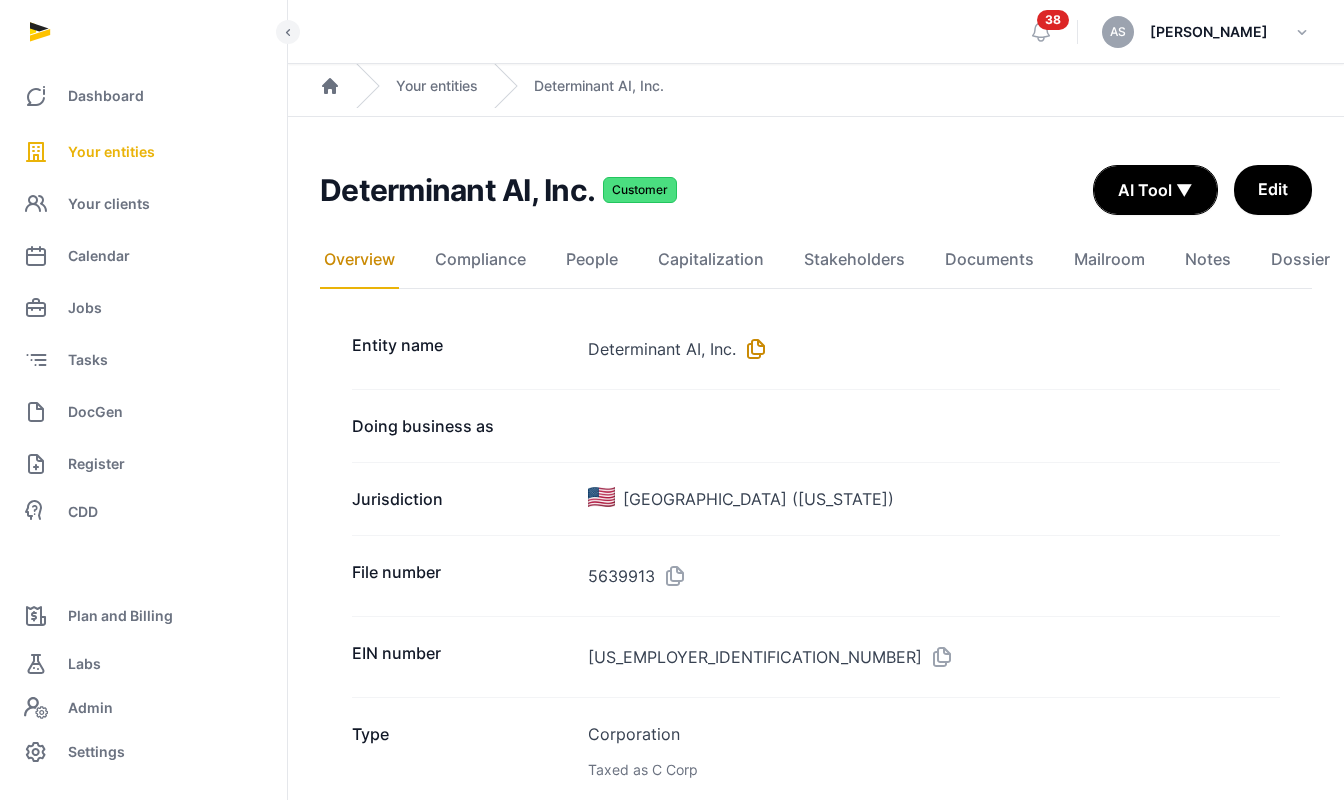 click at bounding box center (752, 349) 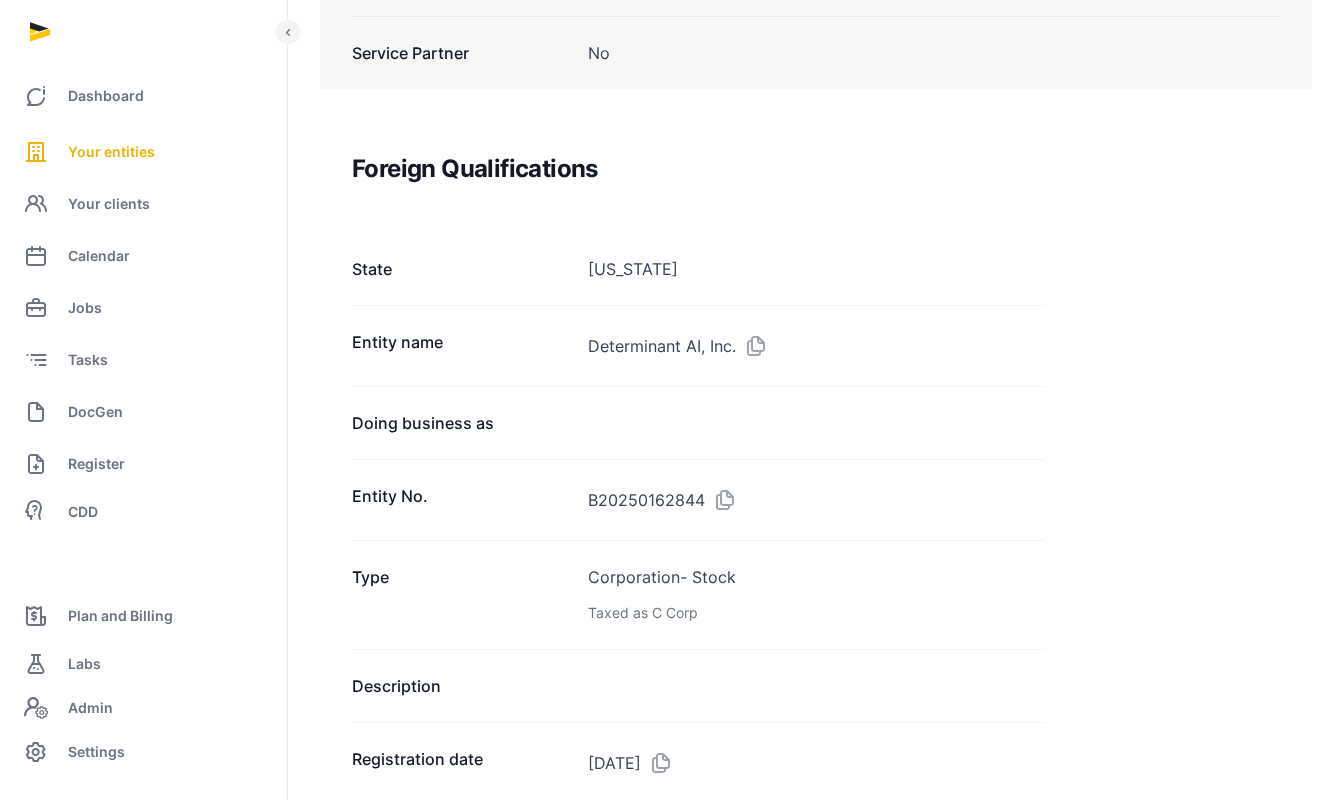 scroll, scrollTop: 2325, scrollLeft: 0, axis: vertical 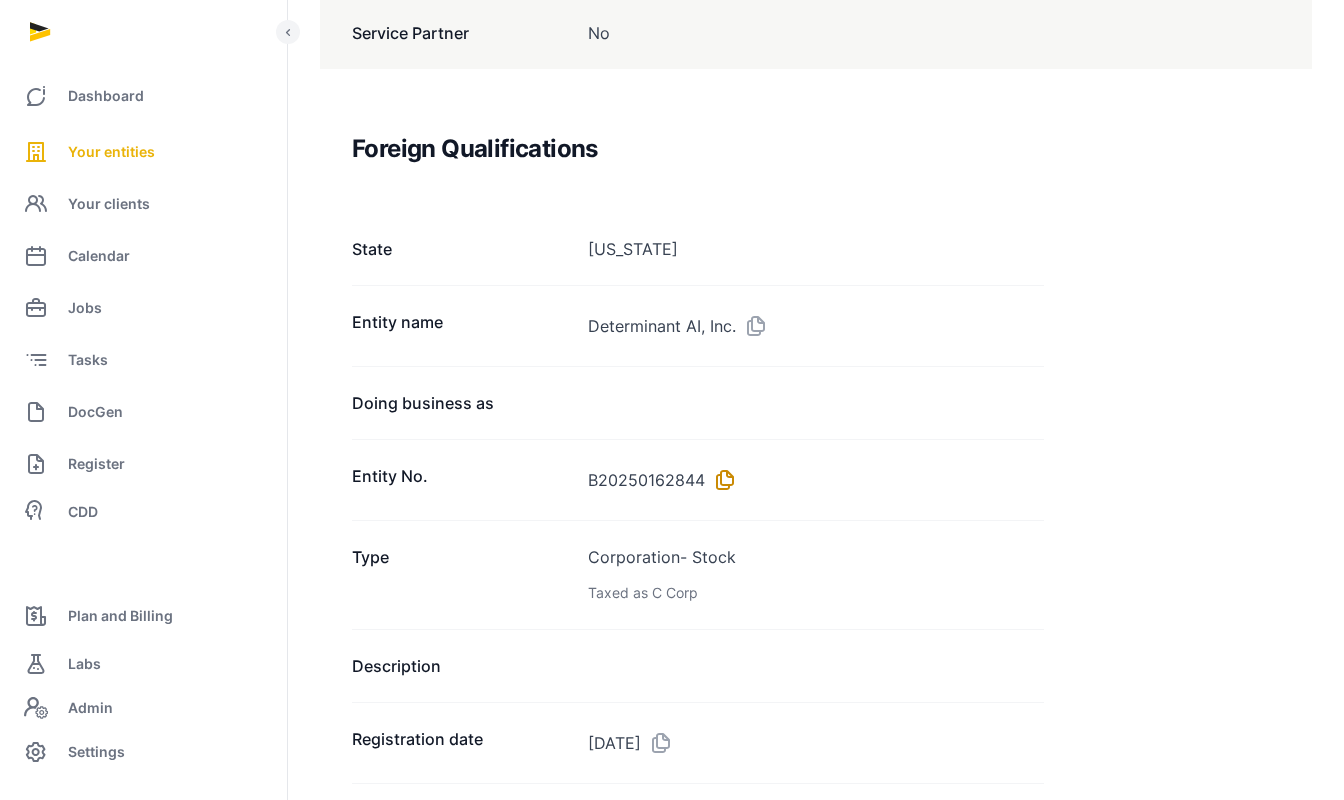 click at bounding box center (721, 480) 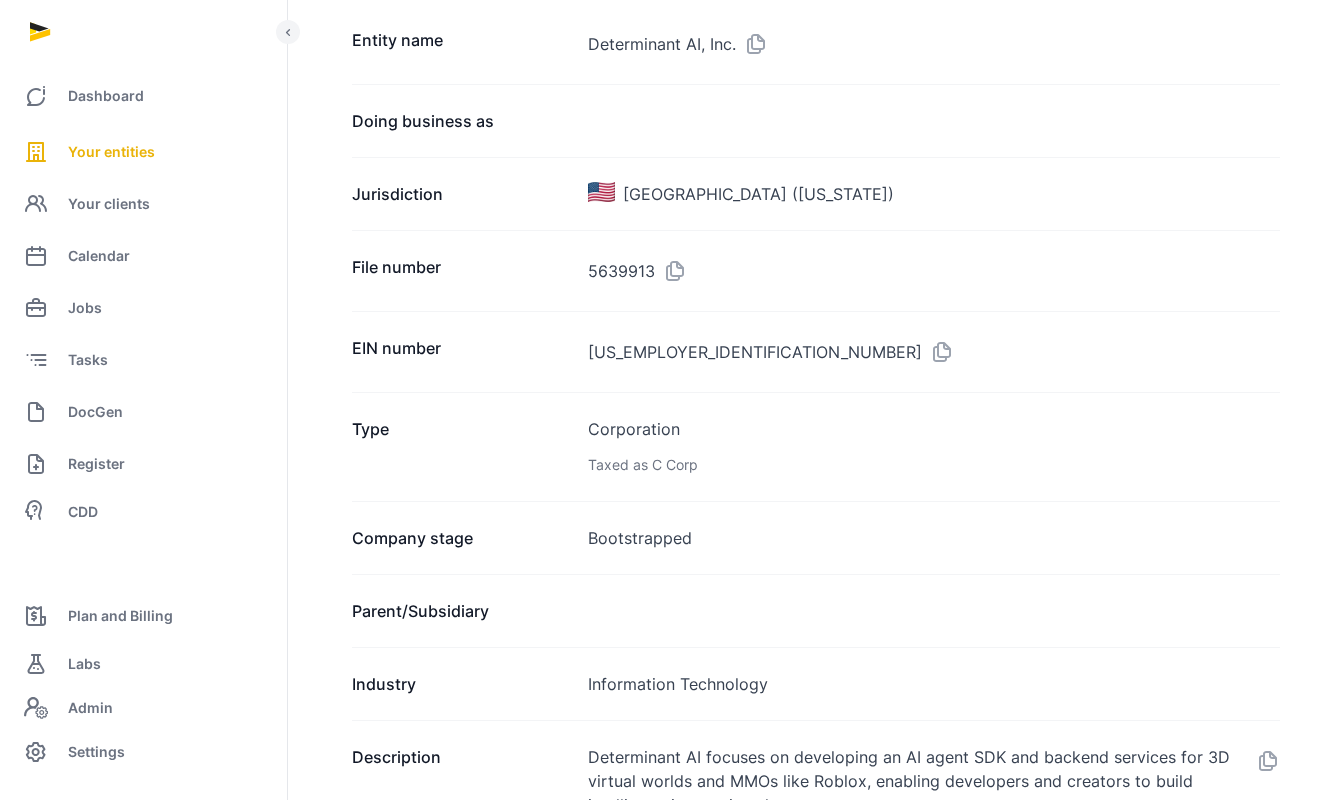 scroll, scrollTop: 309, scrollLeft: 0, axis: vertical 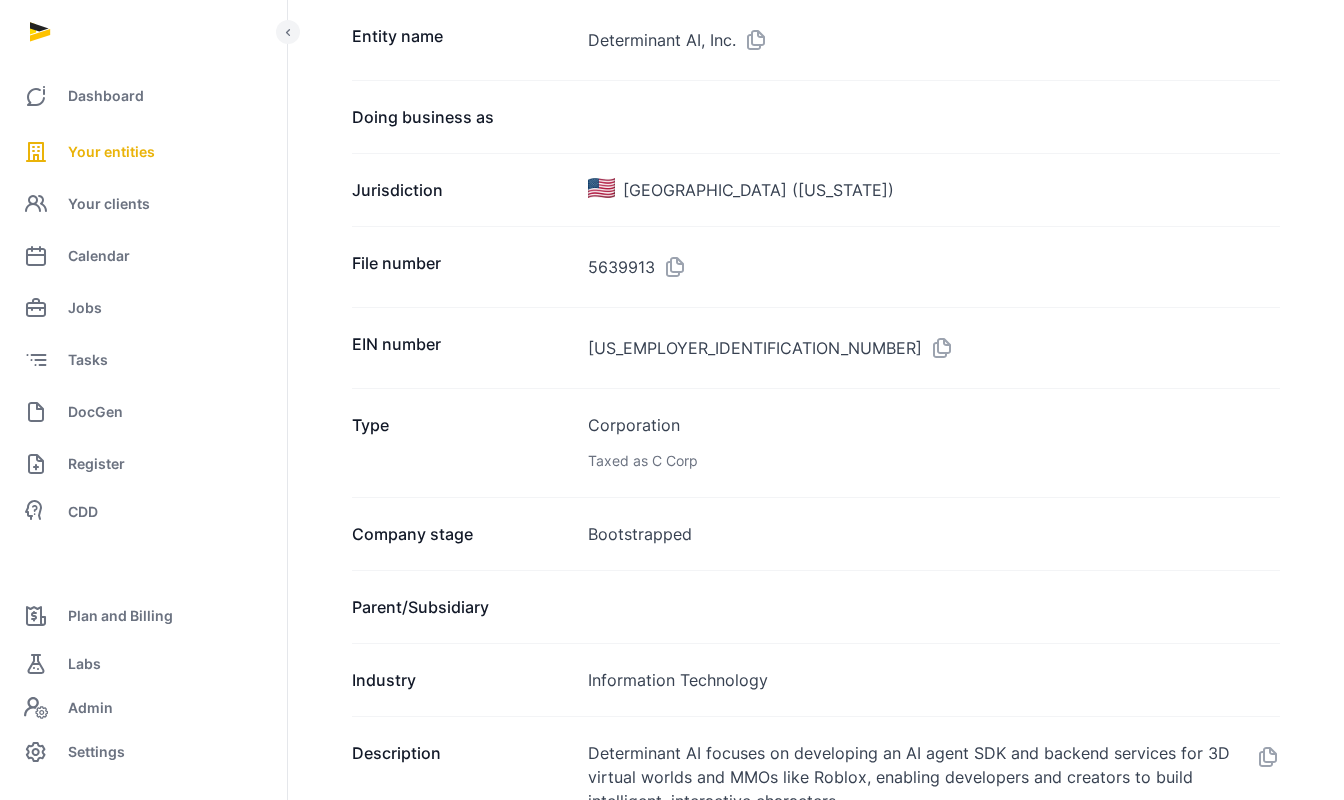 click on "[US_EMPLOYER_IDENTIFICATION_NUMBER]" at bounding box center (934, 348) 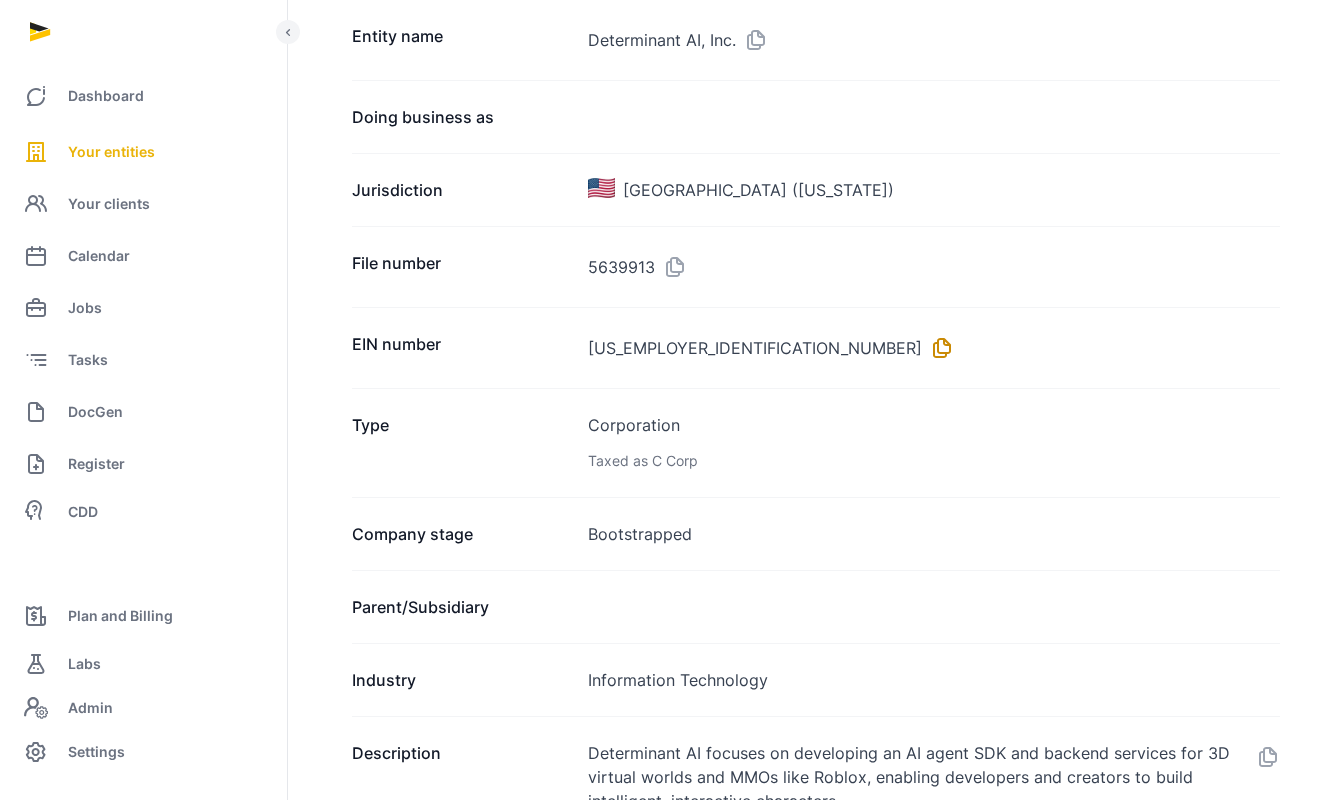 click at bounding box center [938, 348] 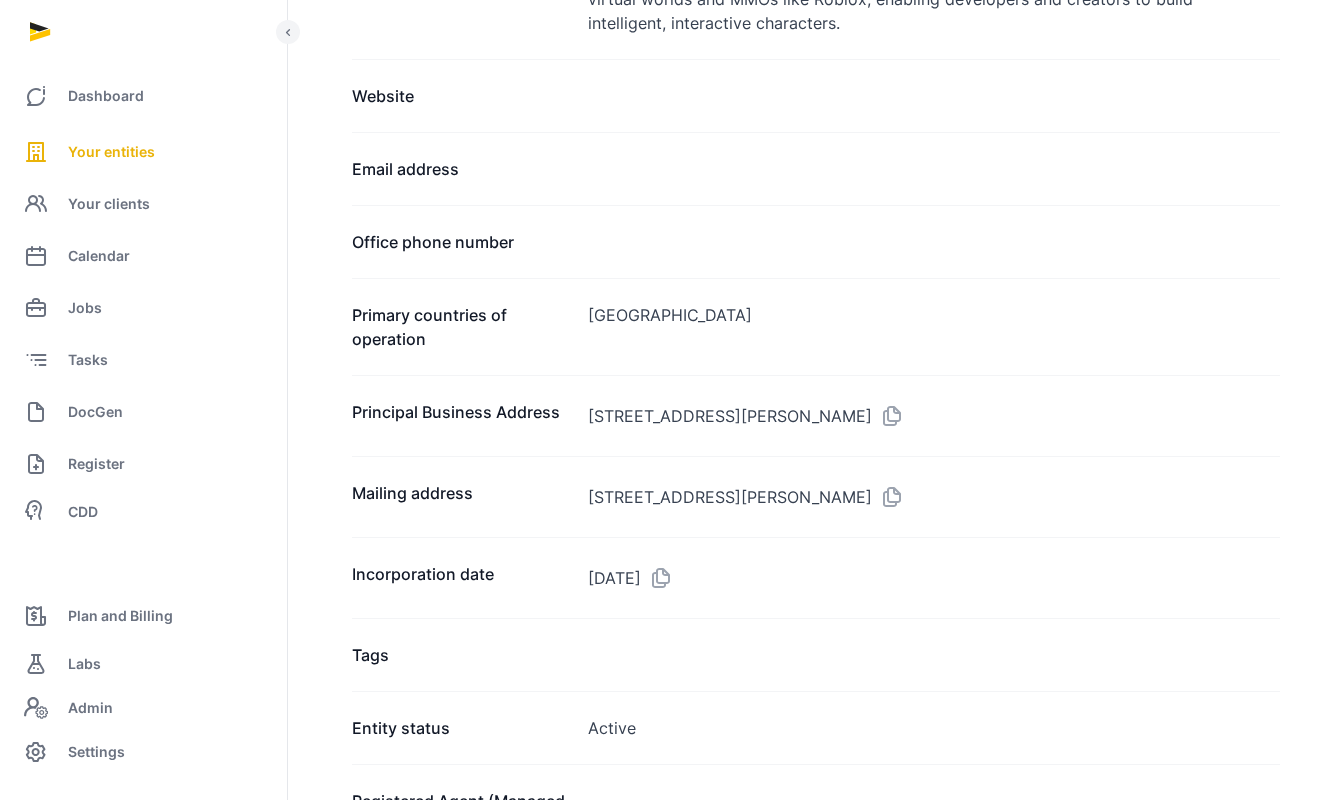 scroll, scrollTop: 1126, scrollLeft: 0, axis: vertical 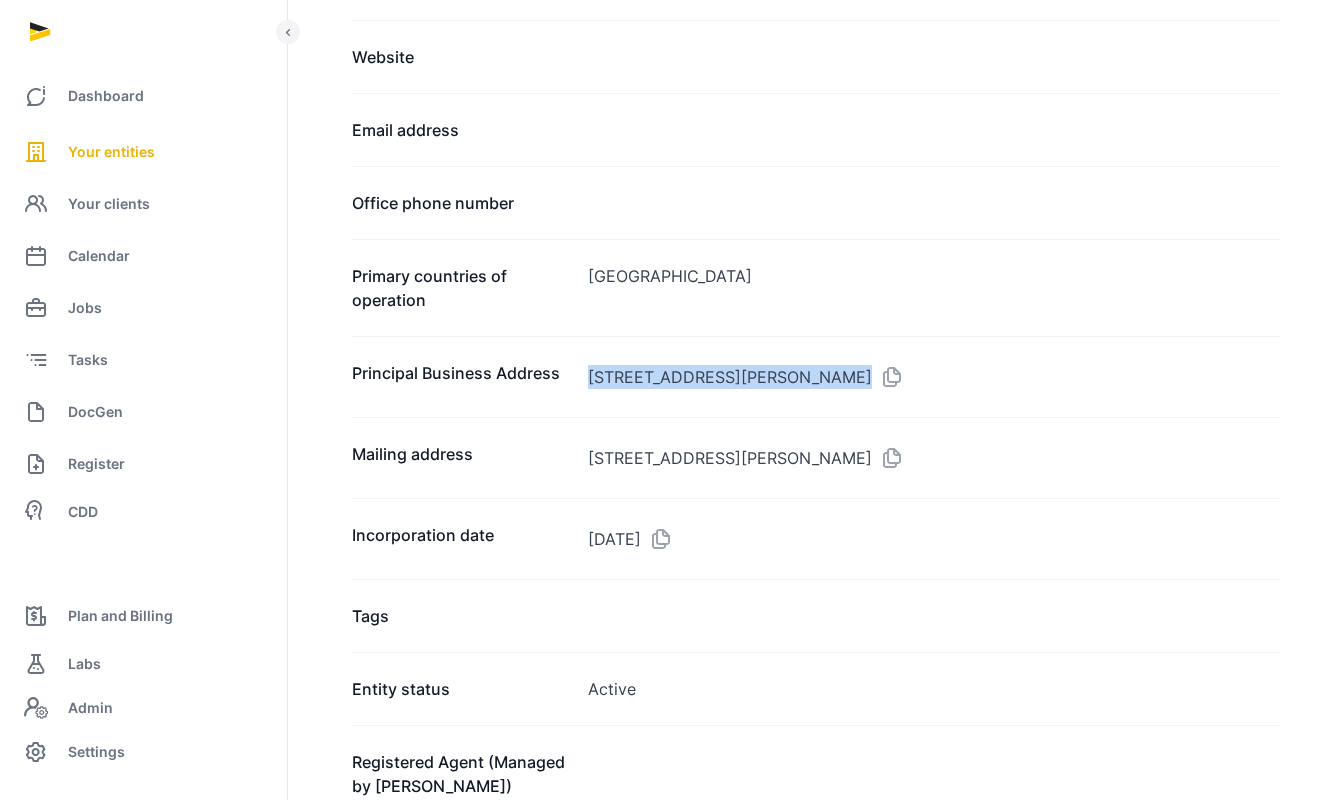 drag, startPoint x: 834, startPoint y: 375, endPoint x: 589, endPoint y: 363, distance: 245.2937 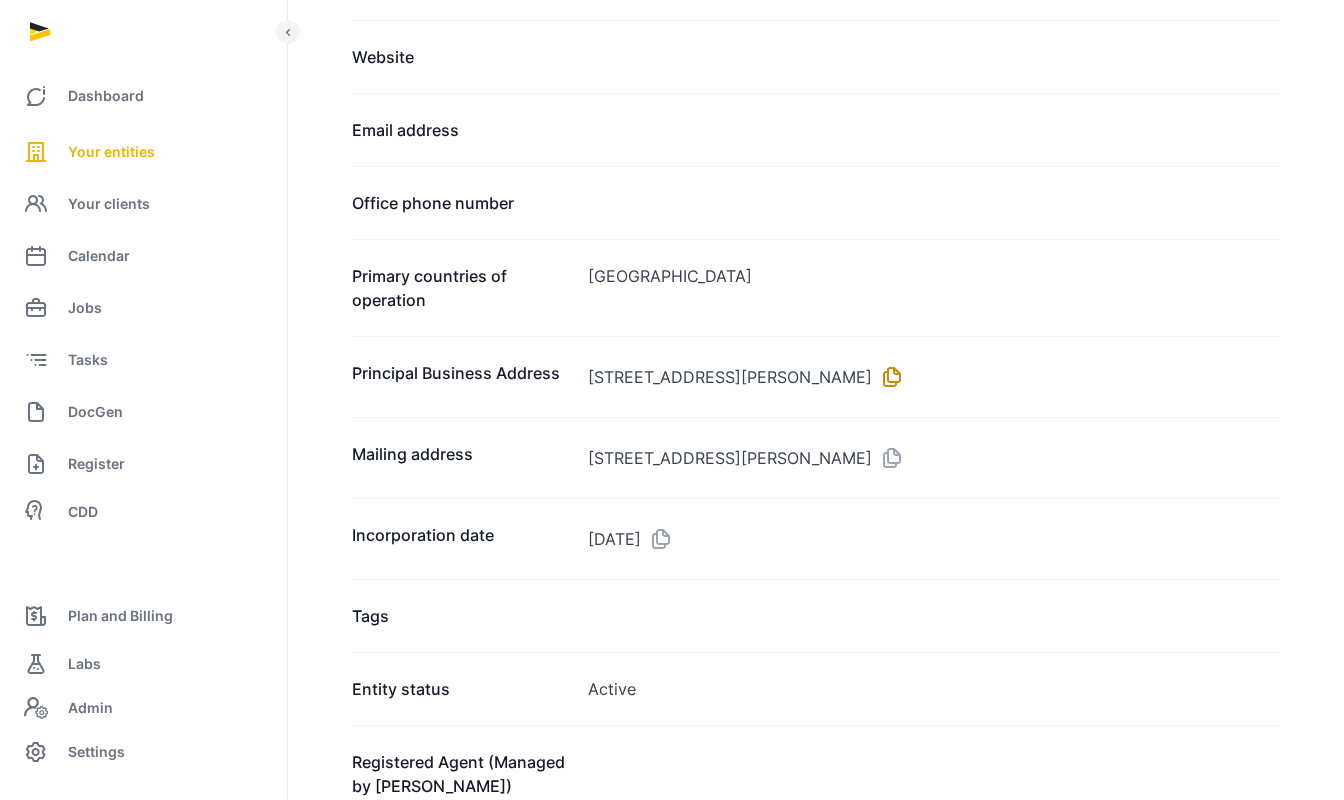 click at bounding box center [888, 377] 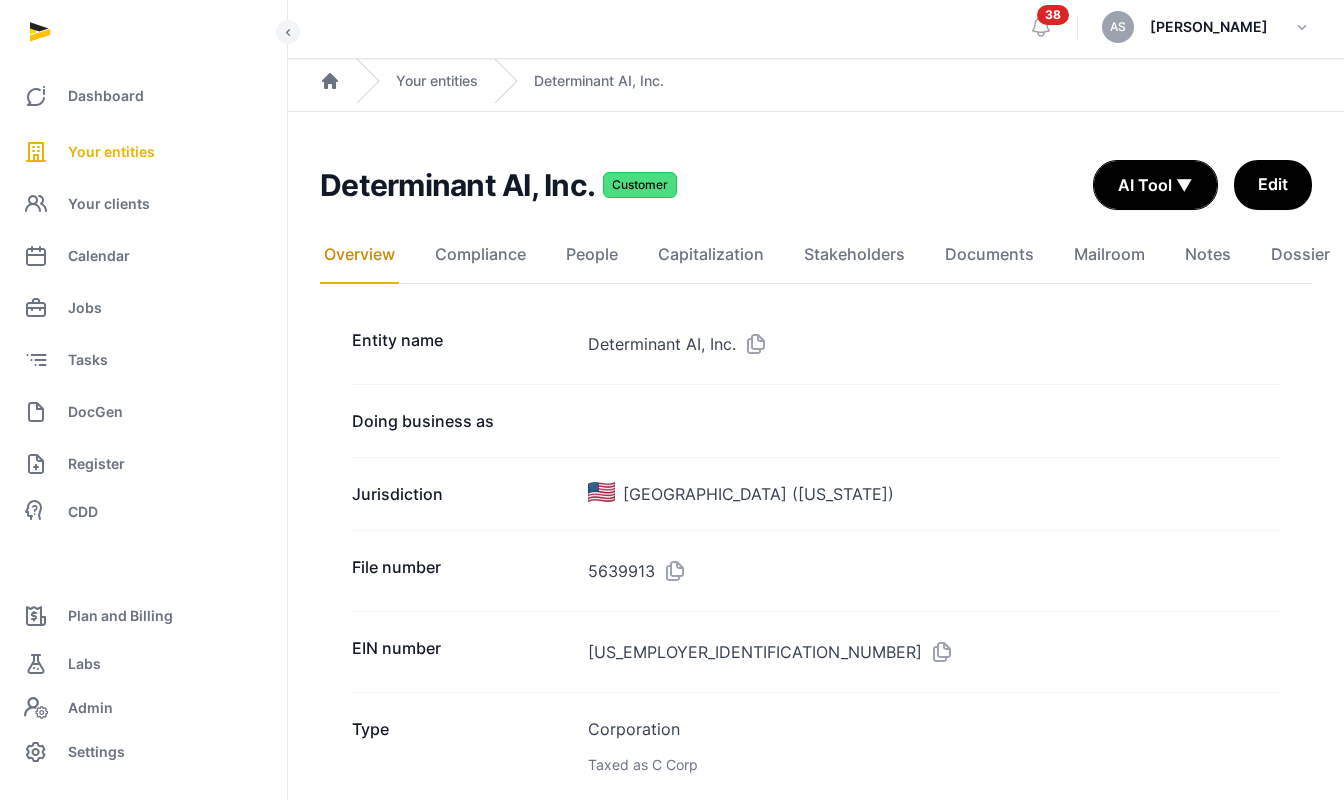 scroll, scrollTop: 0, scrollLeft: 0, axis: both 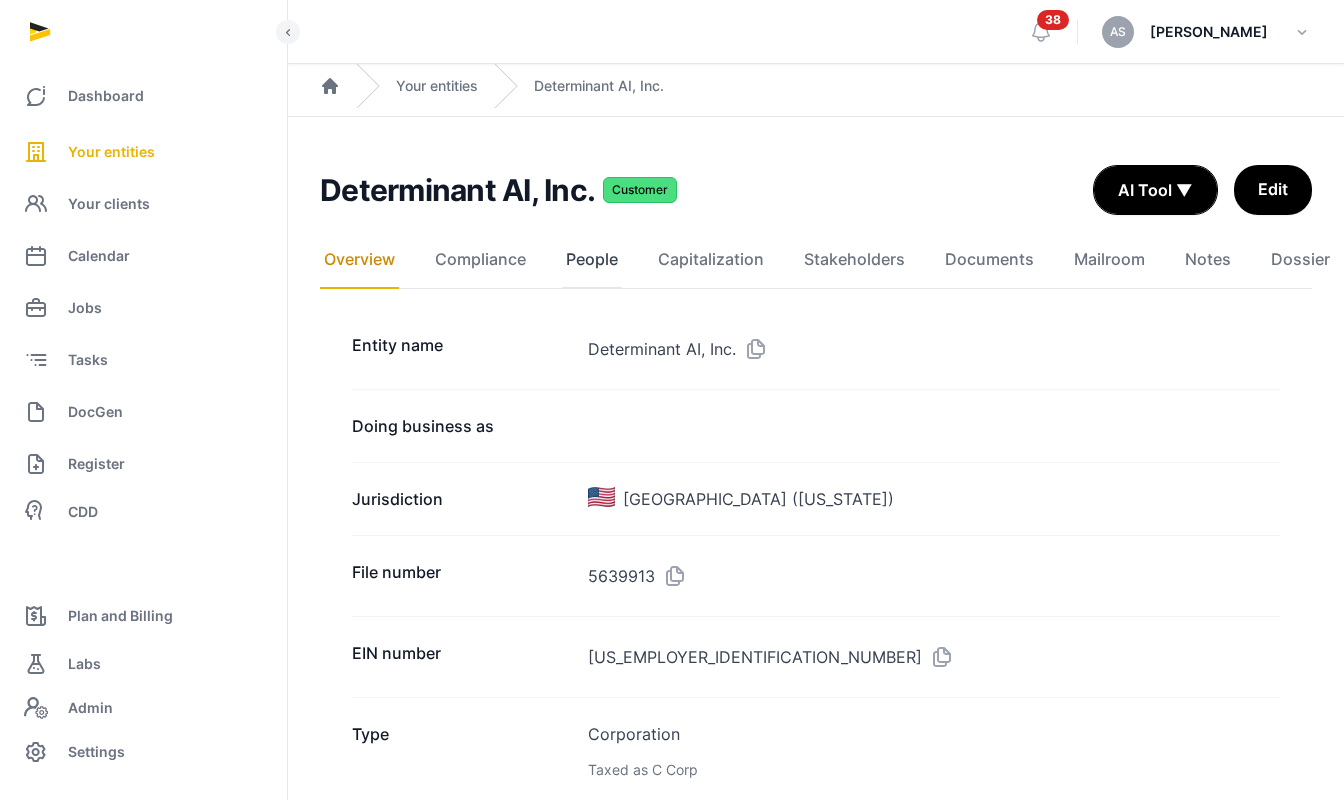 click on "People" 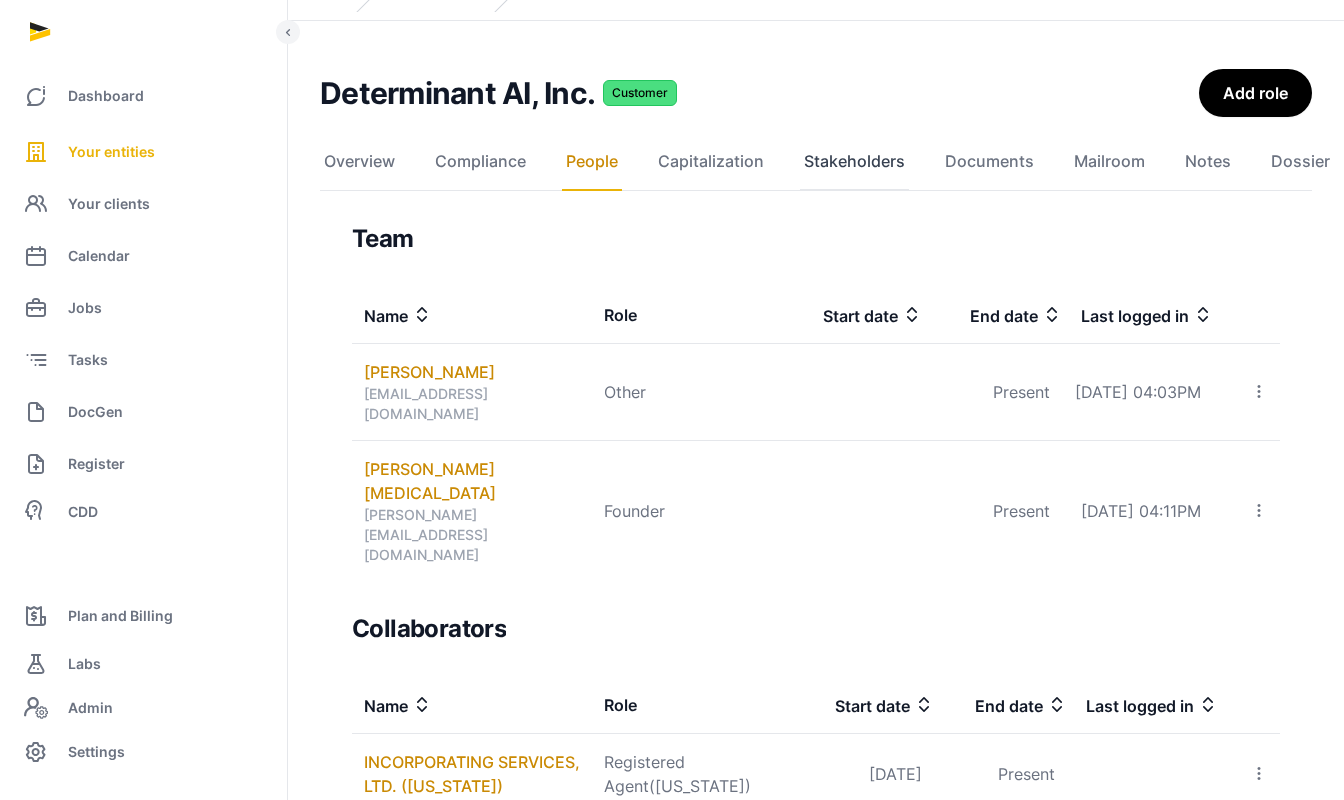 scroll, scrollTop: 62, scrollLeft: 0, axis: vertical 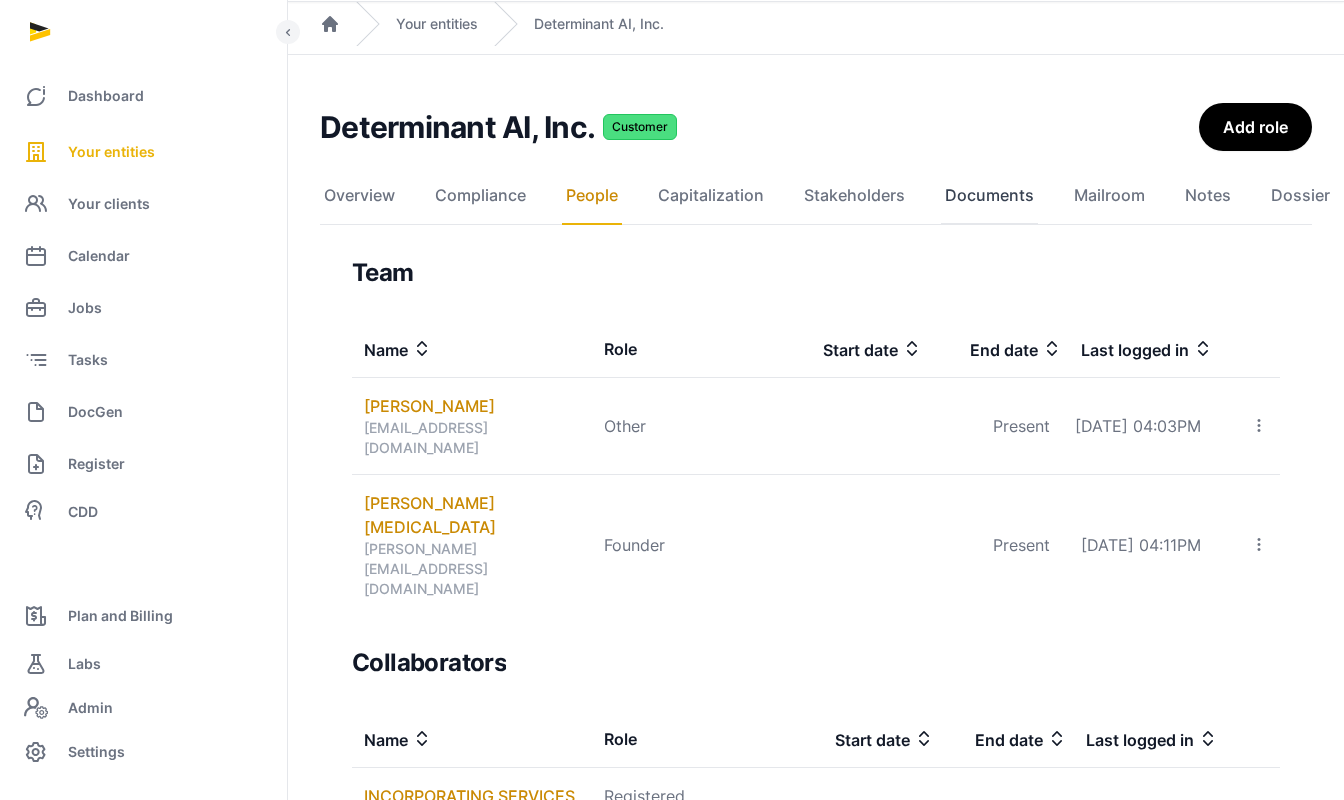 click on "Documents" 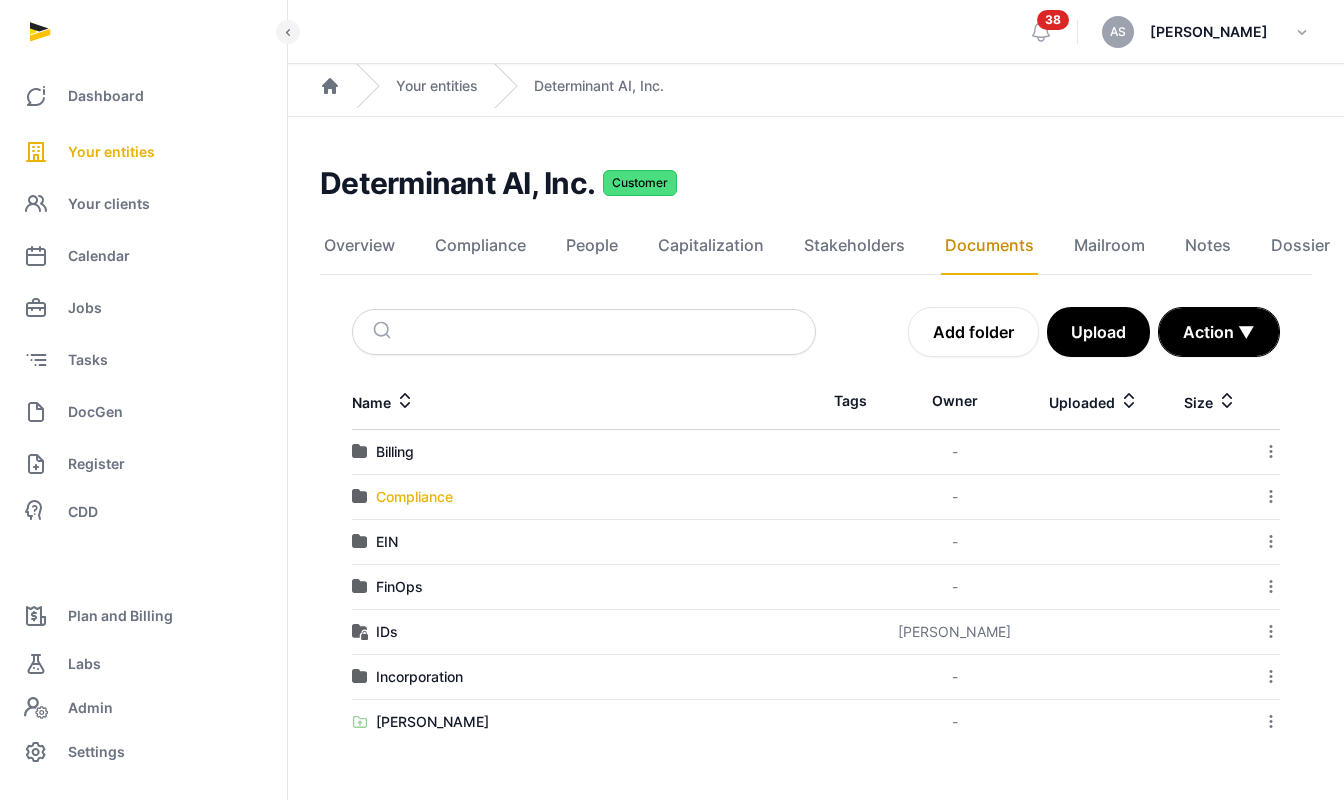 click on "Compliance" at bounding box center [414, 497] 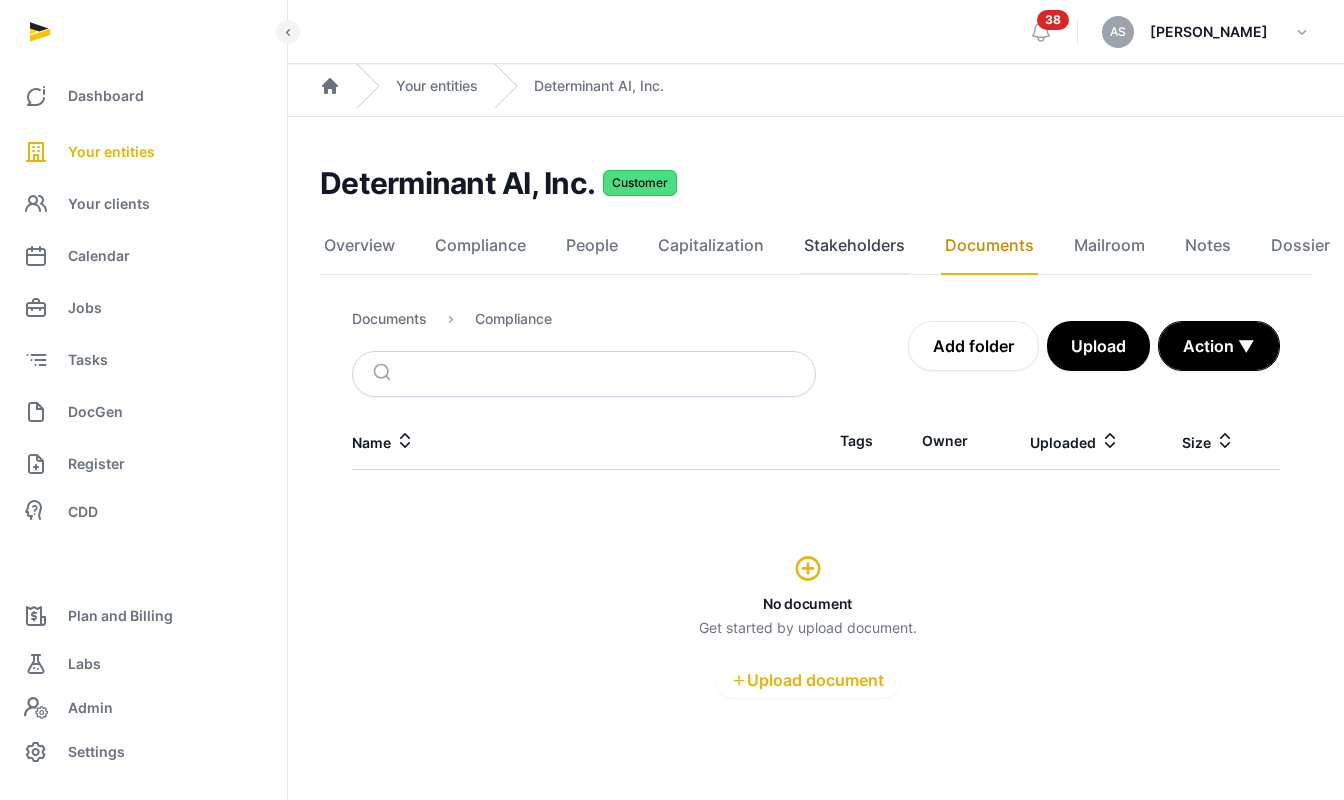 click on "Stakeholders" 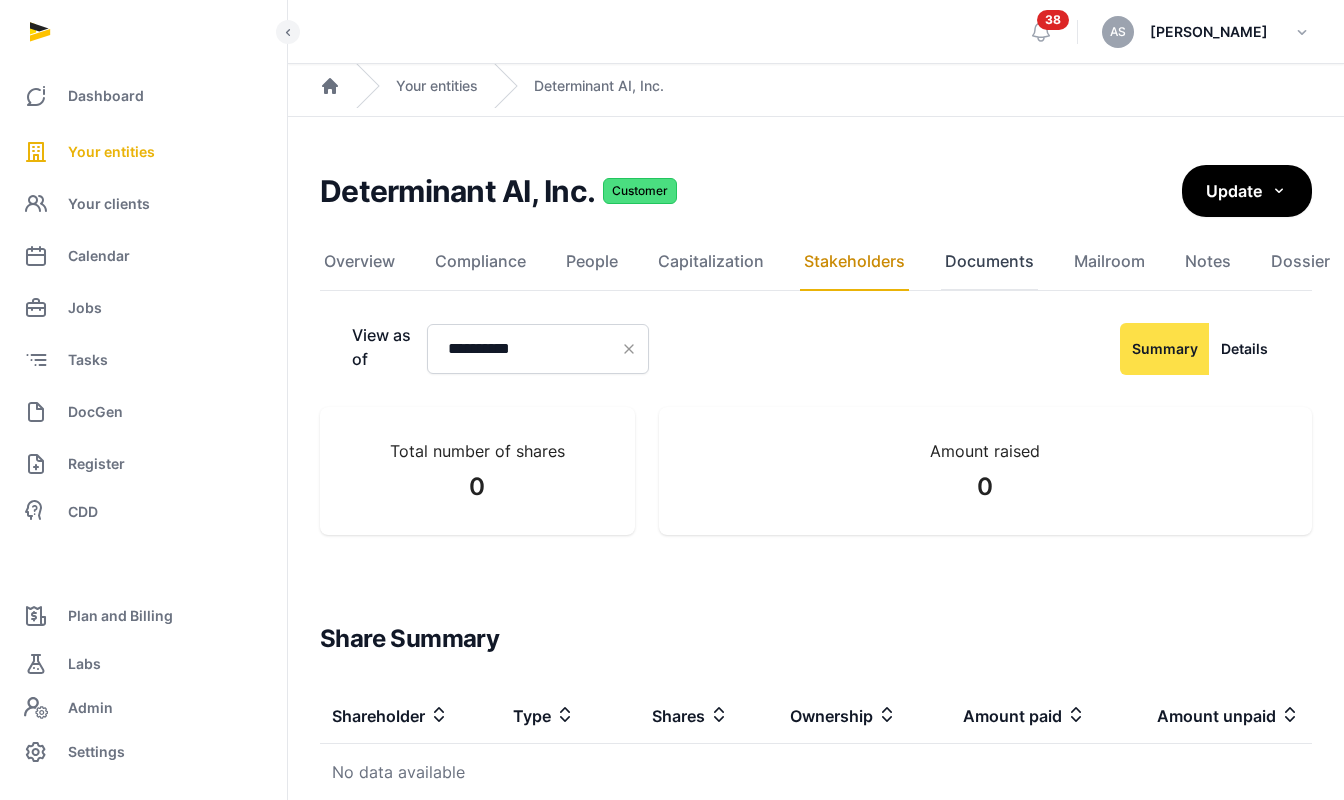 click on "Documents" 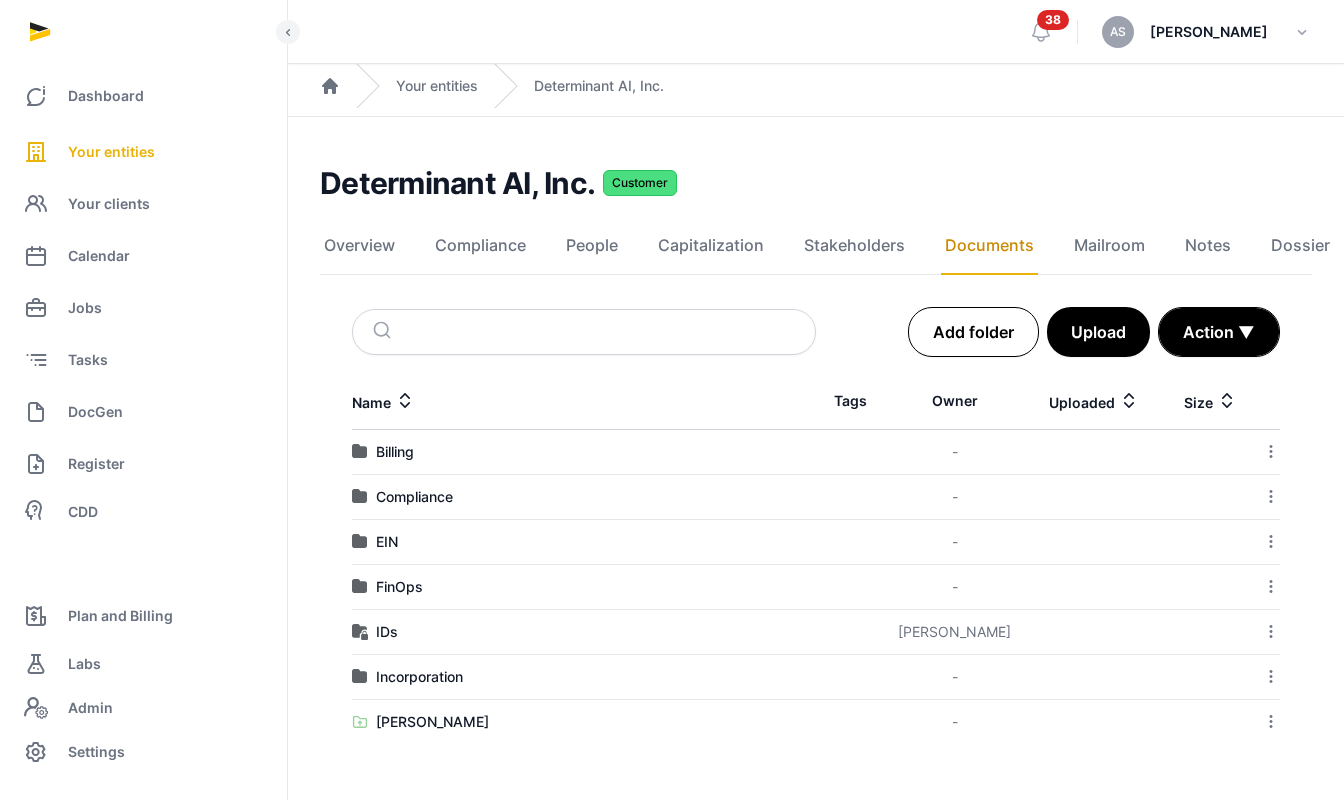 click on "Add folder" at bounding box center (973, 332) 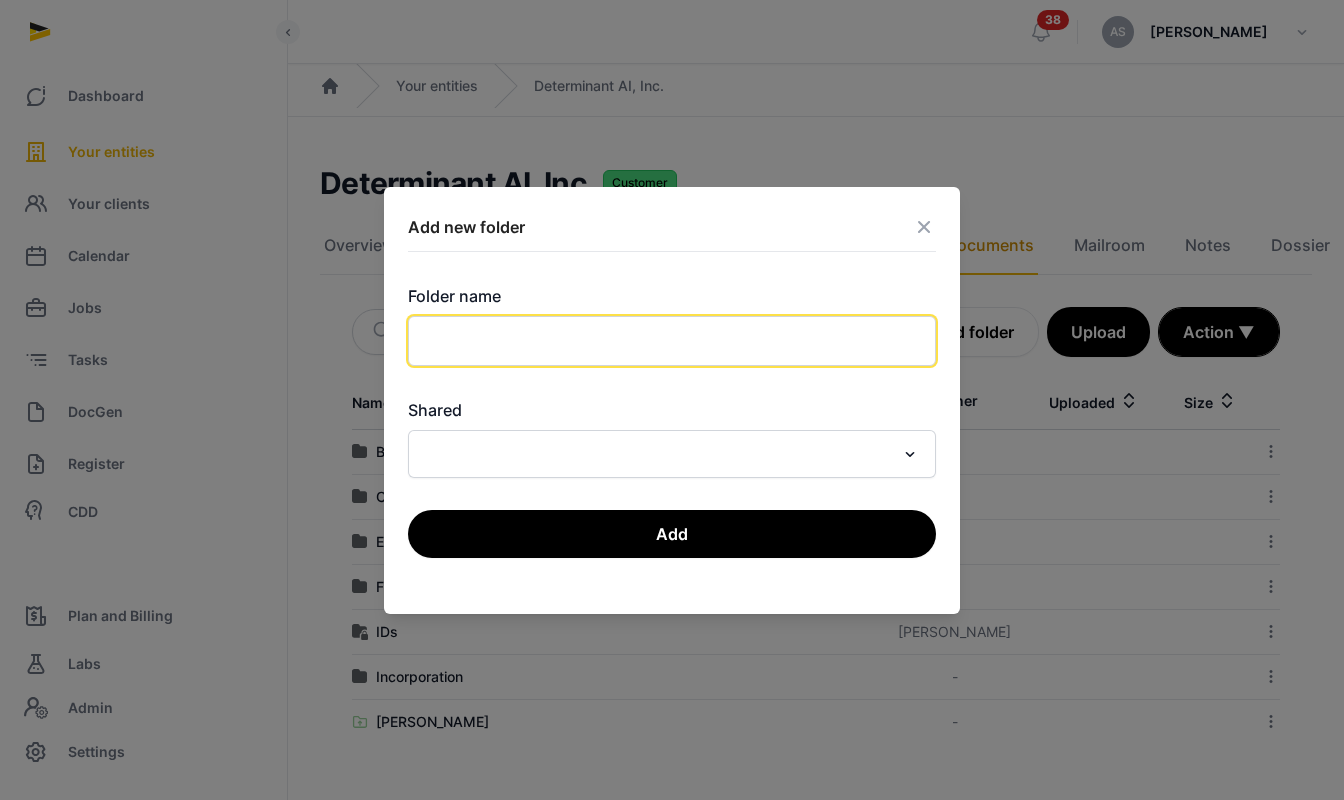 click 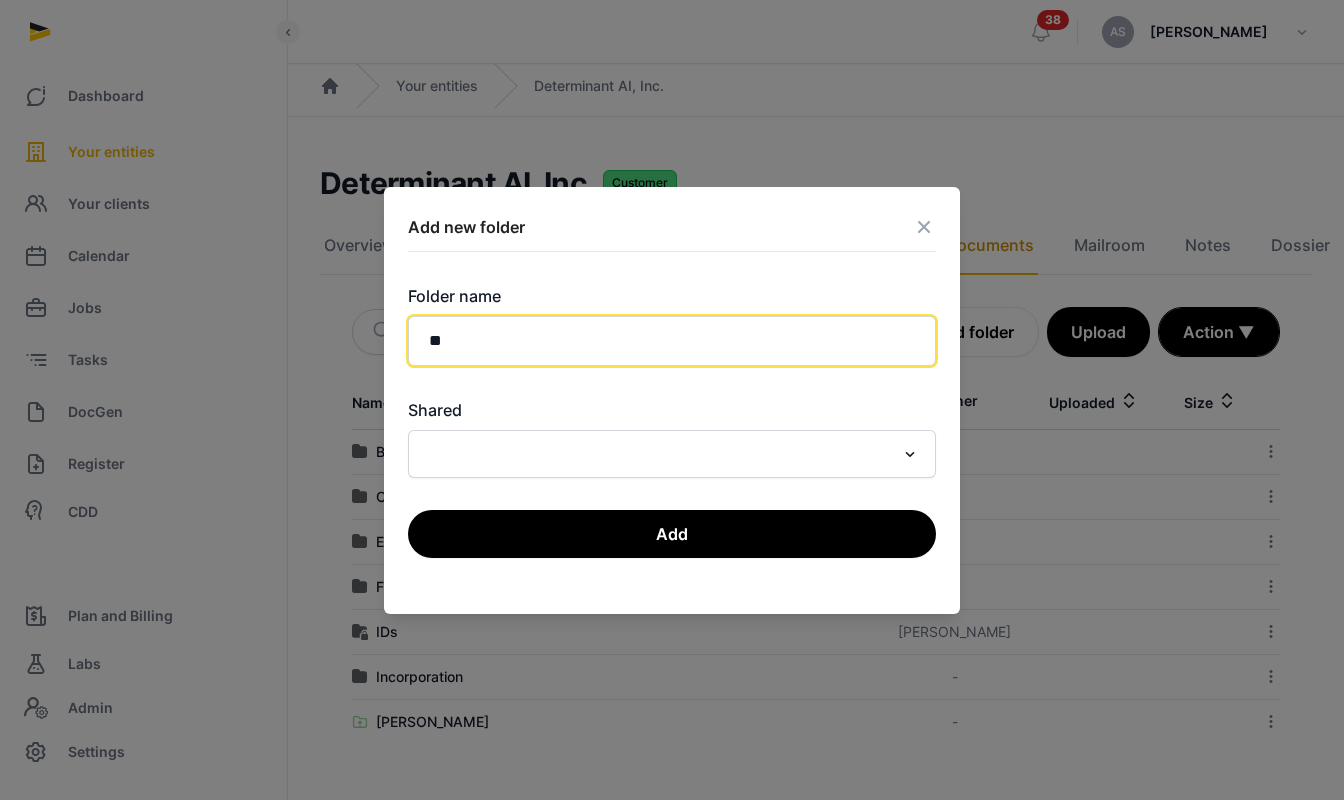 type on "**" 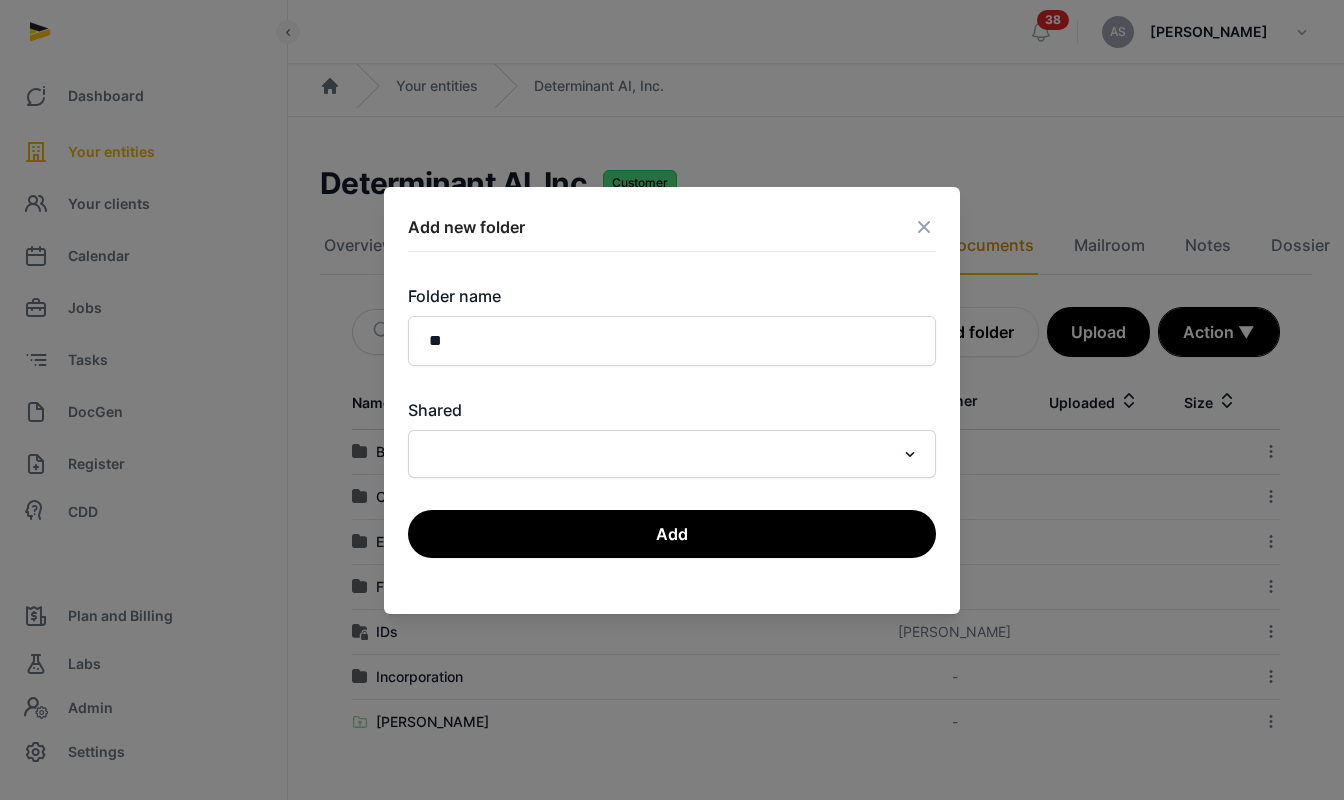 click 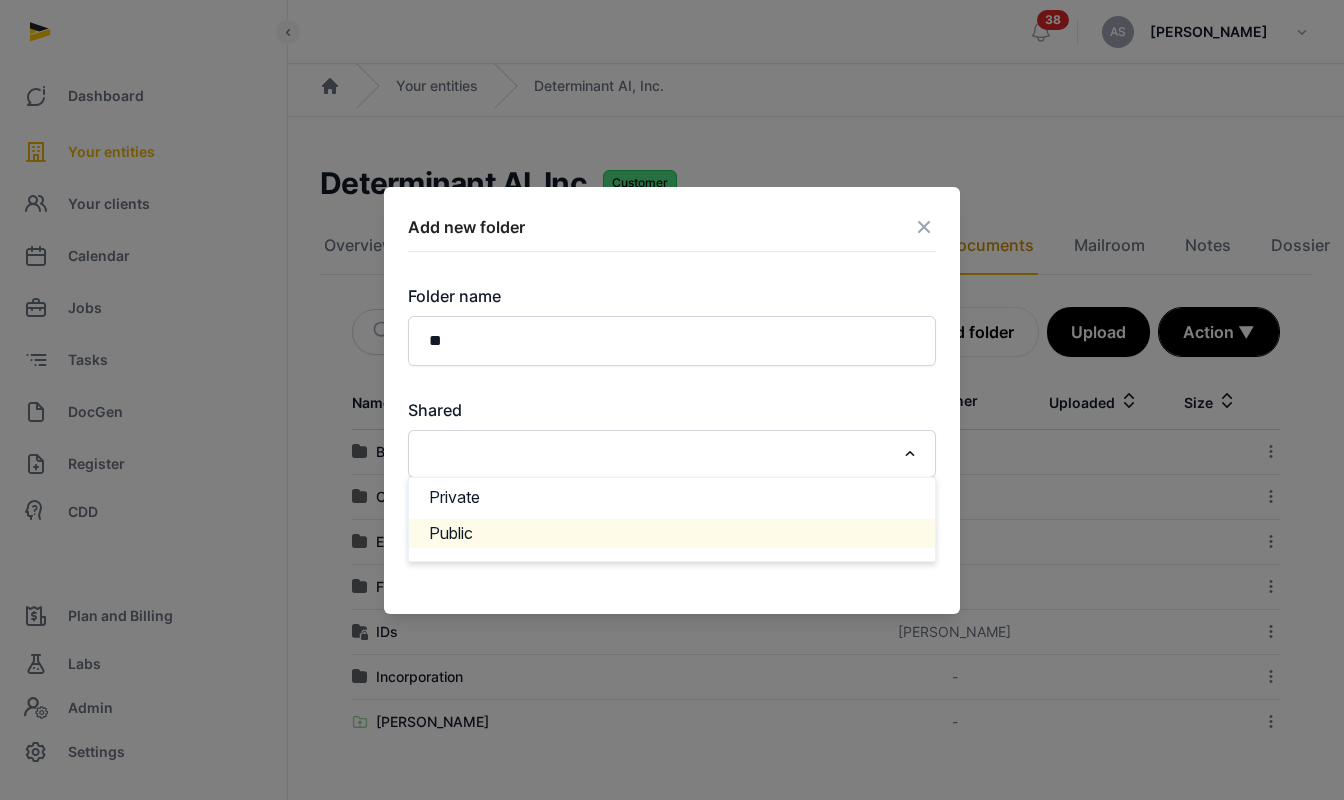 click on "Public" 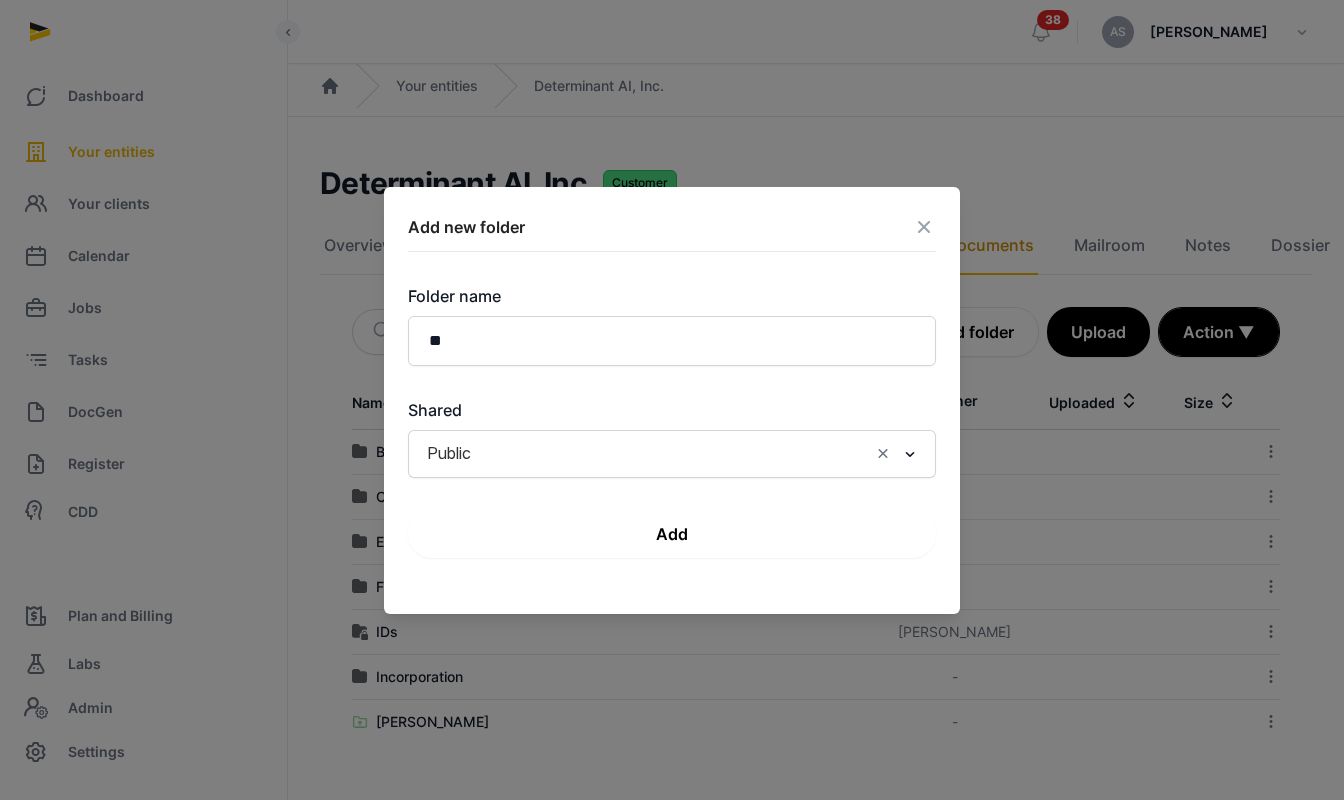 click on "Add" at bounding box center [672, 534] 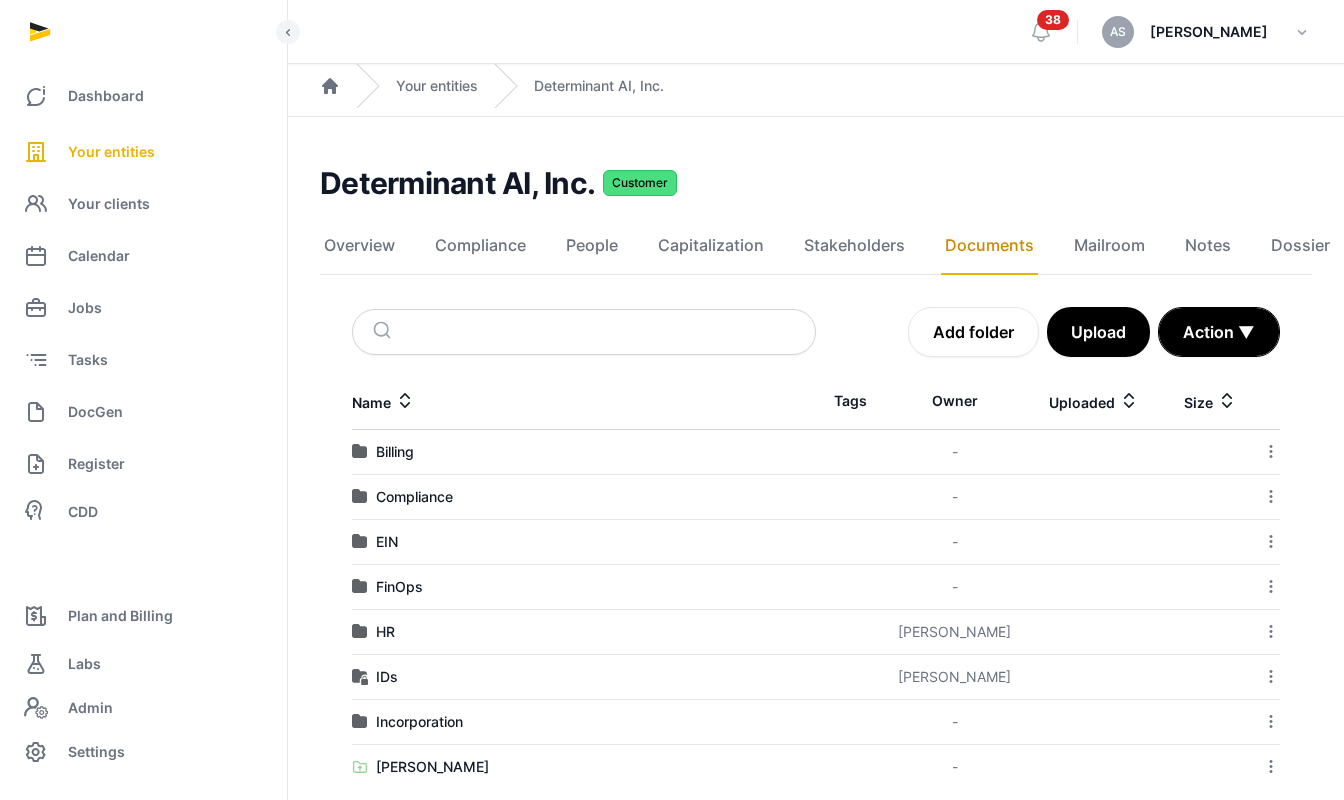 scroll, scrollTop: 20, scrollLeft: 0, axis: vertical 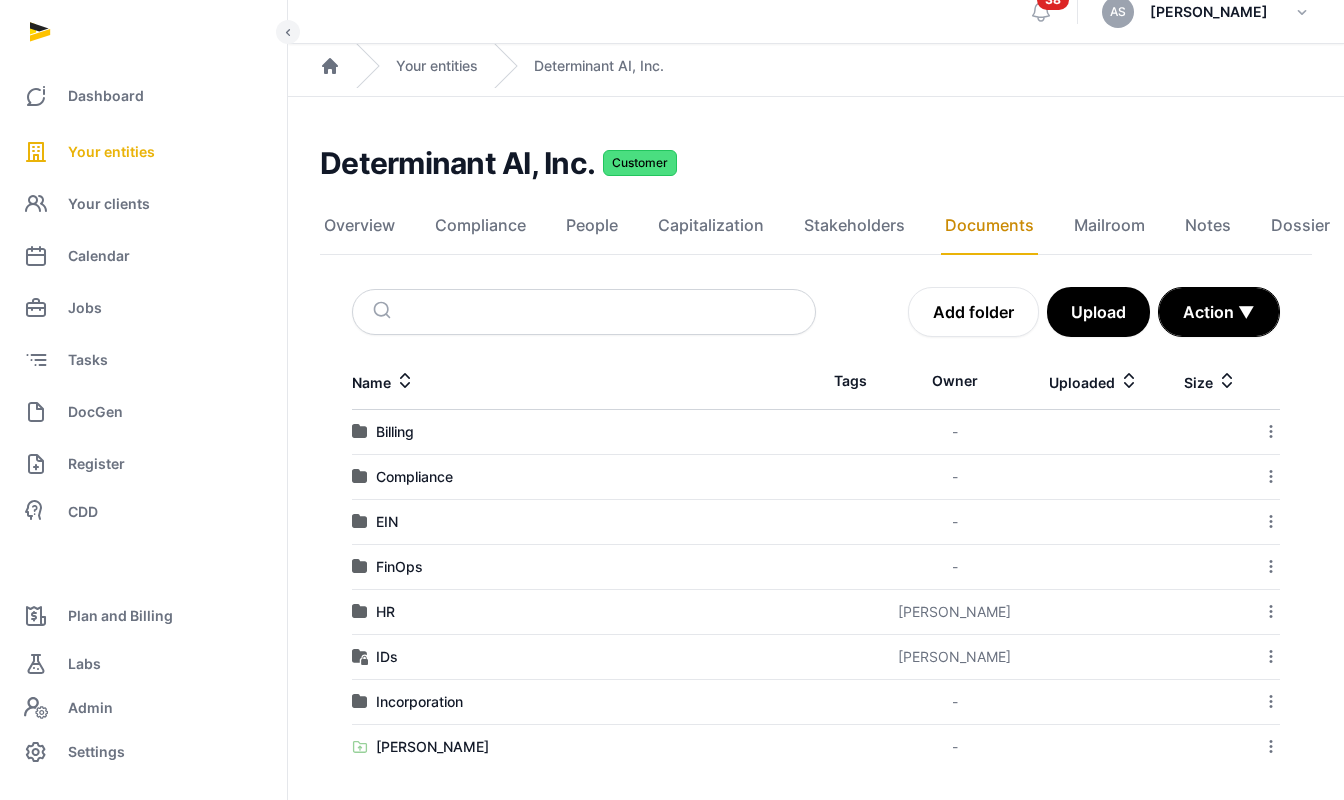 click on "HR" at bounding box center (584, 612) 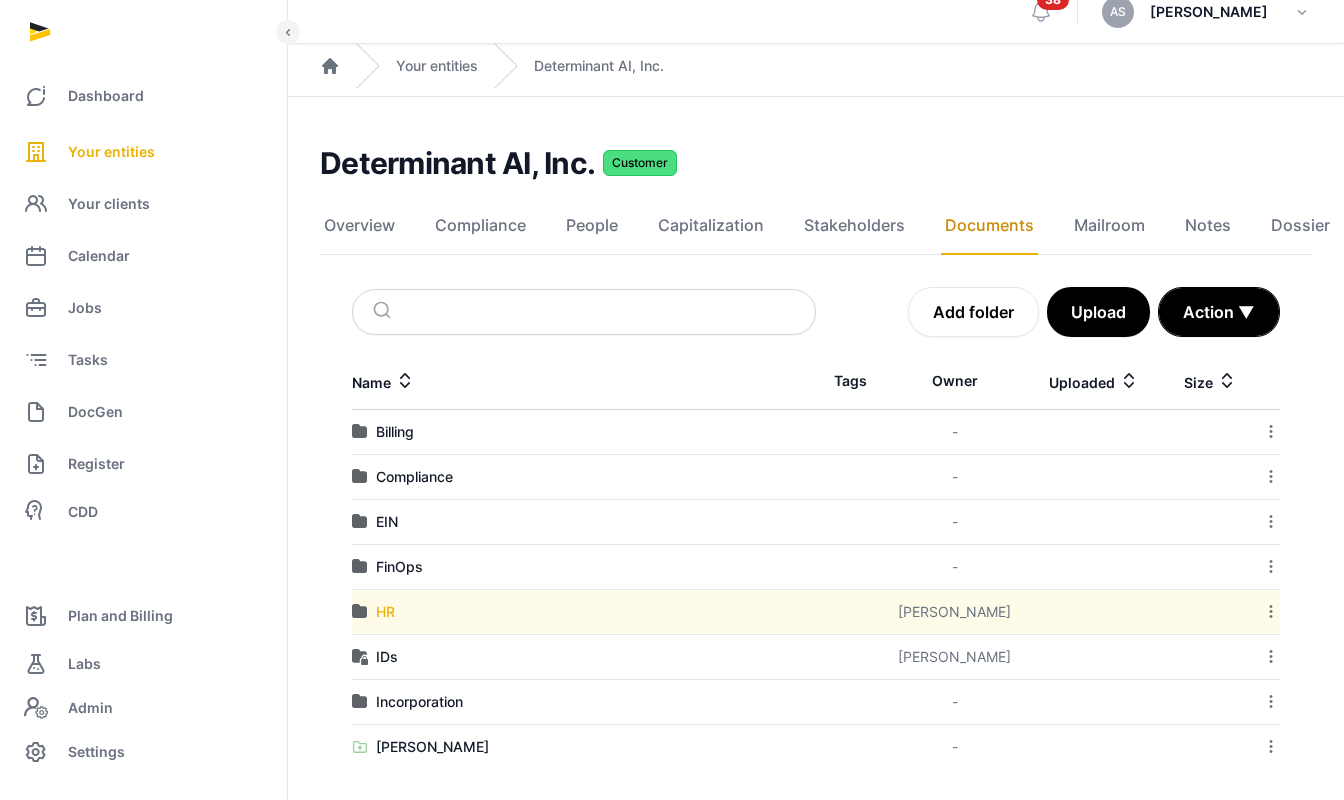 click on "HR" at bounding box center [385, 612] 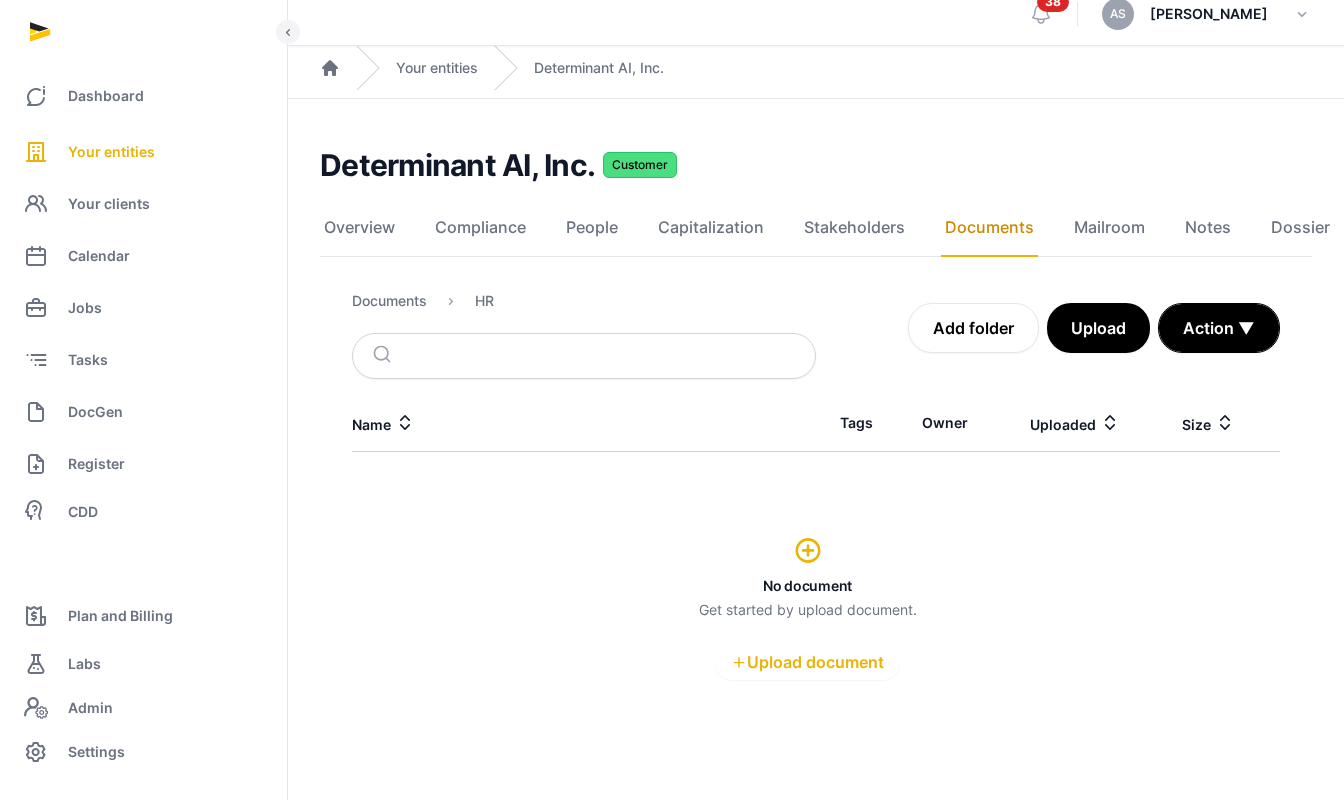 scroll, scrollTop: 18, scrollLeft: 0, axis: vertical 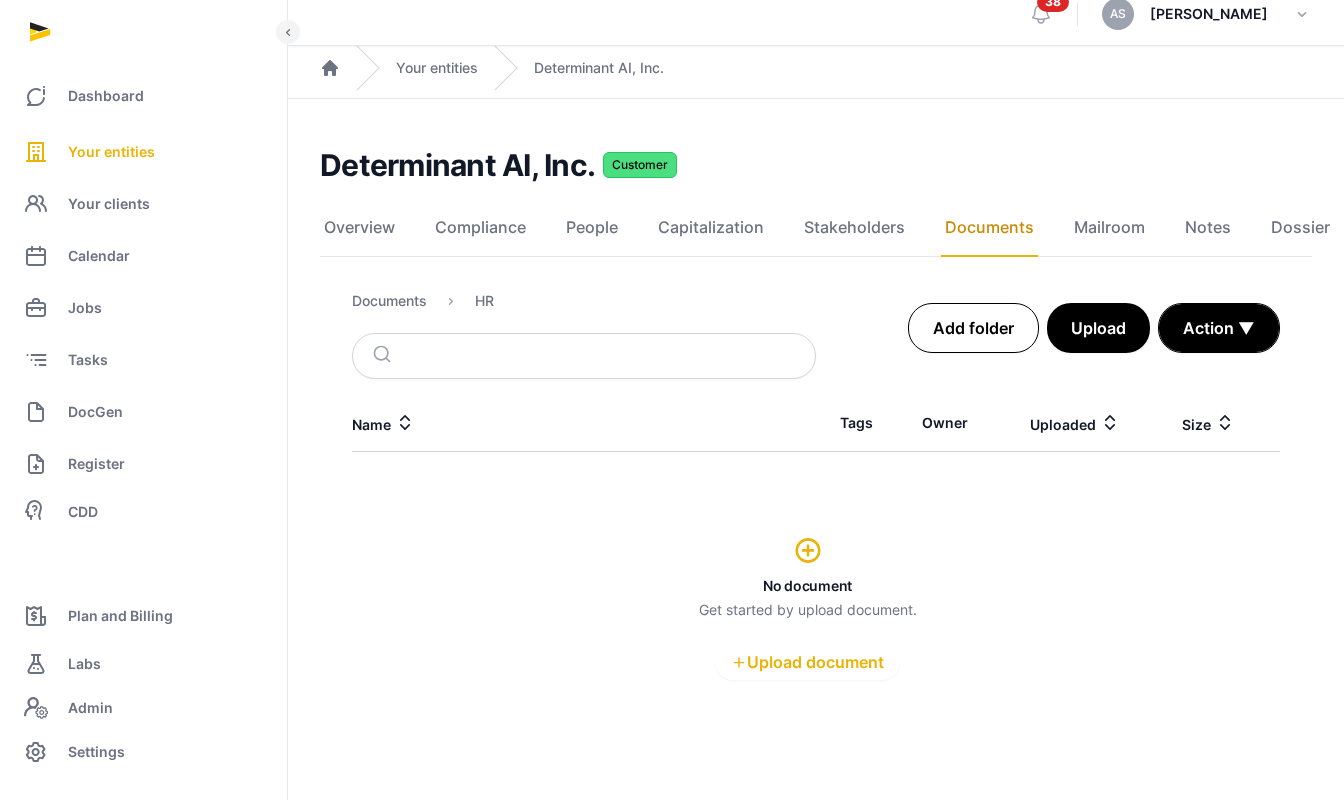 click on "Add folder" at bounding box center (973, 328) 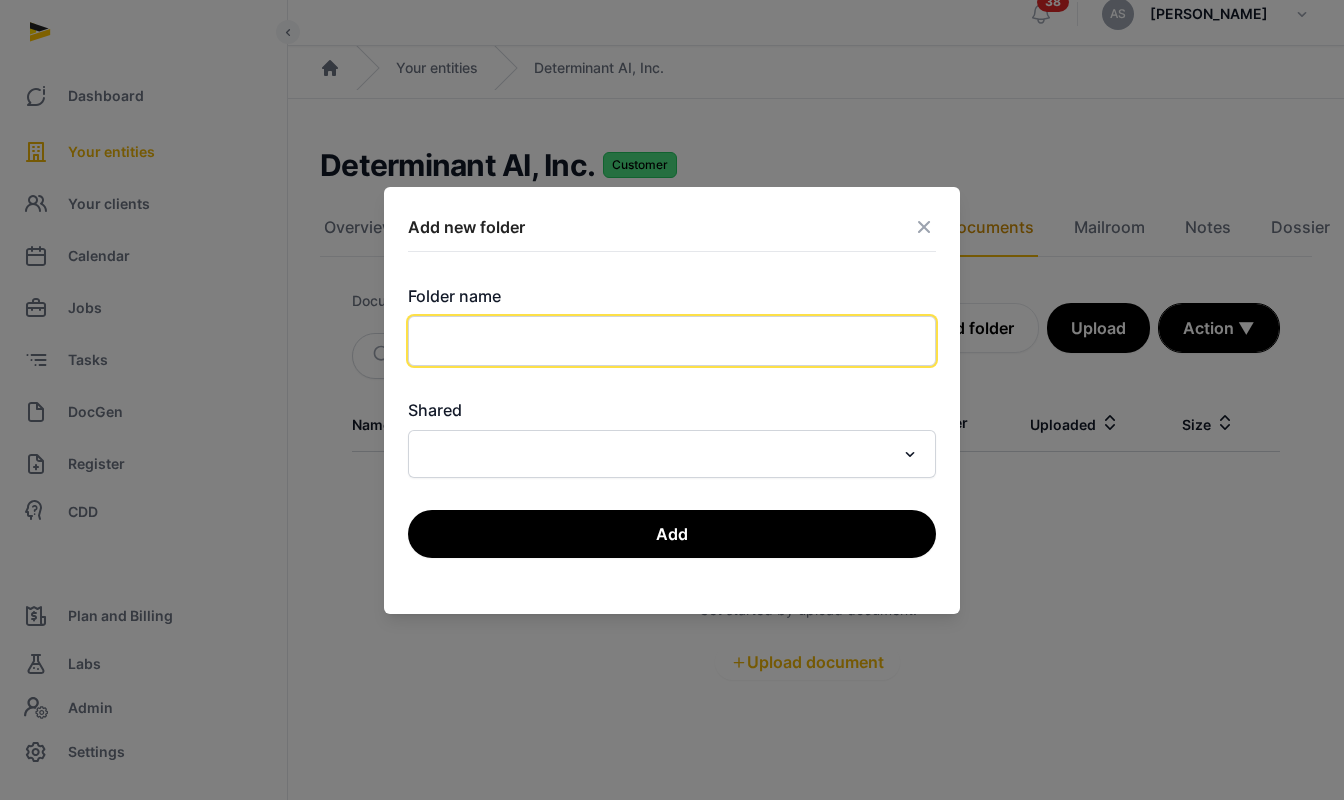click 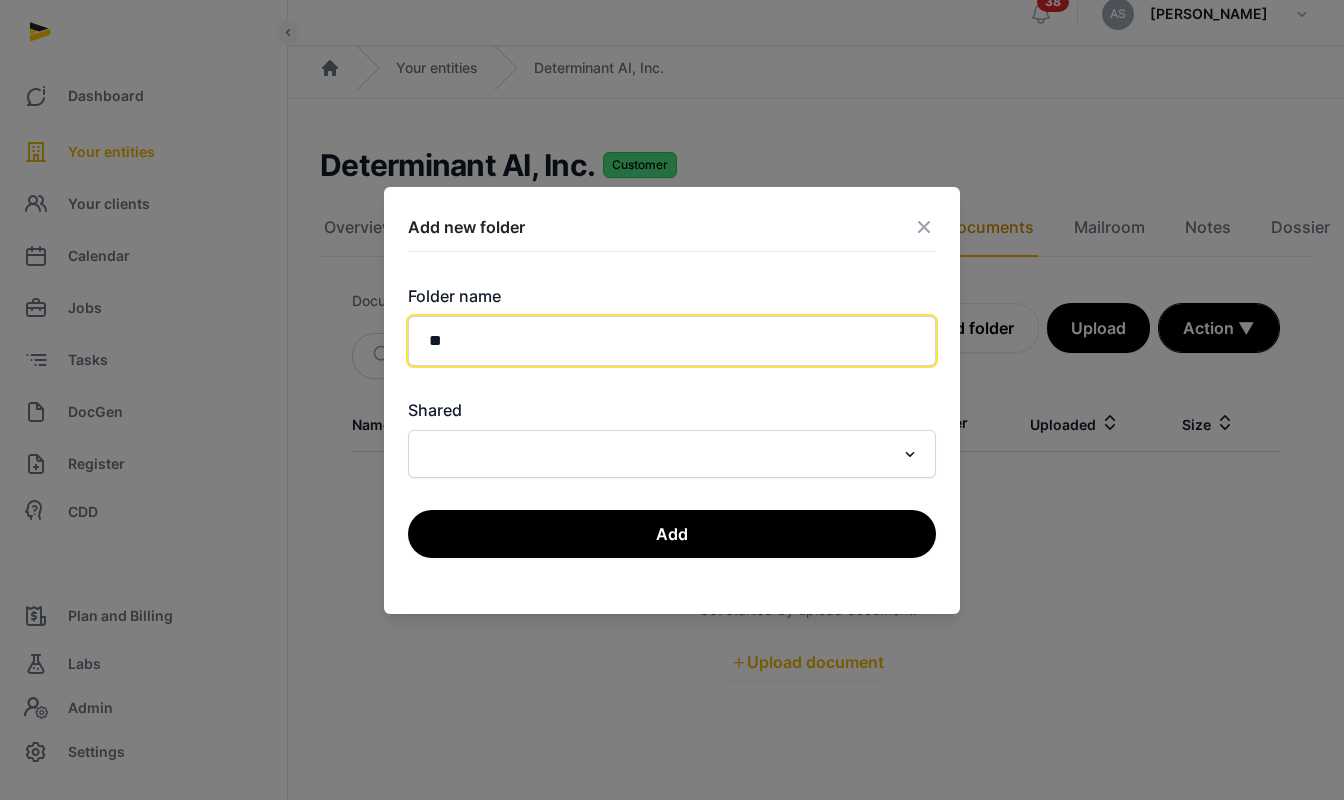 type on "*" 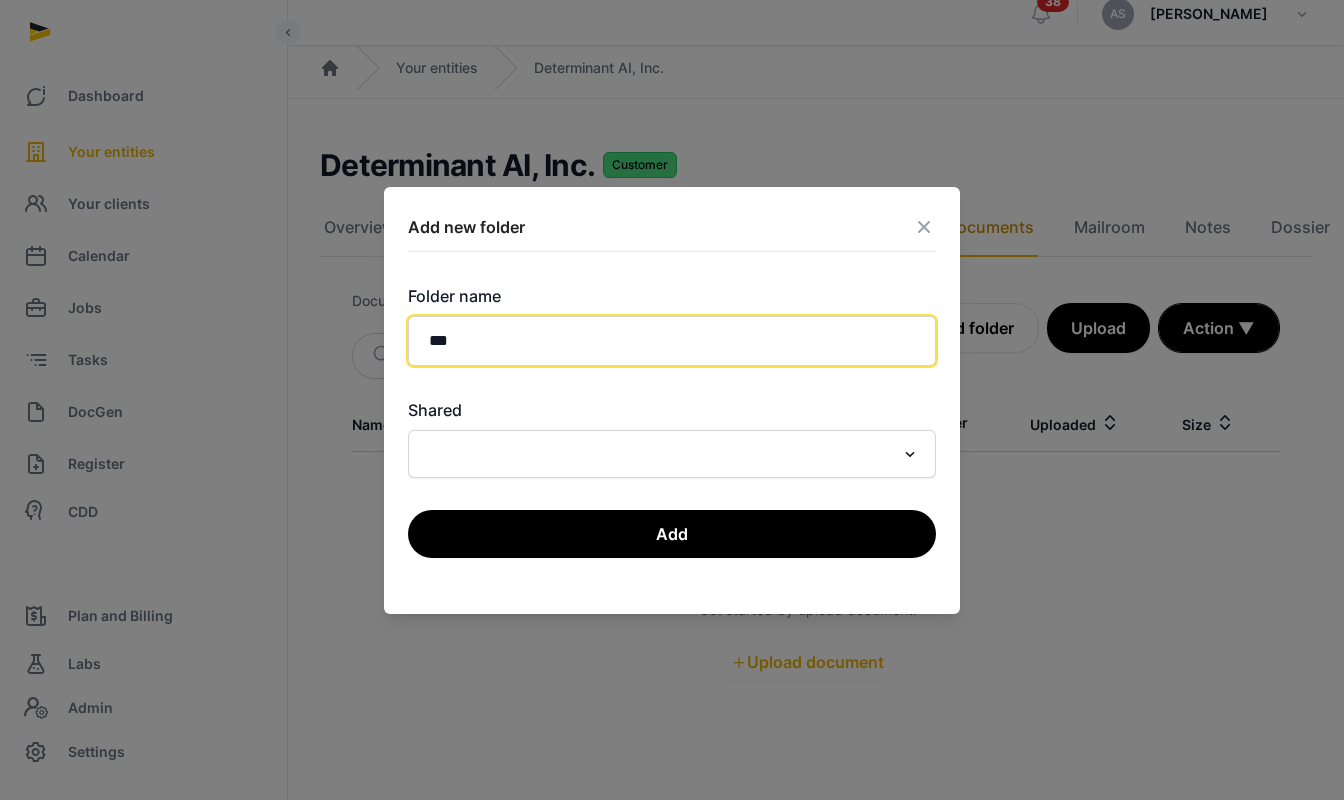 type on "***" 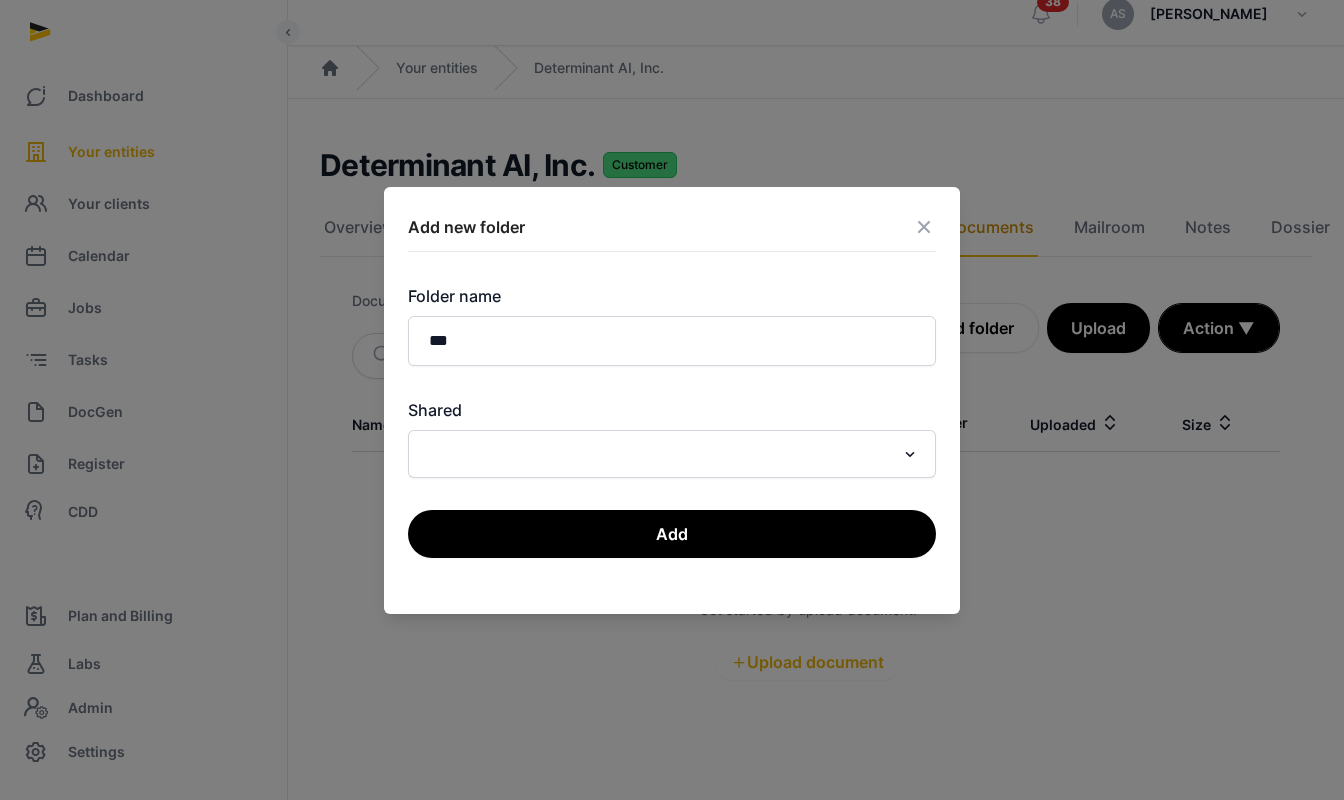click 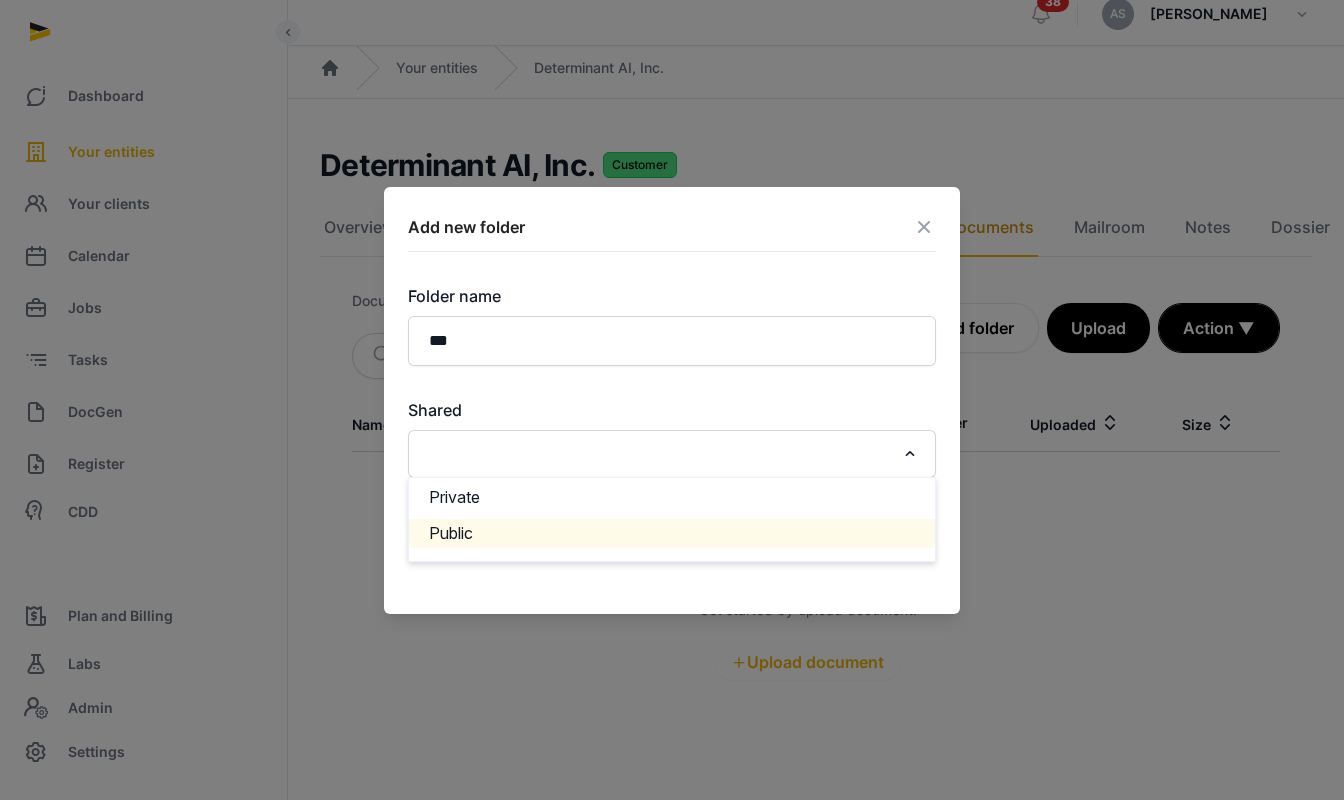 click on "Public" 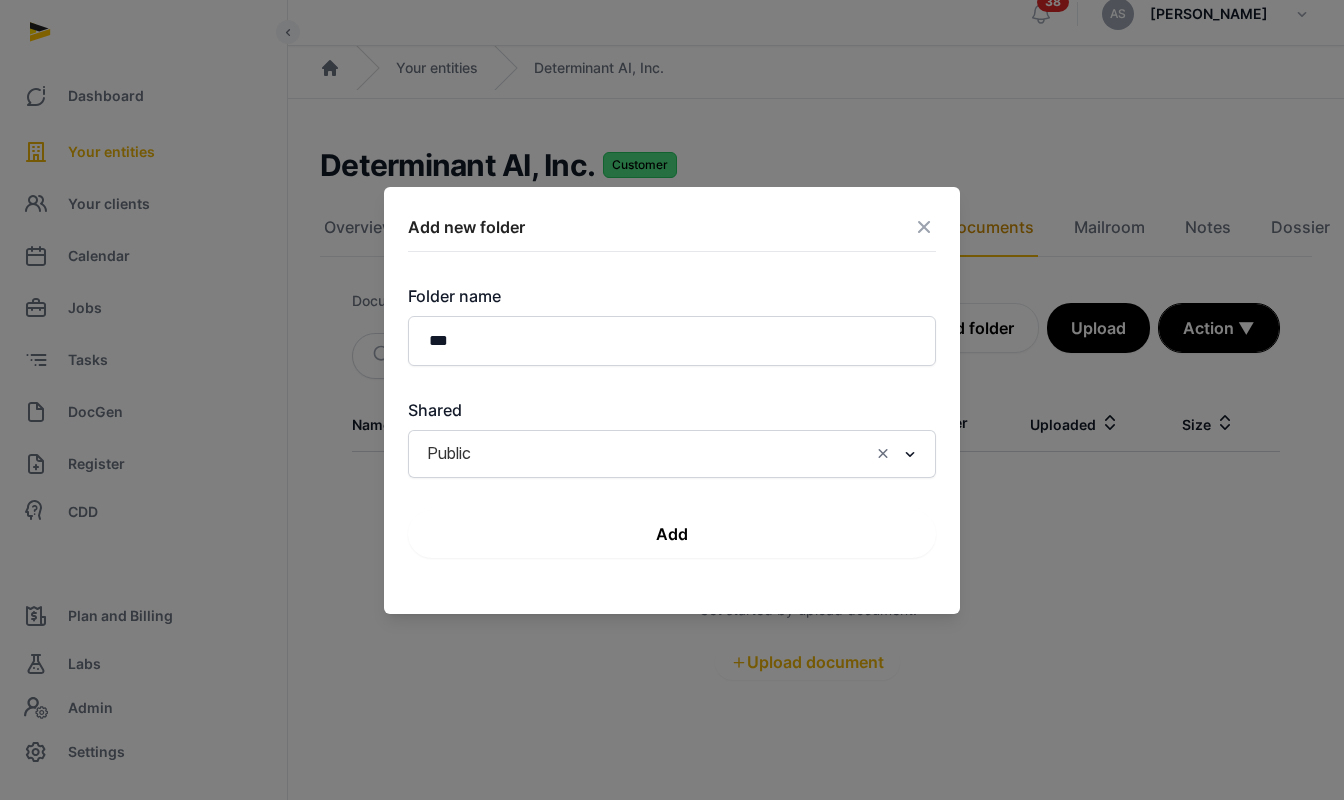 click on "Add" at bounding box center (672, 534) 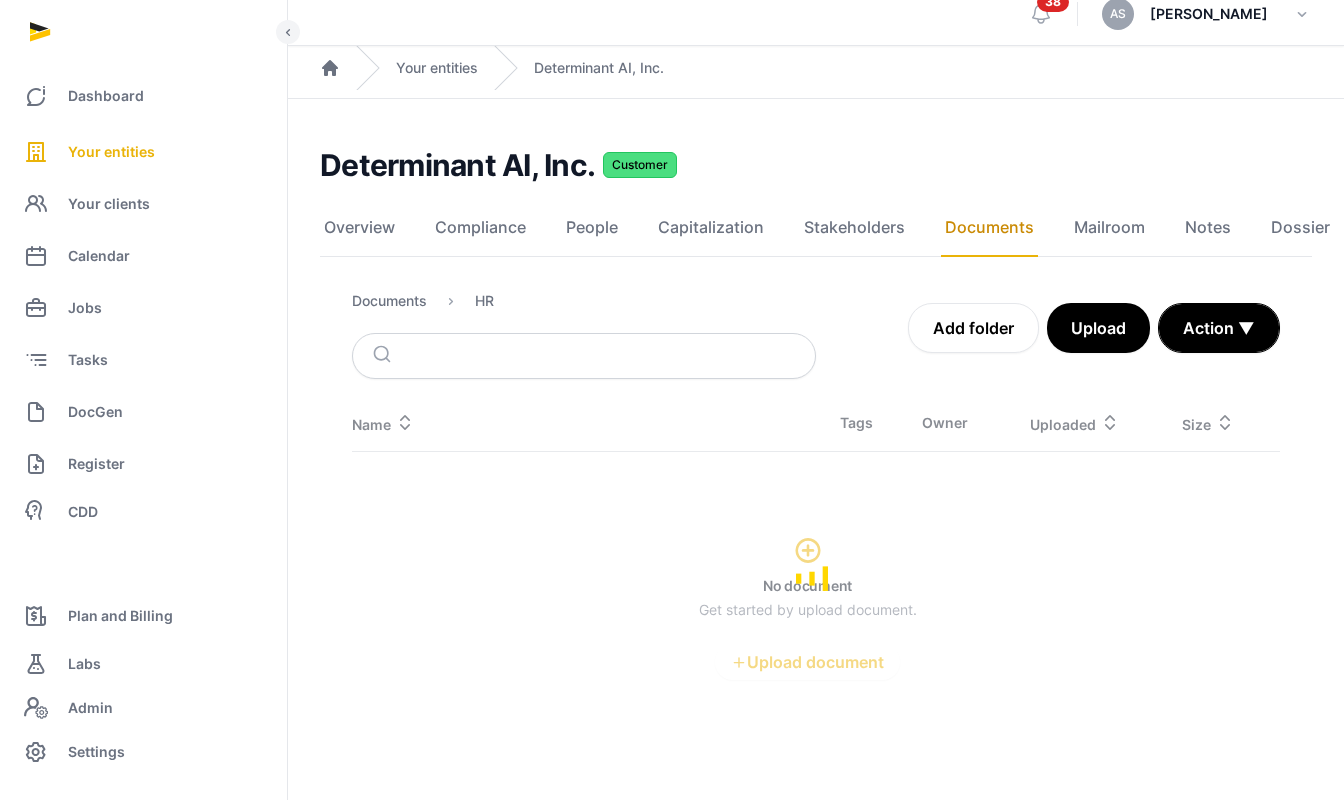 scroll, scrollTop: 0, scrollLeft: 0, axis: both 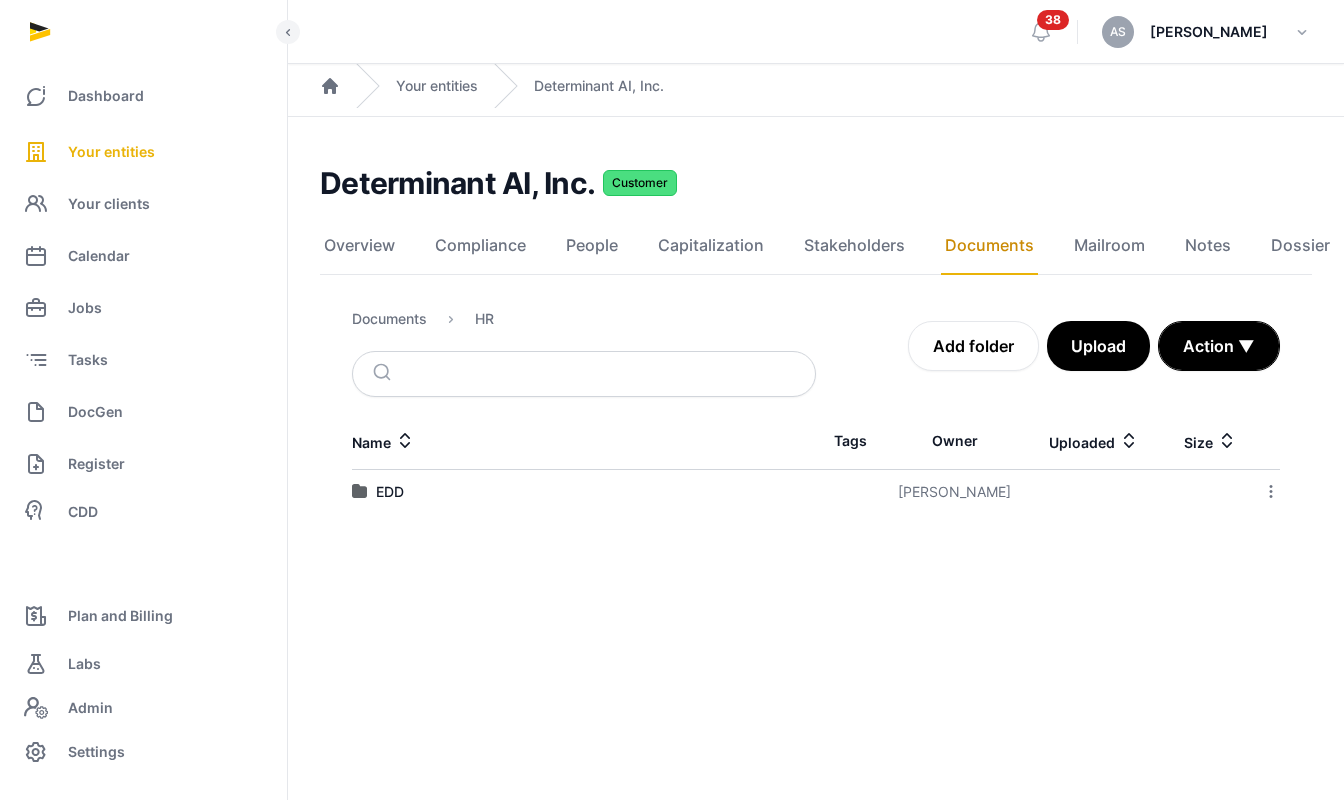 click on "EDD" at bounding box center [584, 492] 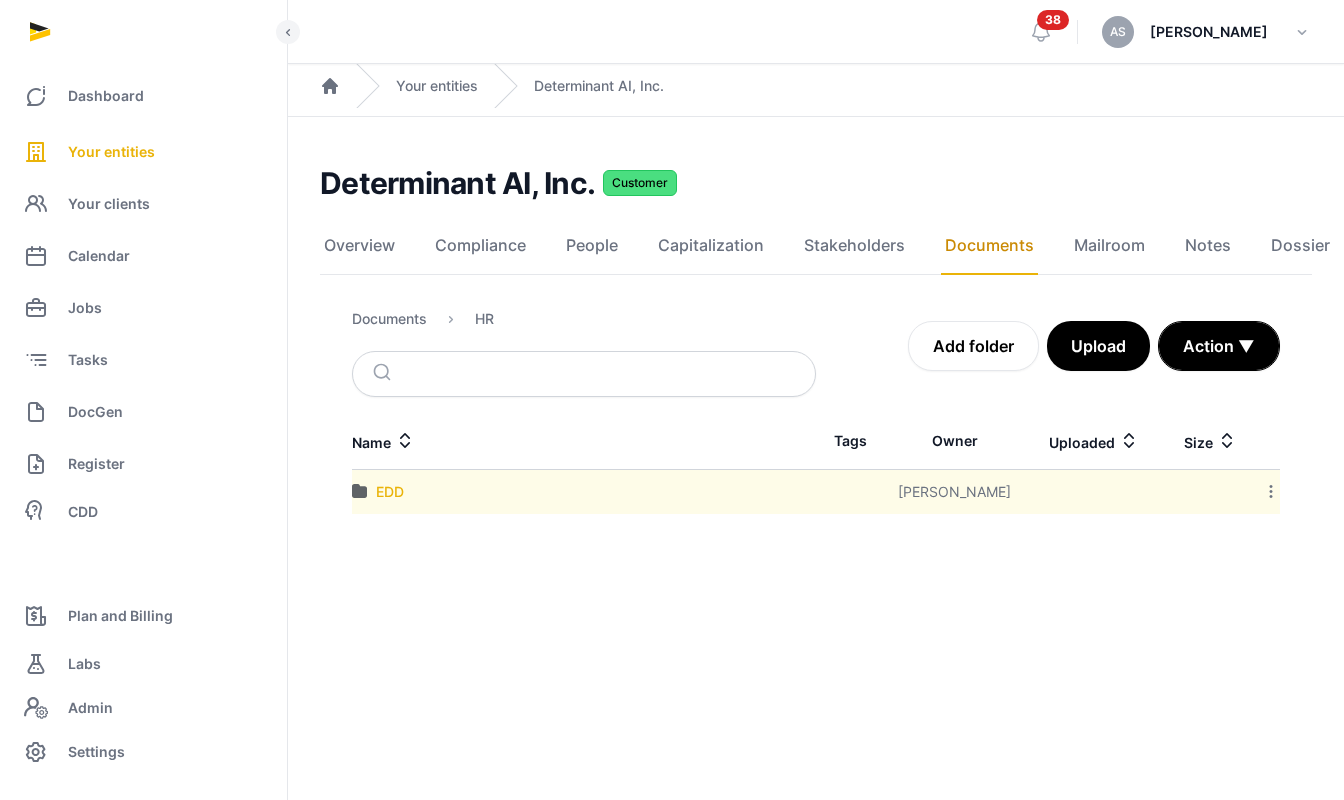 click on "EDD" at bounding box center [390, 492] 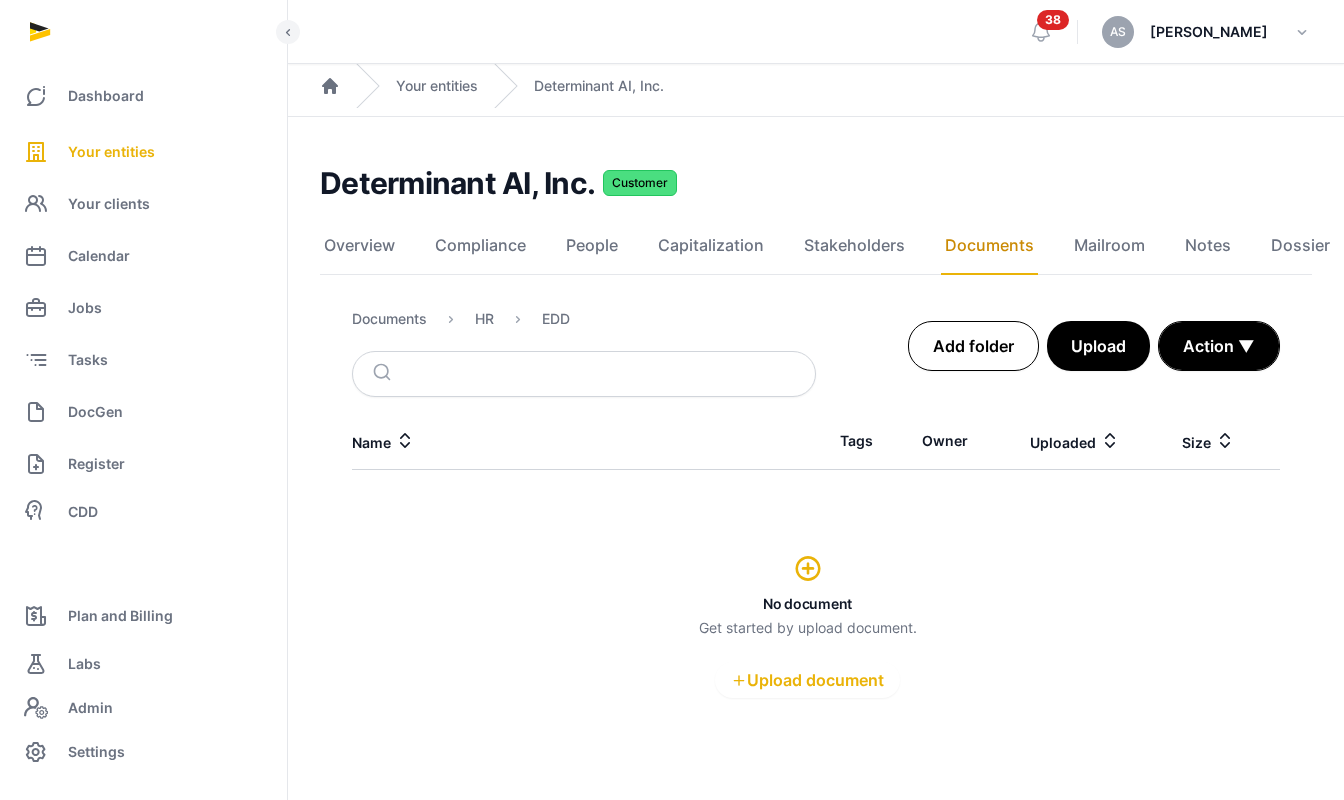 click on "Add folder" at bounding box center [973, 346] 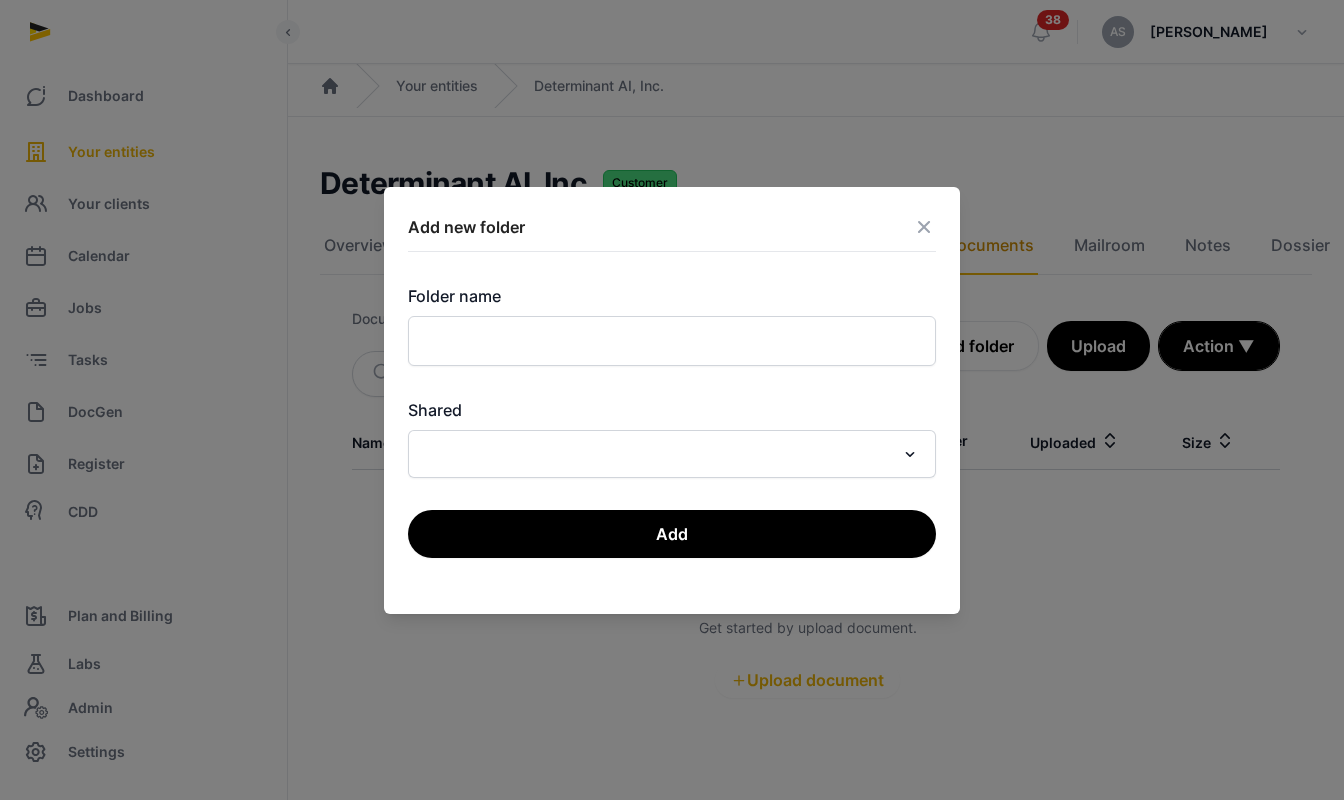 click at bounding box center [924, 227] 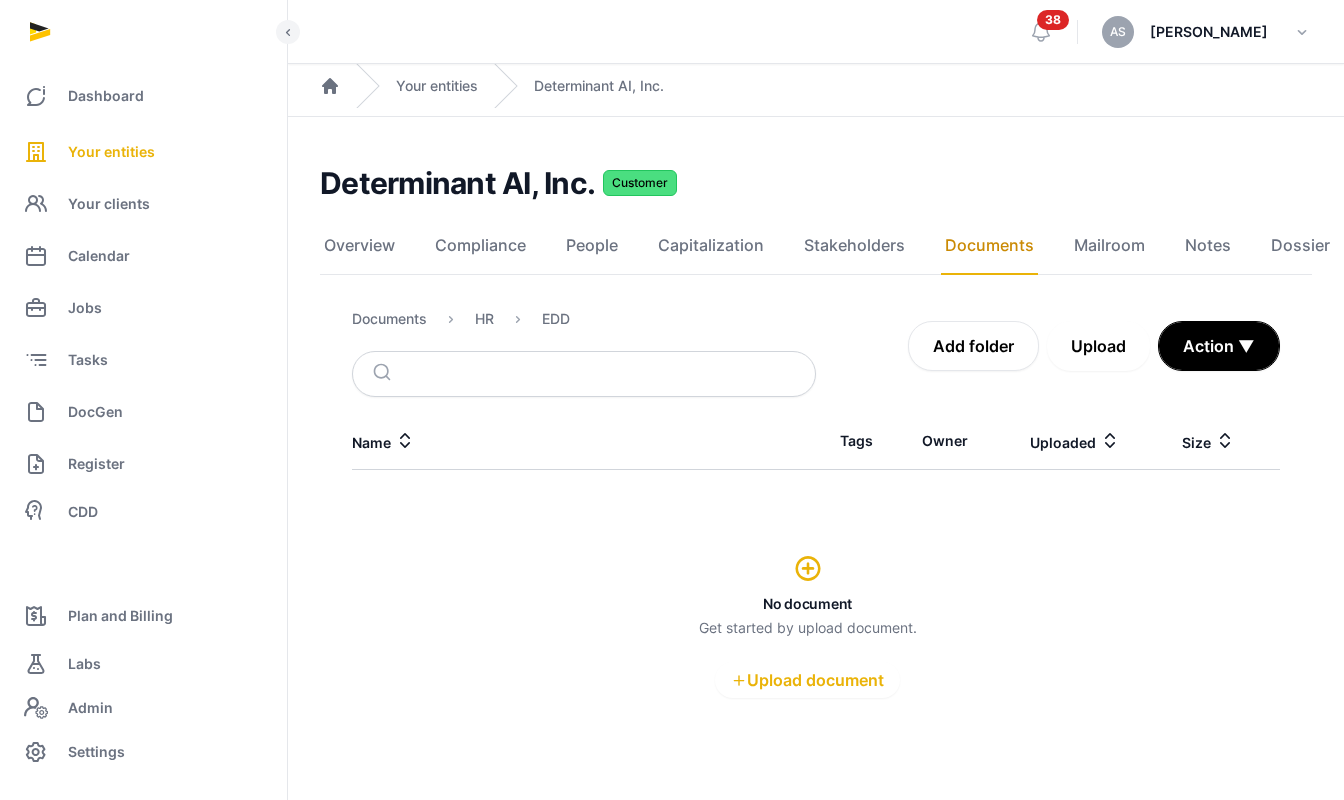 click on "Upload" at bounding box center [1098, 346] 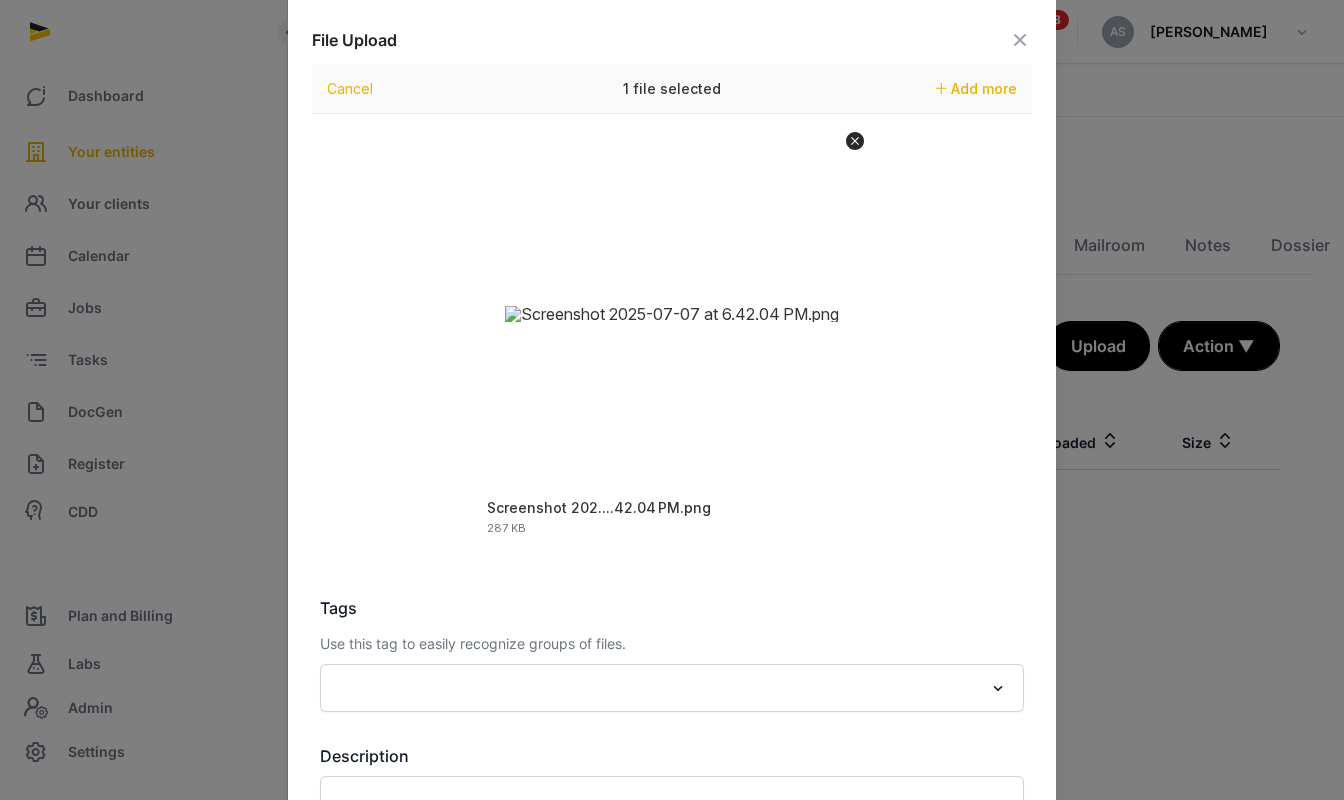 drag, startPoint x: 823, startPoint y: 18, endPoint x: 944, endPoint y: 15, distance: 121.037186 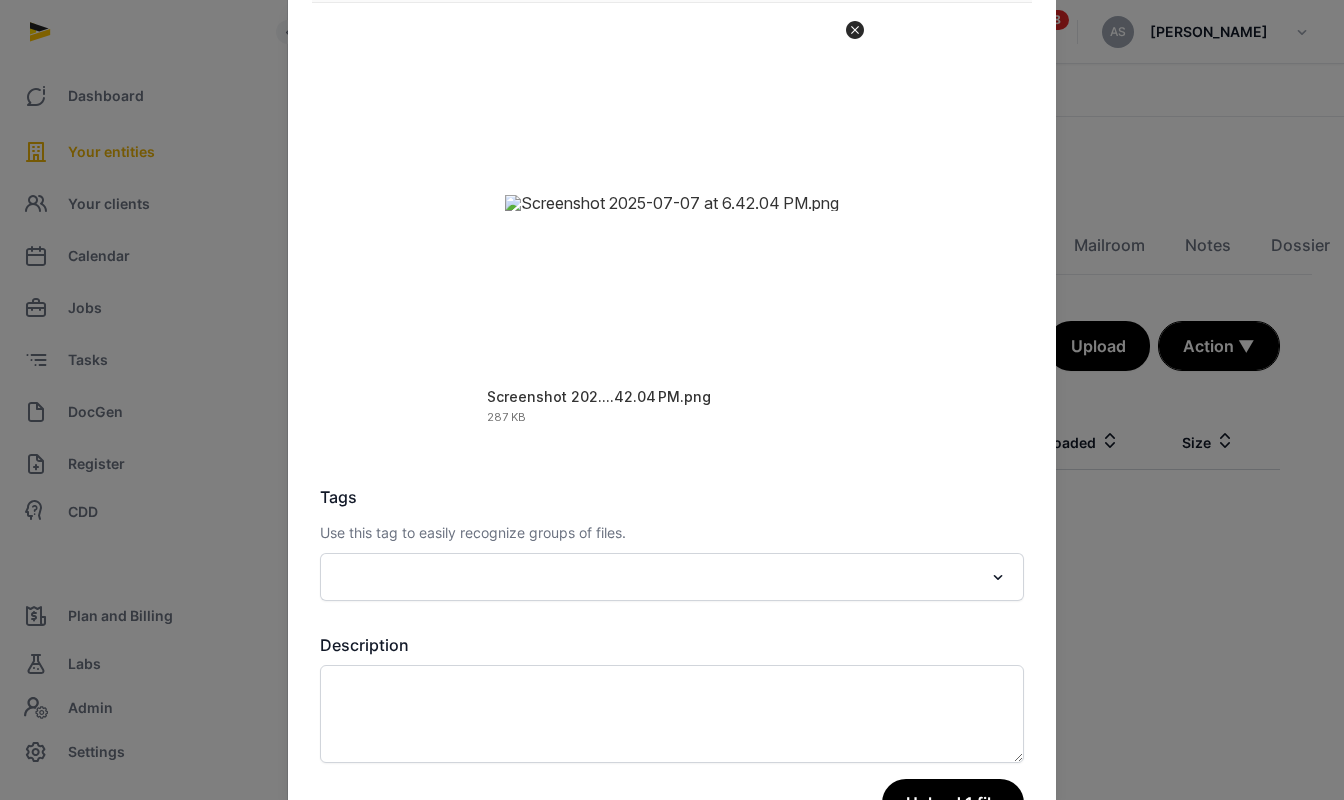 scroll, scrollTop: 178, scrollLeft: 0, axis: vertical 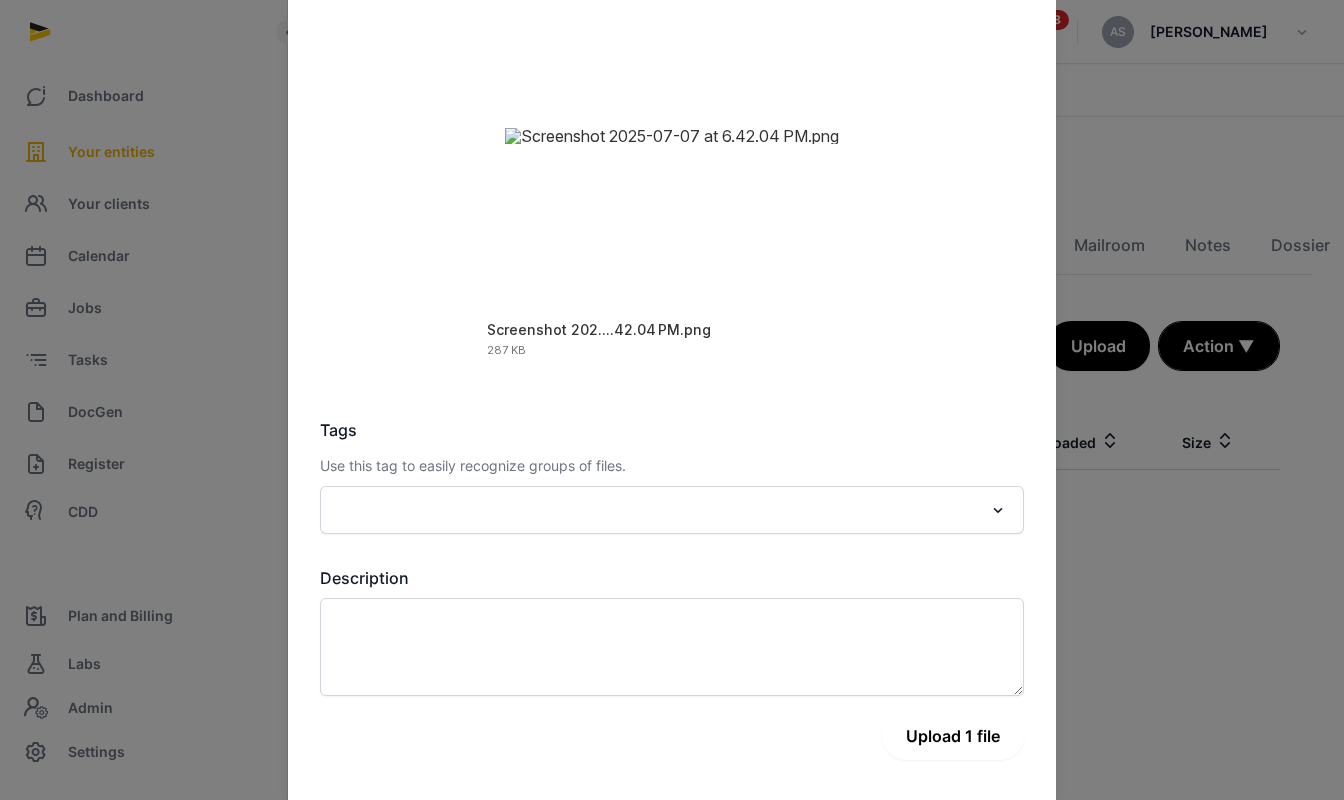 click on "Upload 1 file" at bounding box center [953, 736] 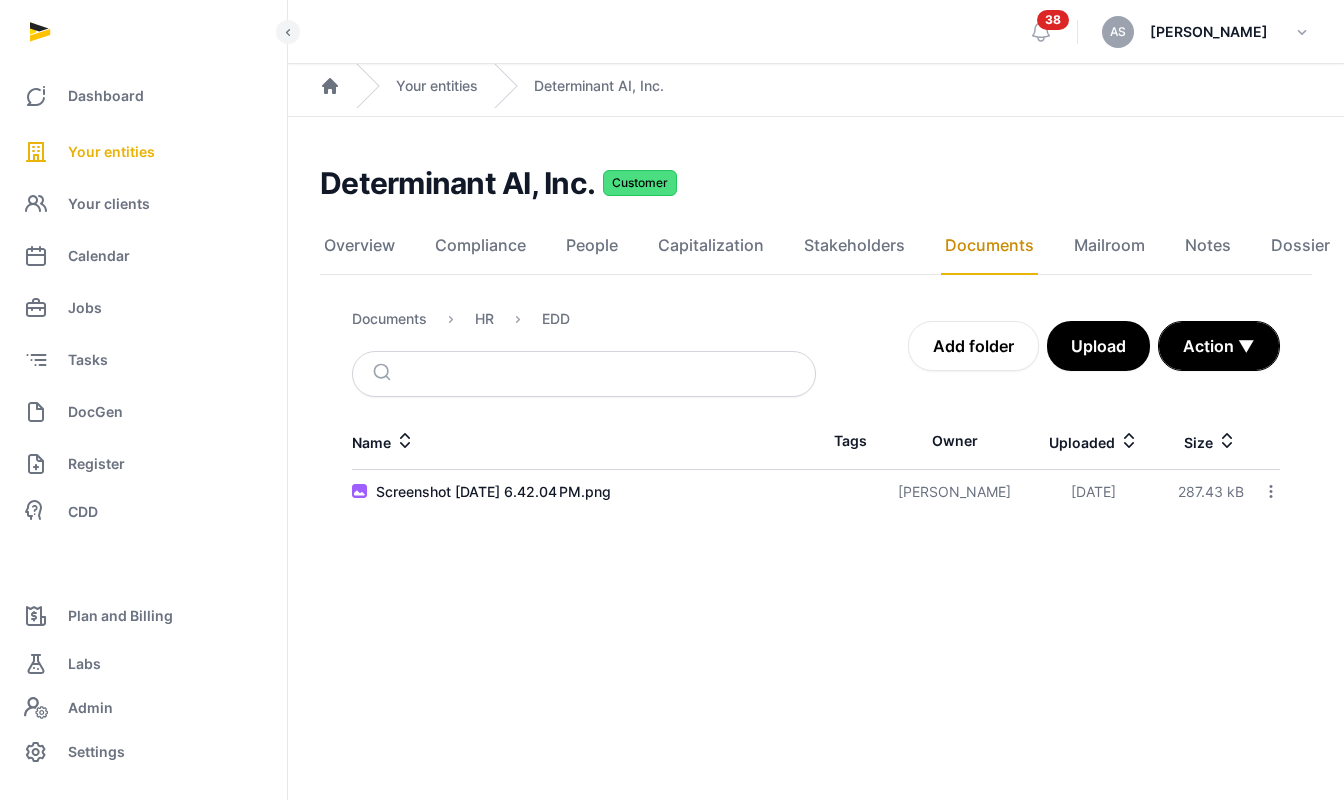 click 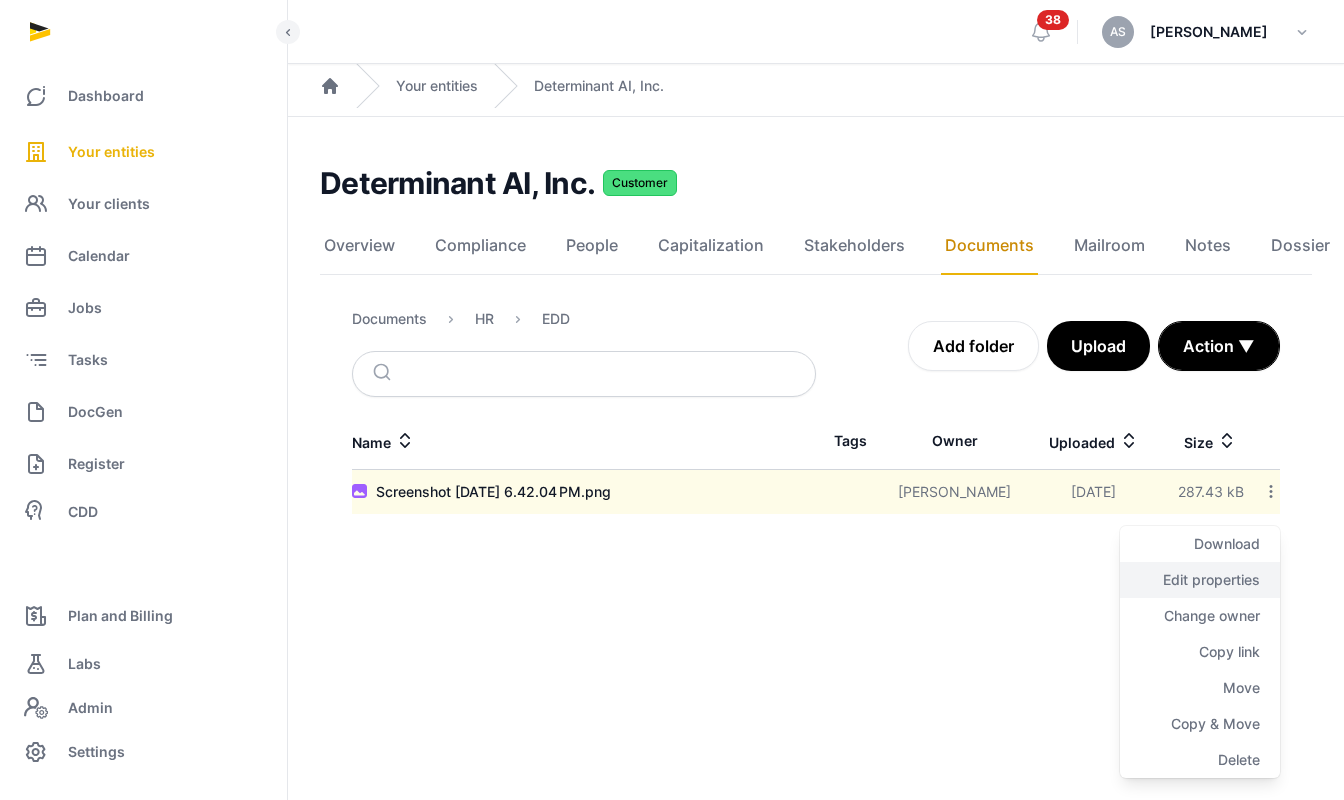 click on "Edit properties" 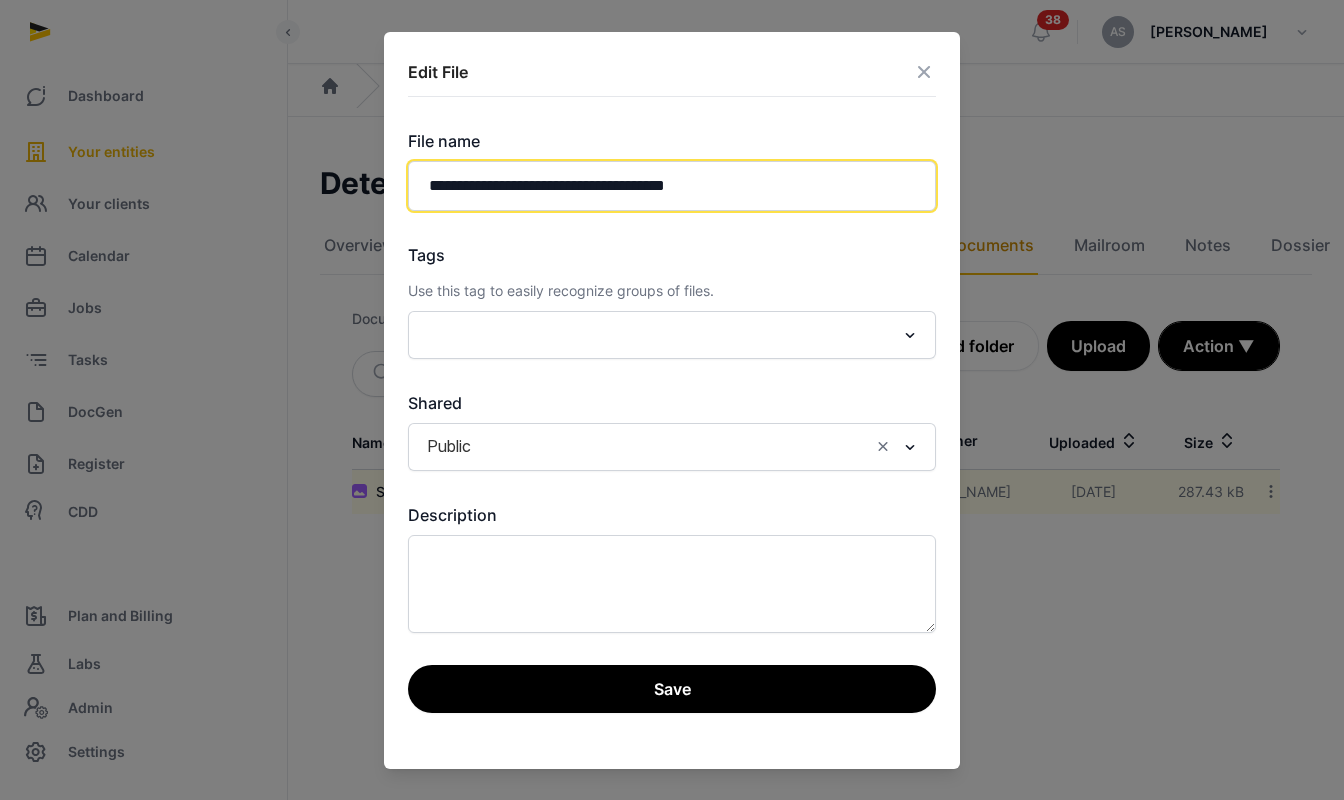 drag, startPoint x: 716, startPoint y: 188, endPoint x: 448, endPoint y: 152, distance: 270.4071 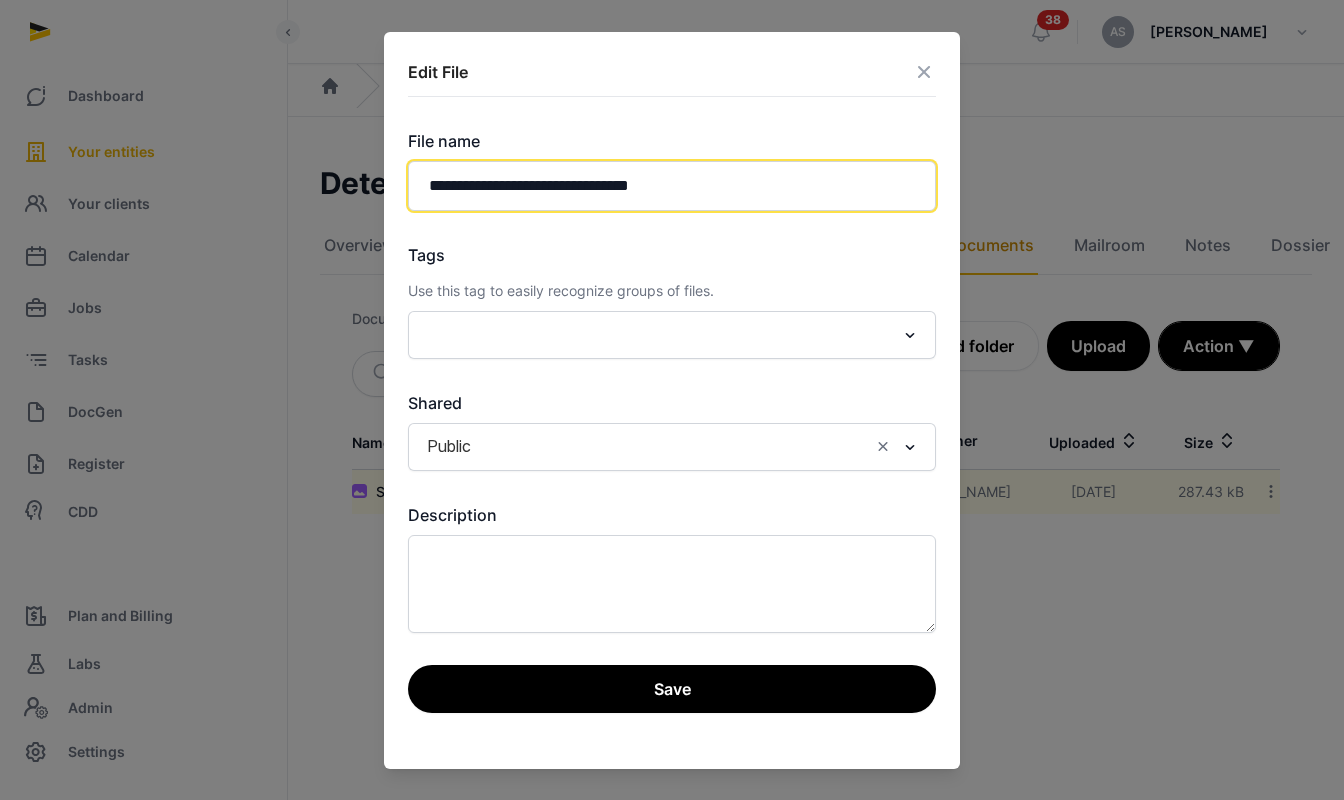 type on "**********" 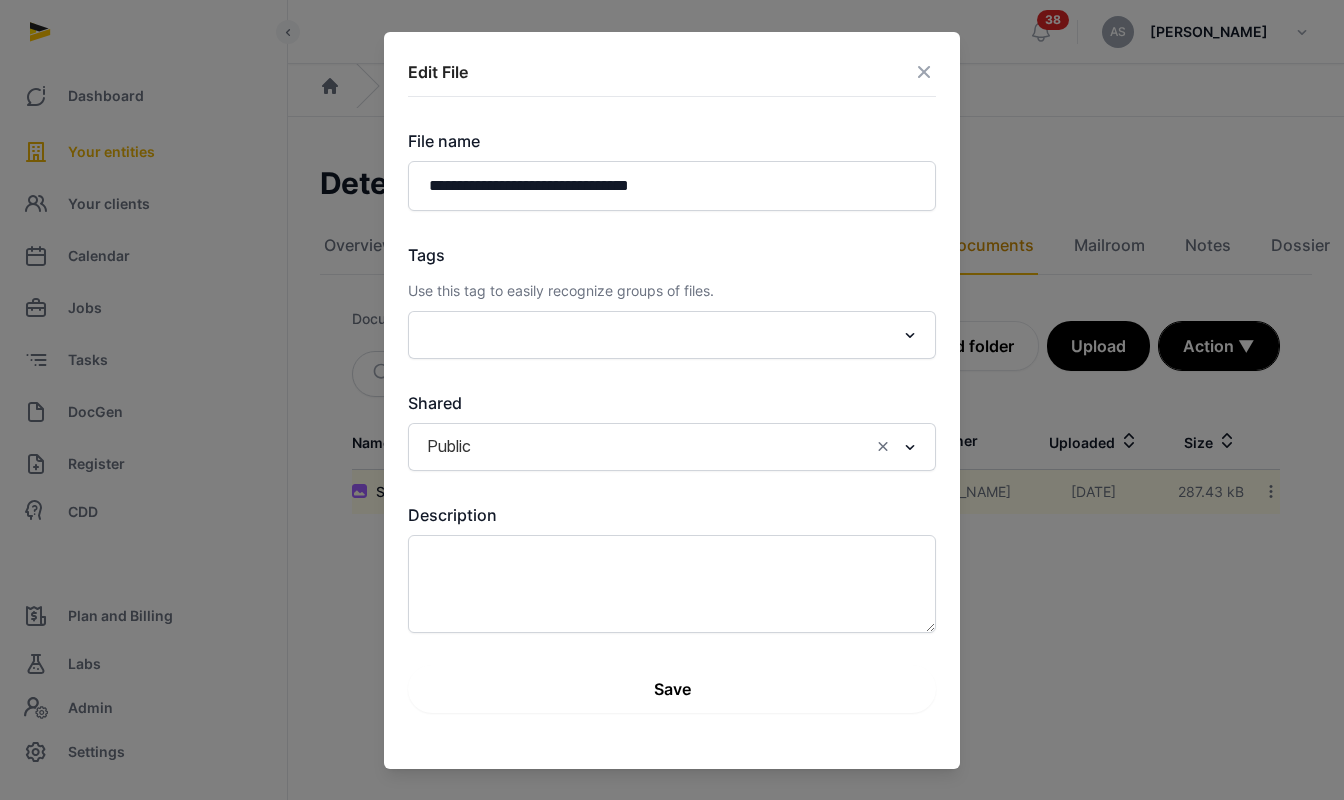 click on "Save" at bounding box center (672, 689) 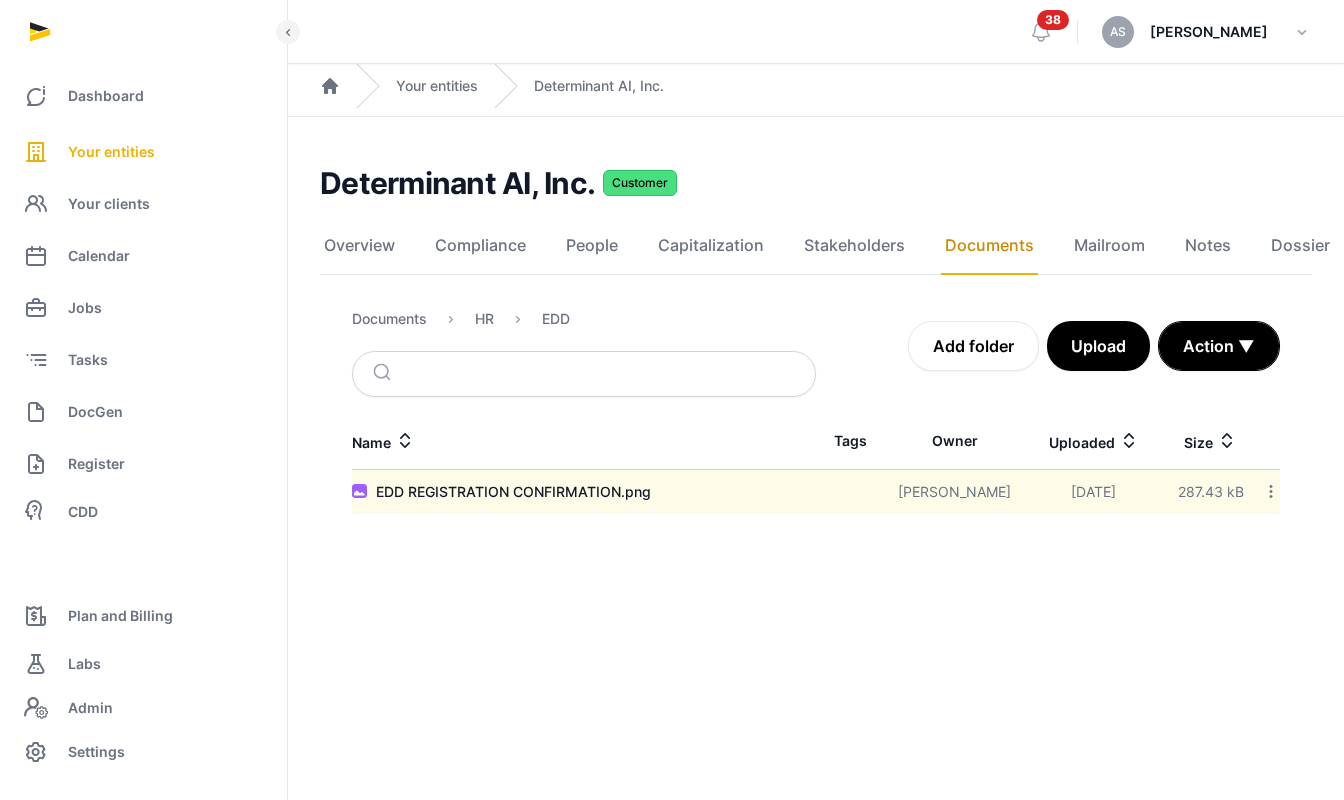 click 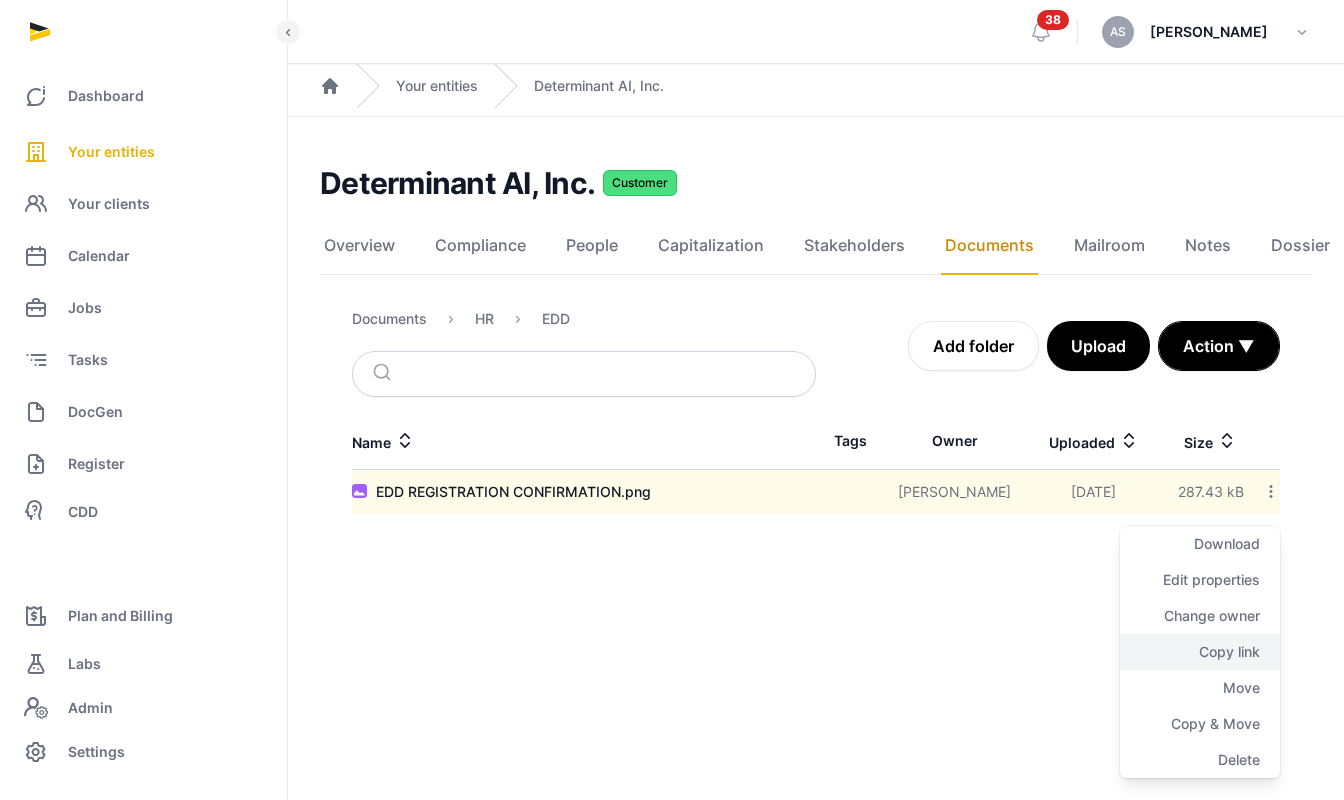 click on "Copy link" 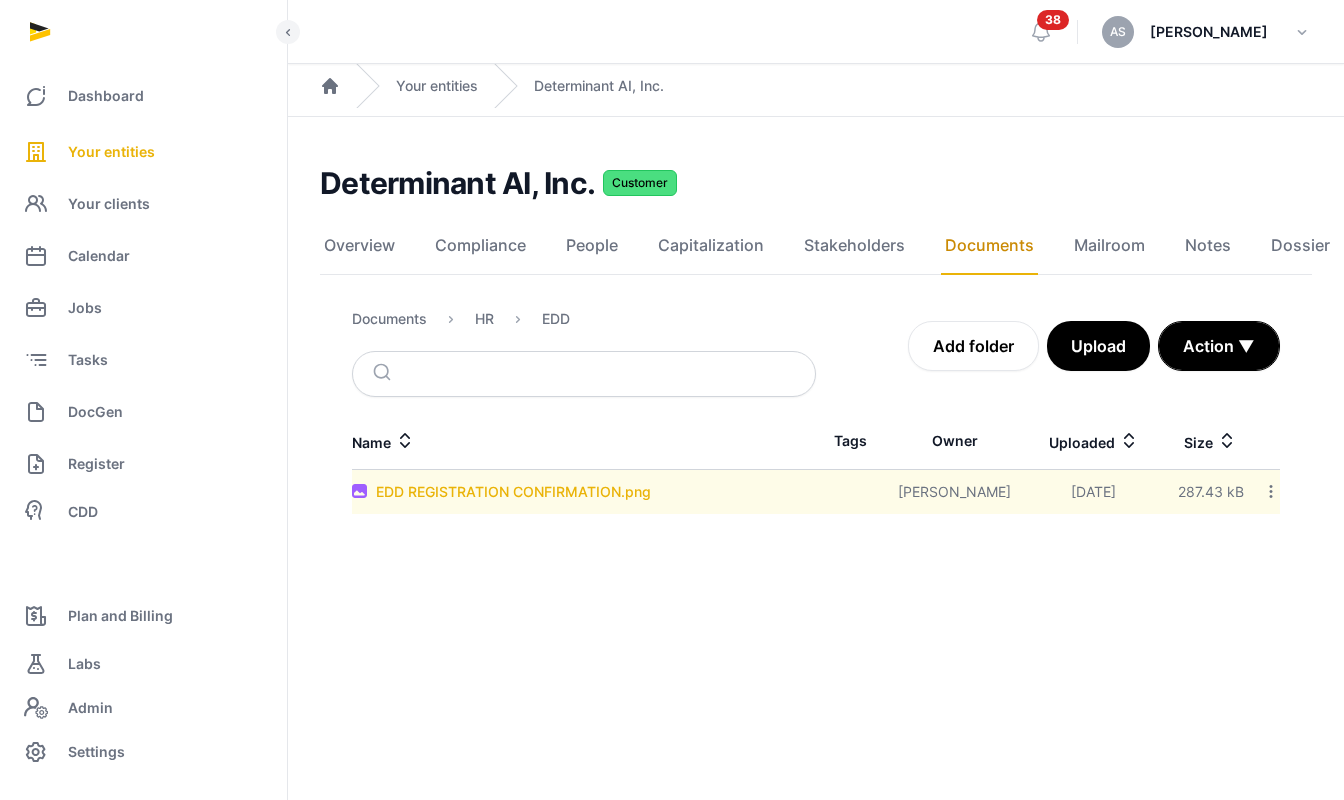 click on "EDD REGISTRATION CONFIRMATION.png" at bounding box center [513, 492] 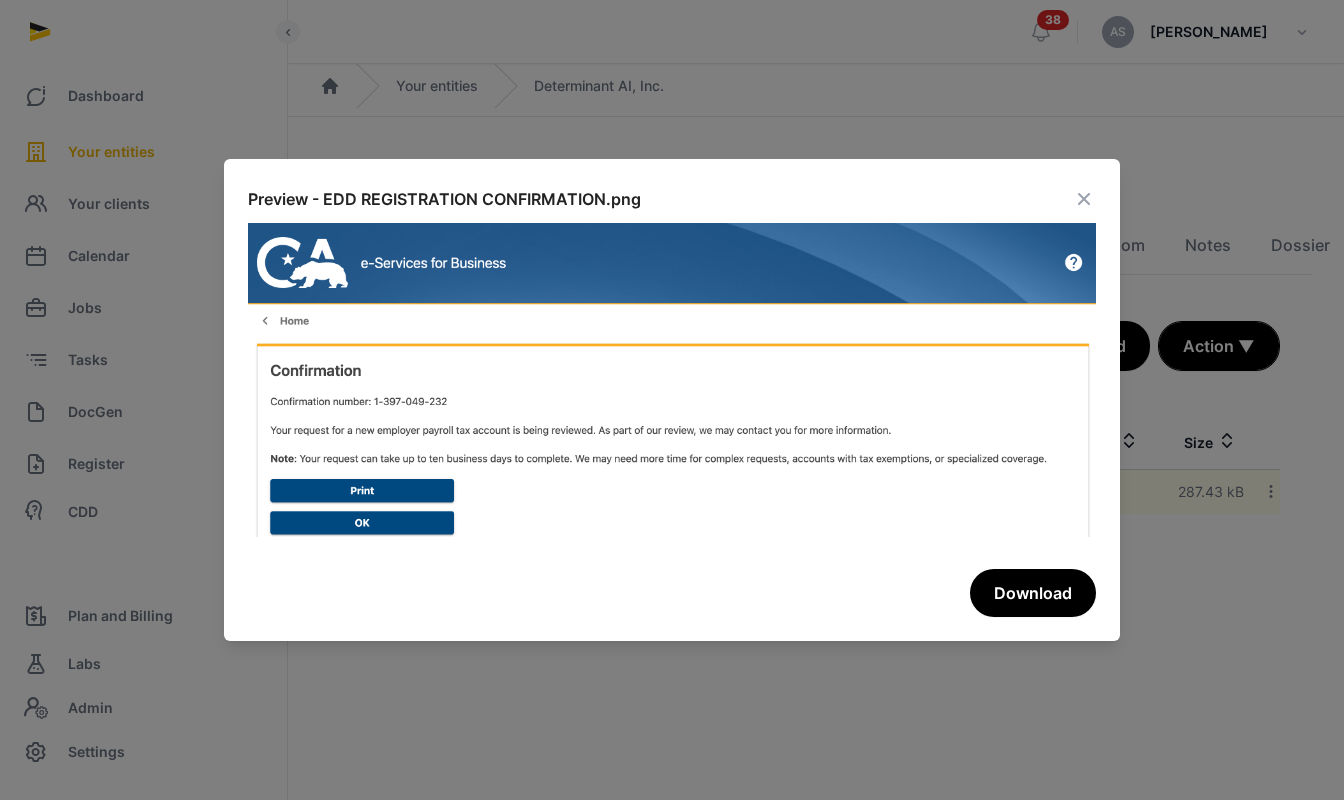 click at bounding box center (1084, 199) 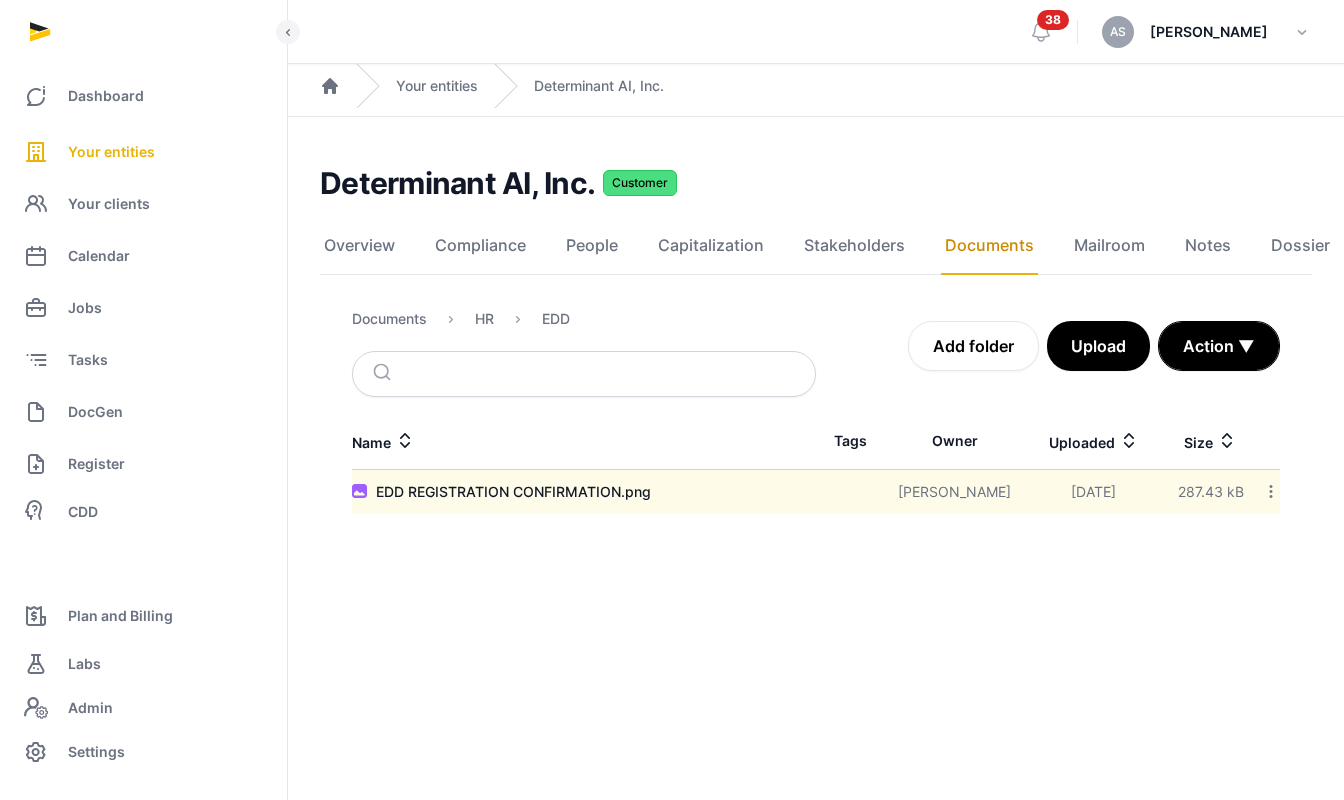 click 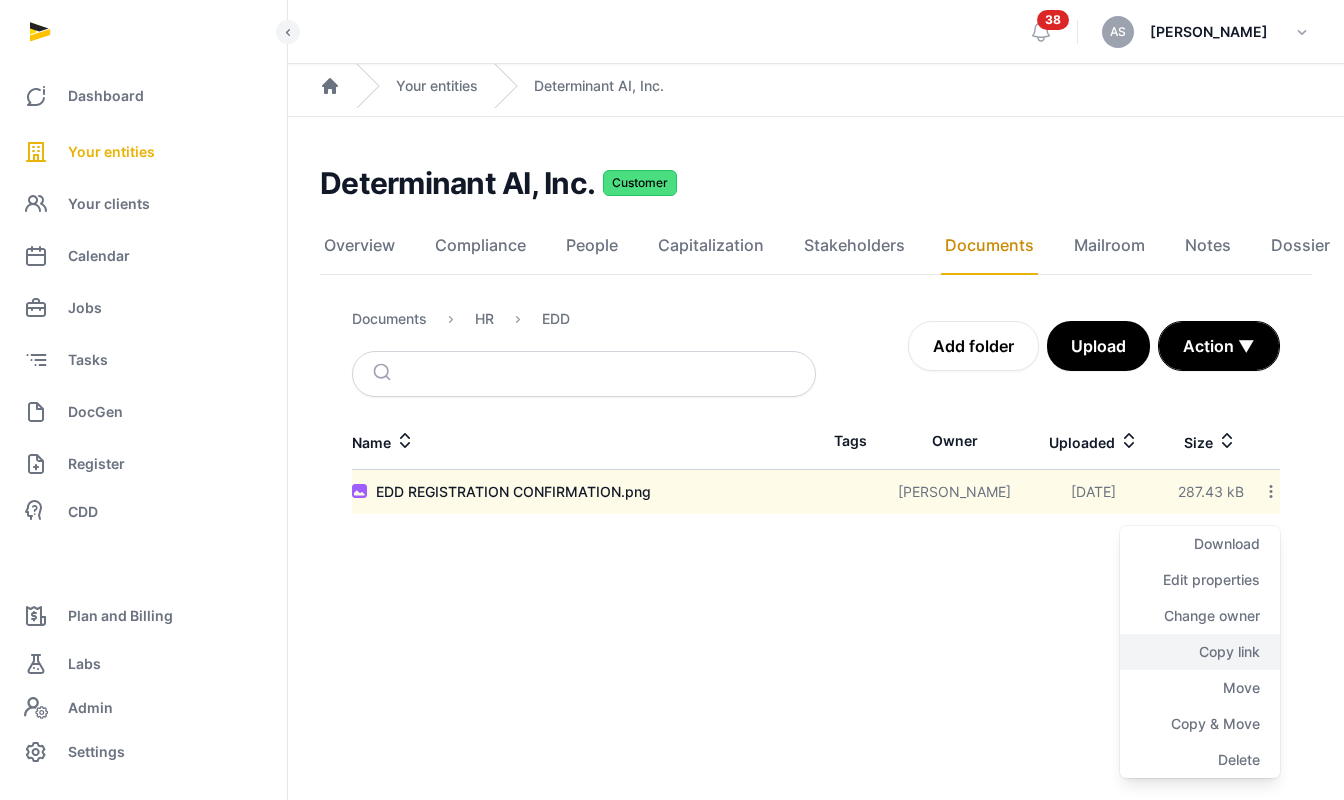 click on "Copy link" 